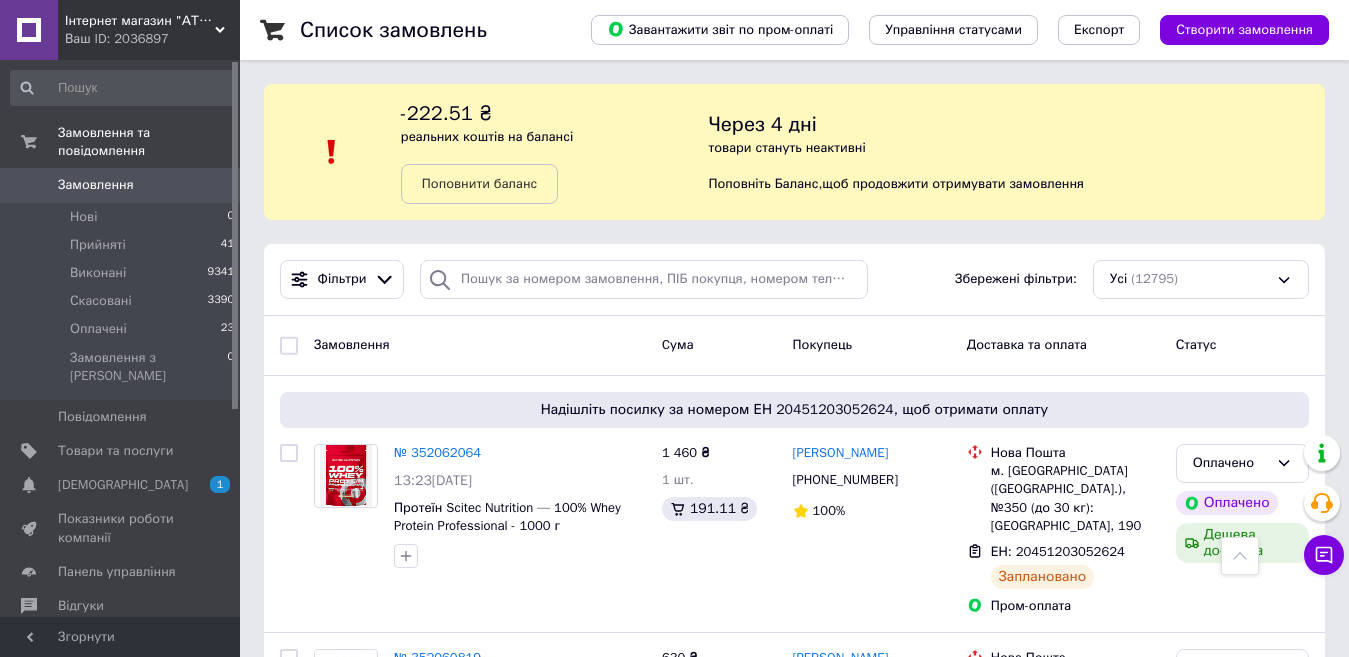 scroll, scrollTop: 900, scrollLeft: 0, axis: vertical 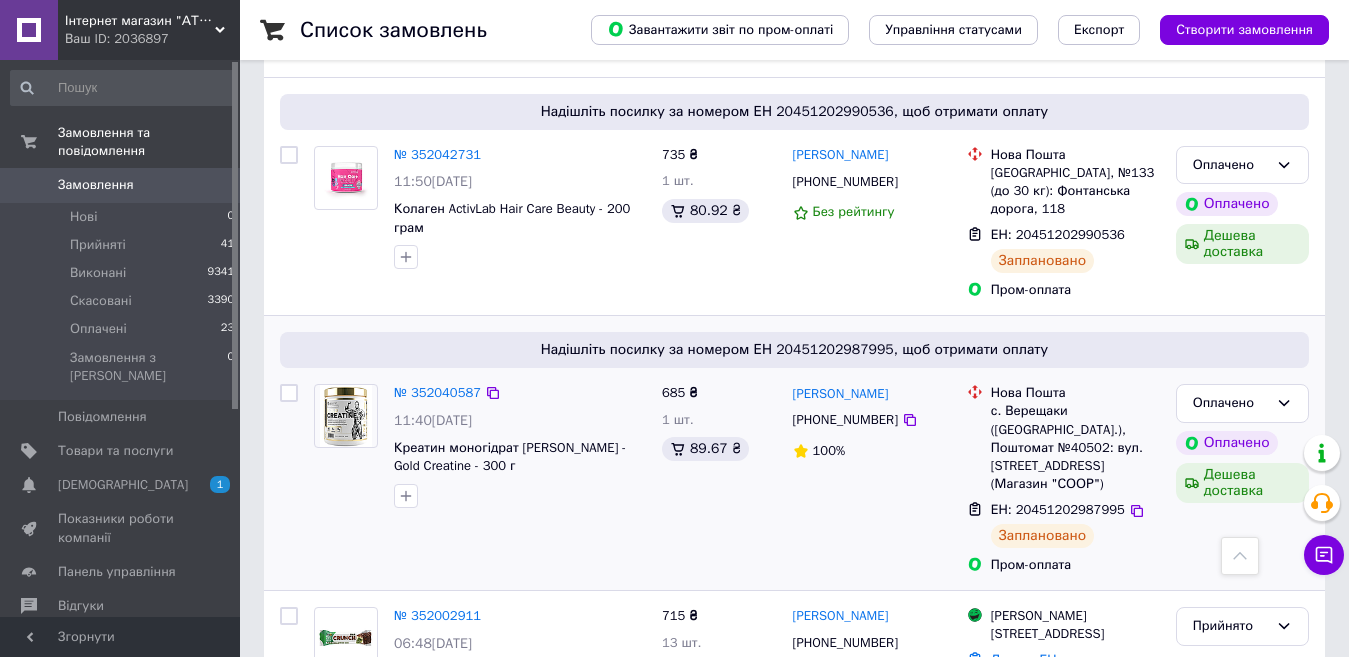 click on "№ 352040587 11:40, 10.07.2025 Креатин моногідрат Kevin Levrone - Gold Creatine - 300 г" at bounding box center (480, 479) 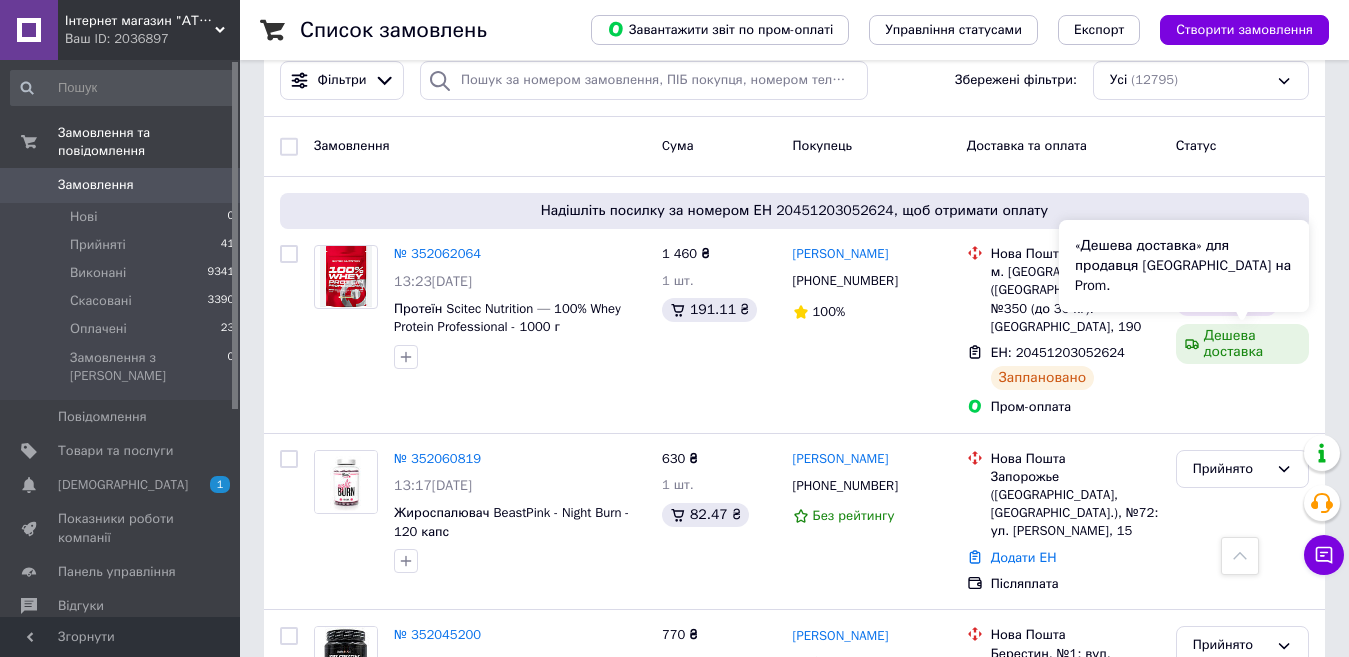 scroll, scrollTop: 0, scrollLeft: 0, axis: both 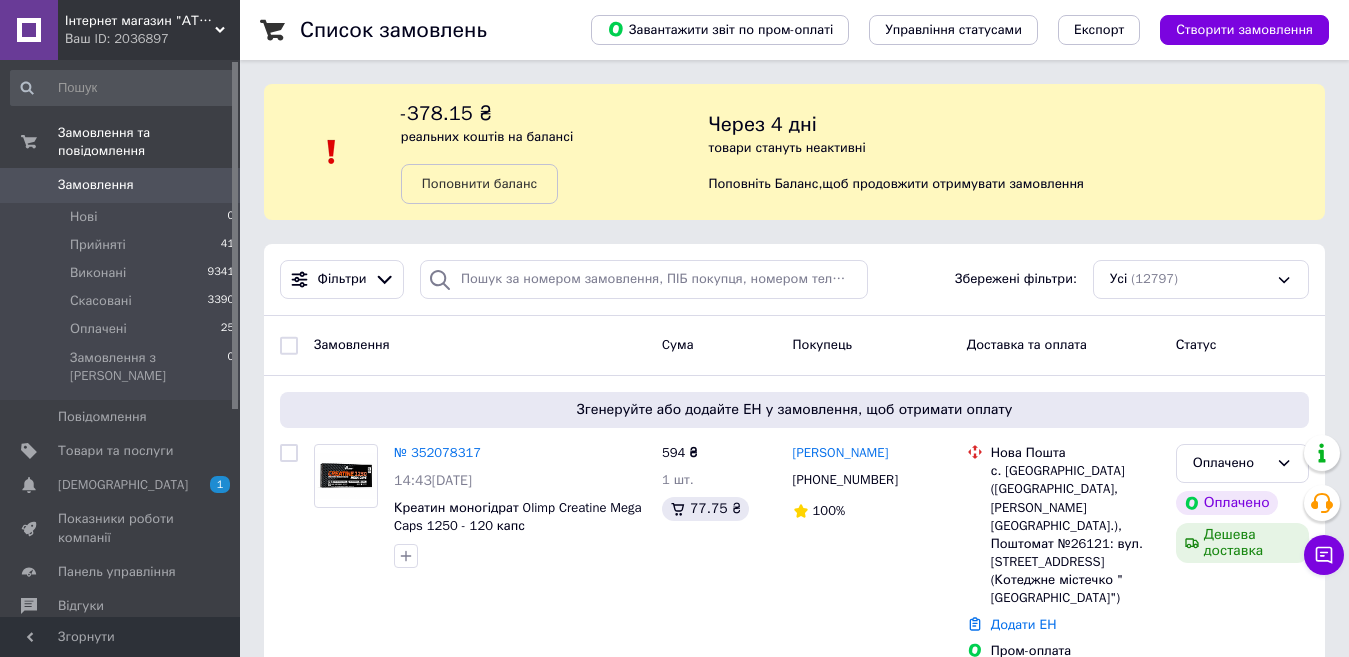 click on "Замовлення Cума Покупець Доставка та оплата Статус" at bounding box center (794, 346) 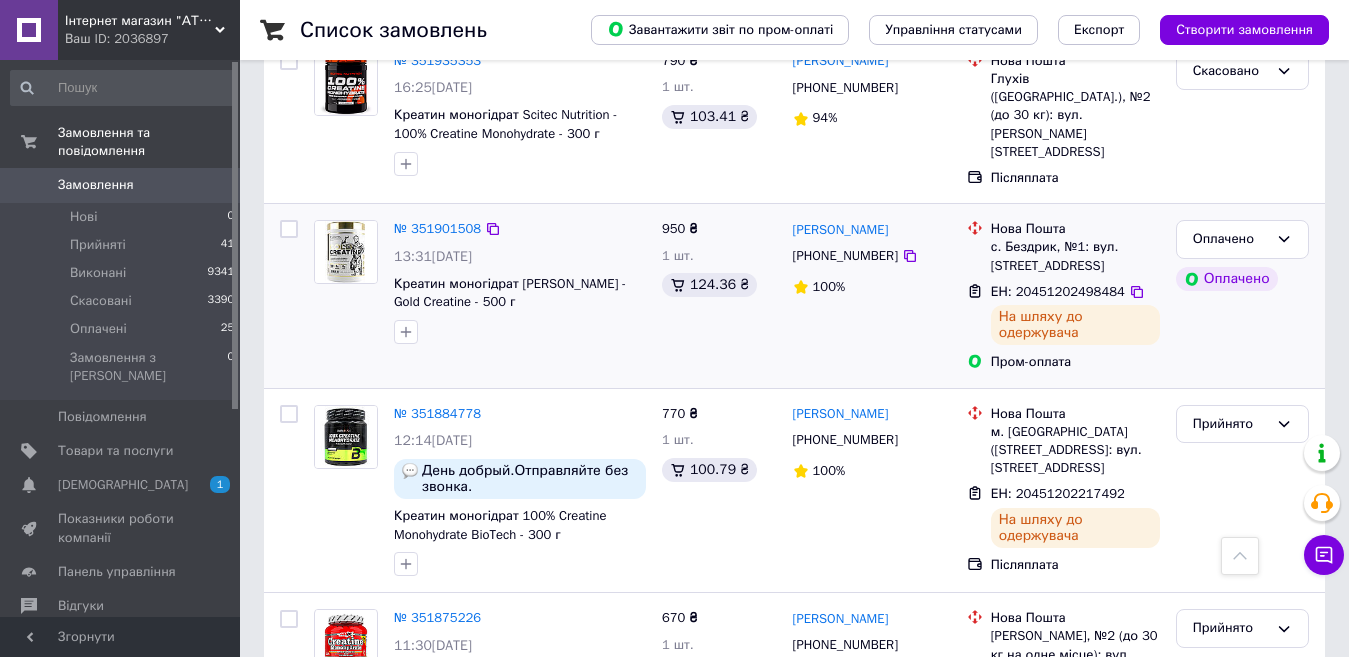 scroll, scrollTop: 3866, scrollLeft: 0, axis: vertical 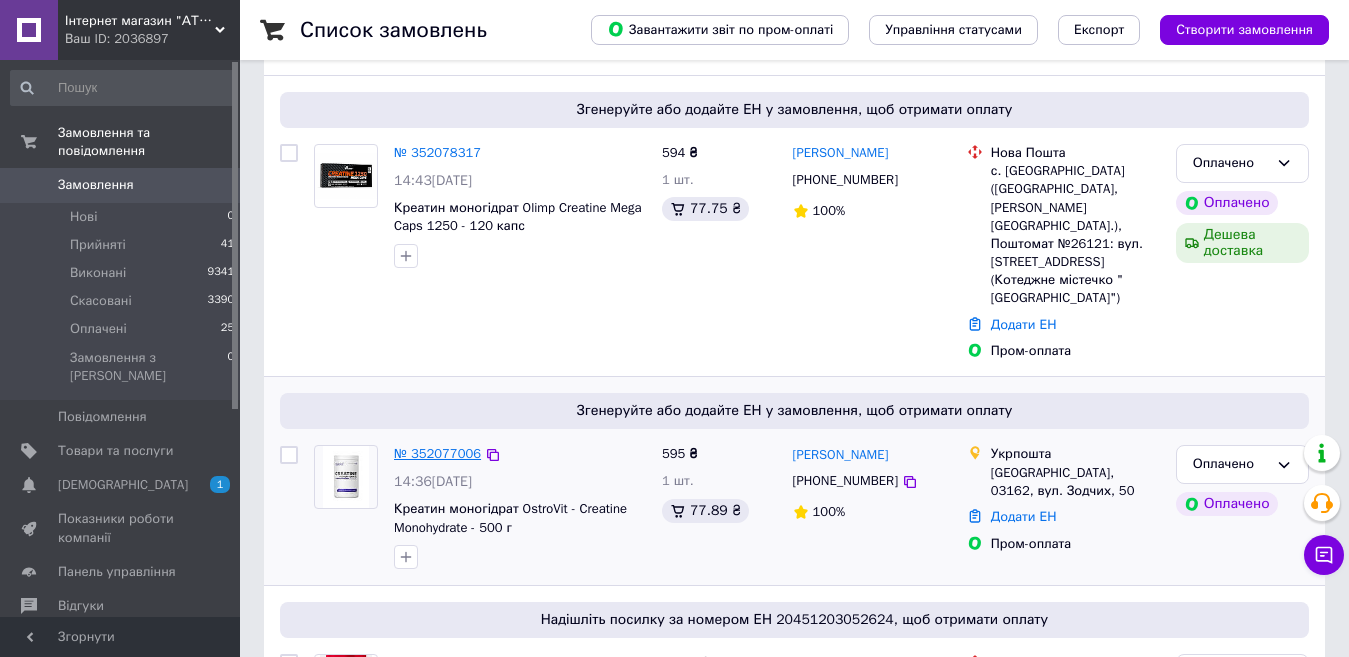click on "№ 352077006" at bounding box center [437, 453] 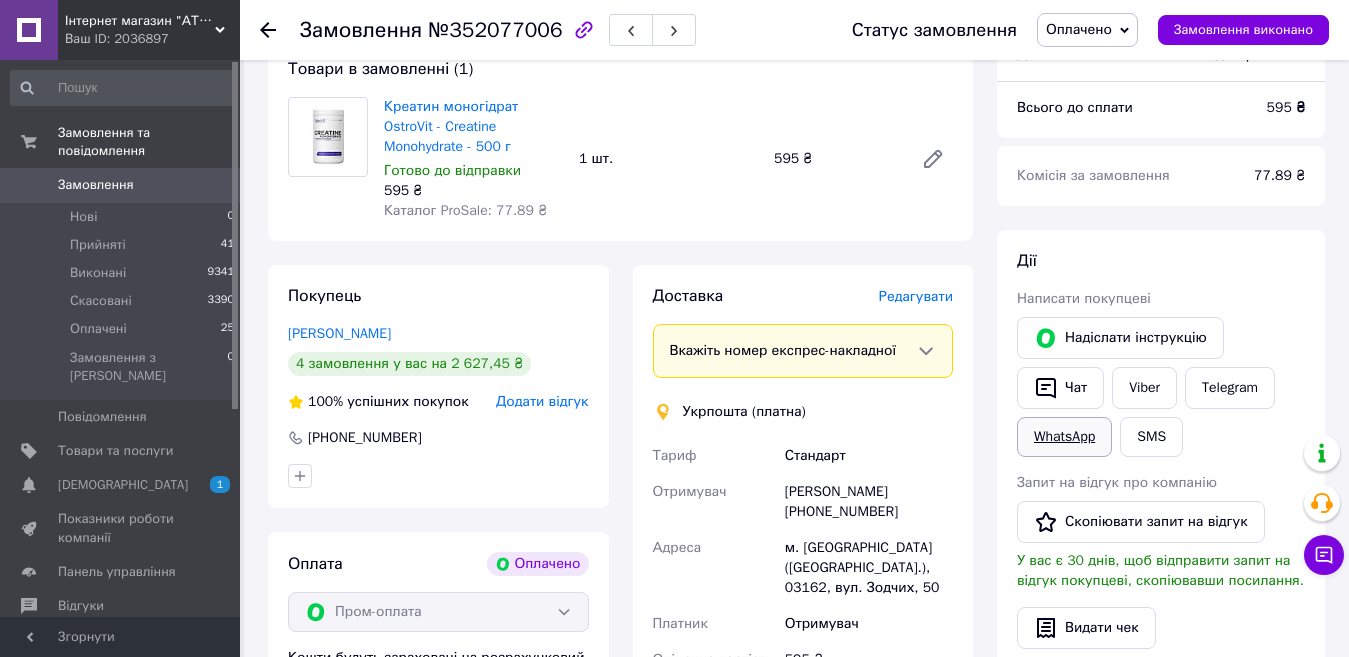 scroll, scrollTop: 200, scrollLeft: 0, axis: vertical 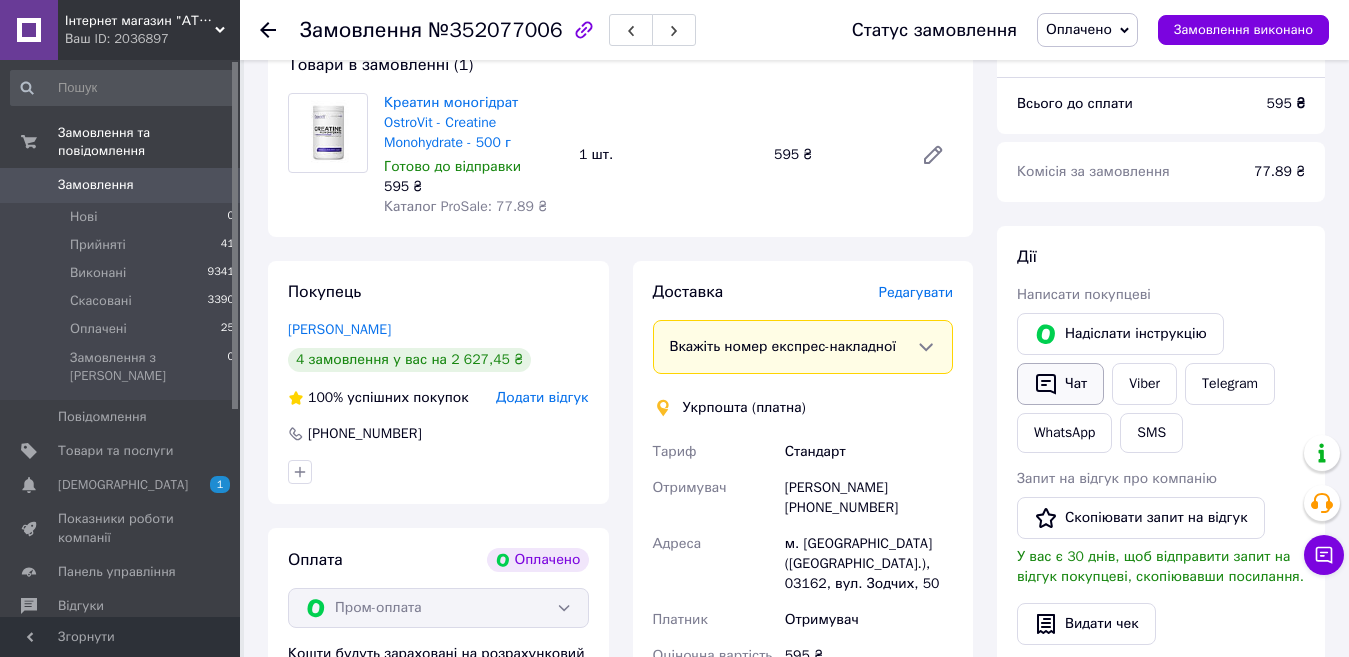 click on "Чат" at bounding box center (1060, 384) 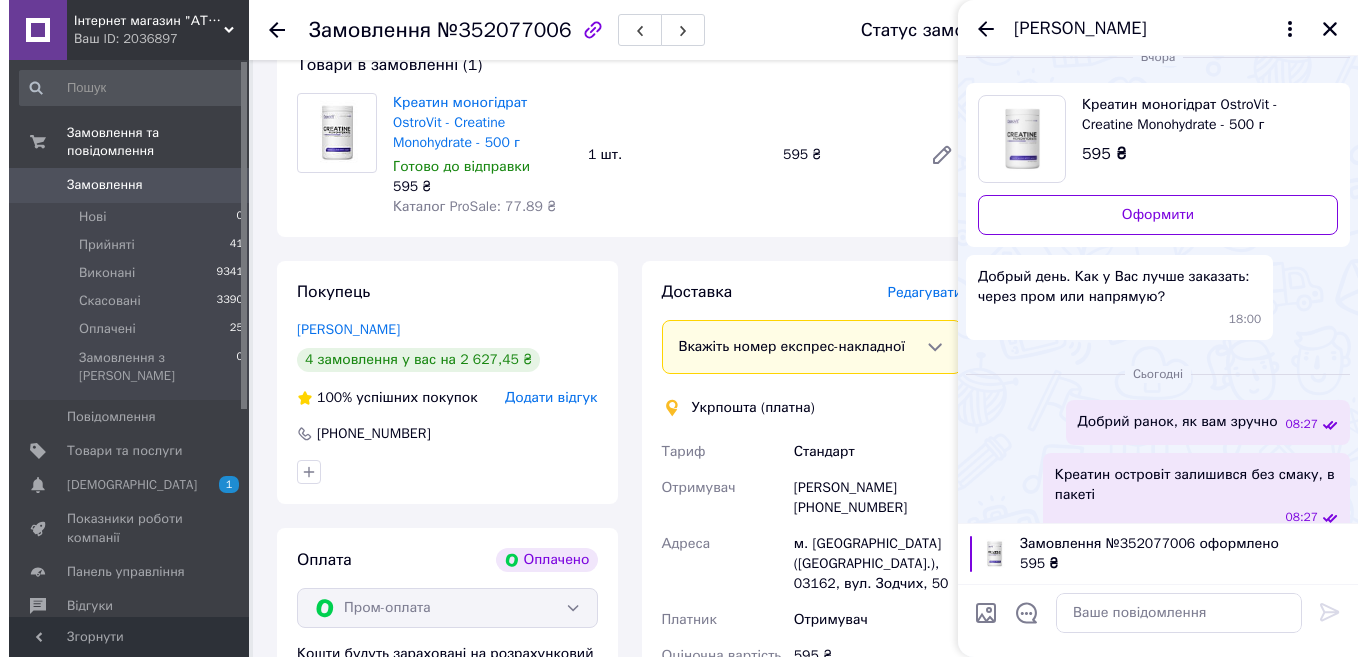 scroll, scrollTop: 48, scrollLeft: 0, axis: vertical 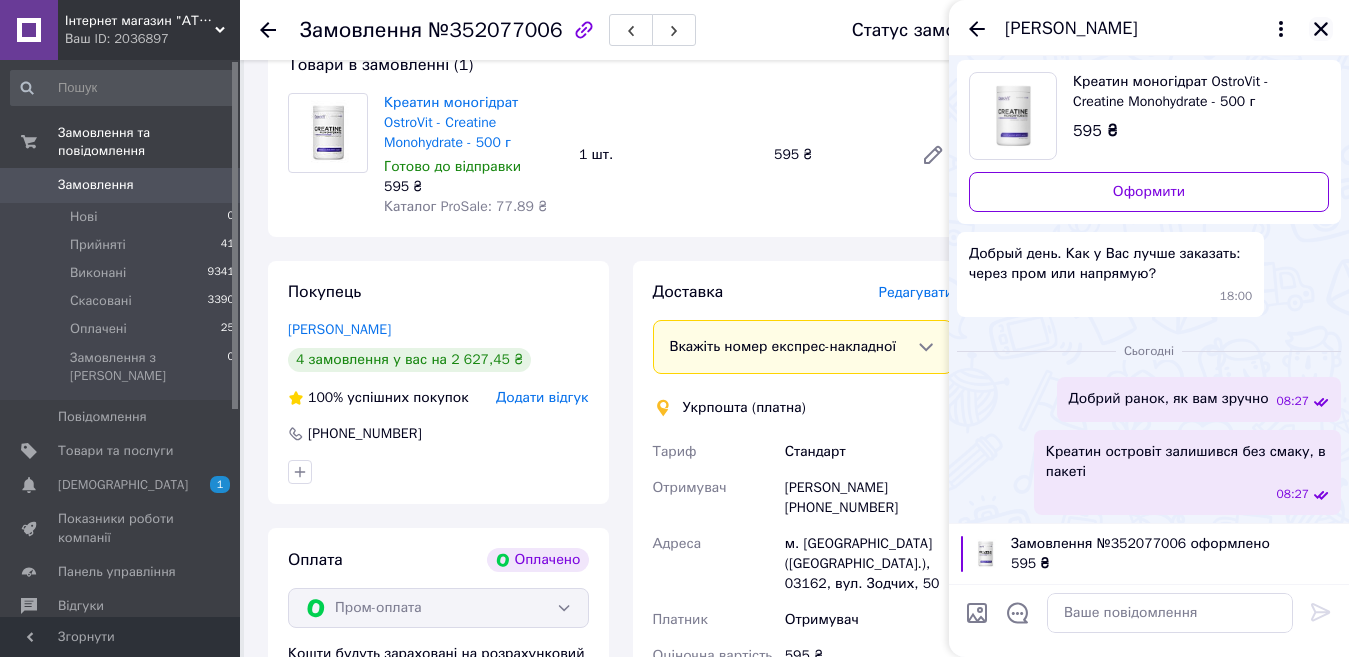 click 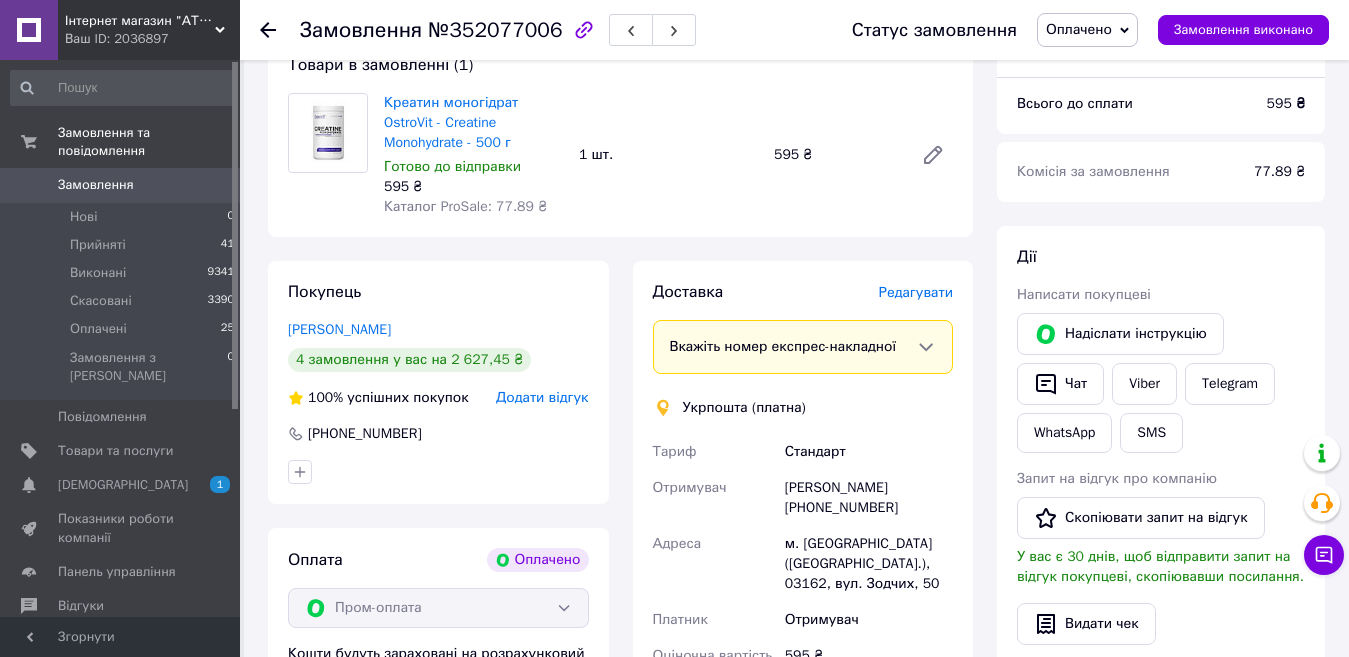 click on "Редагувати" at bounding box center (916, 292) 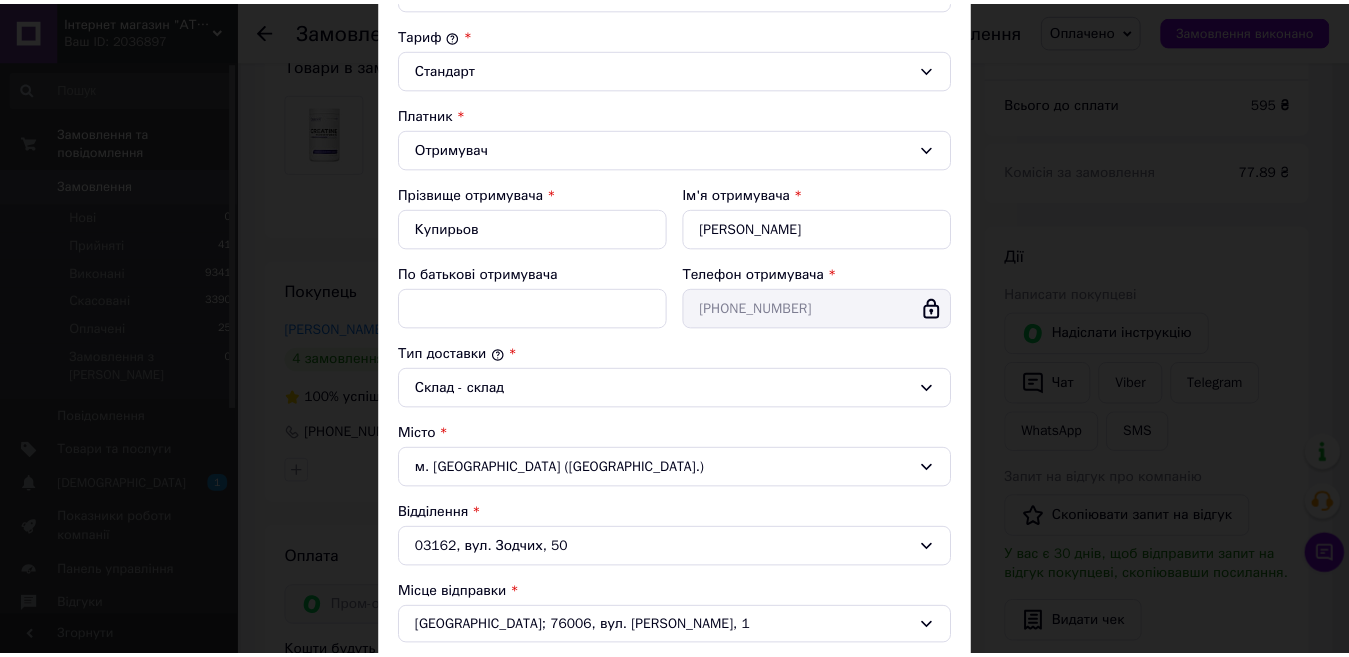 scroll, scrollTop: 594, scrollLeft: 0, axis: vertical 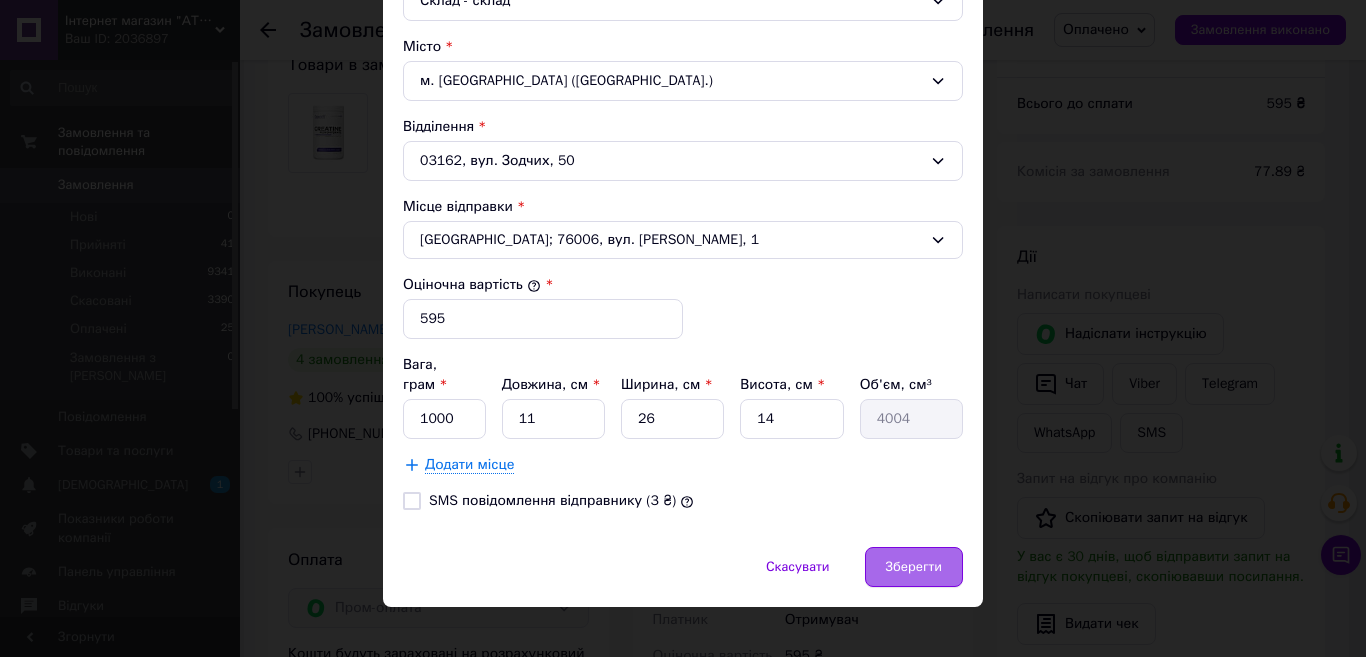 click on "Зберегти" at bounding box center (914, 567) 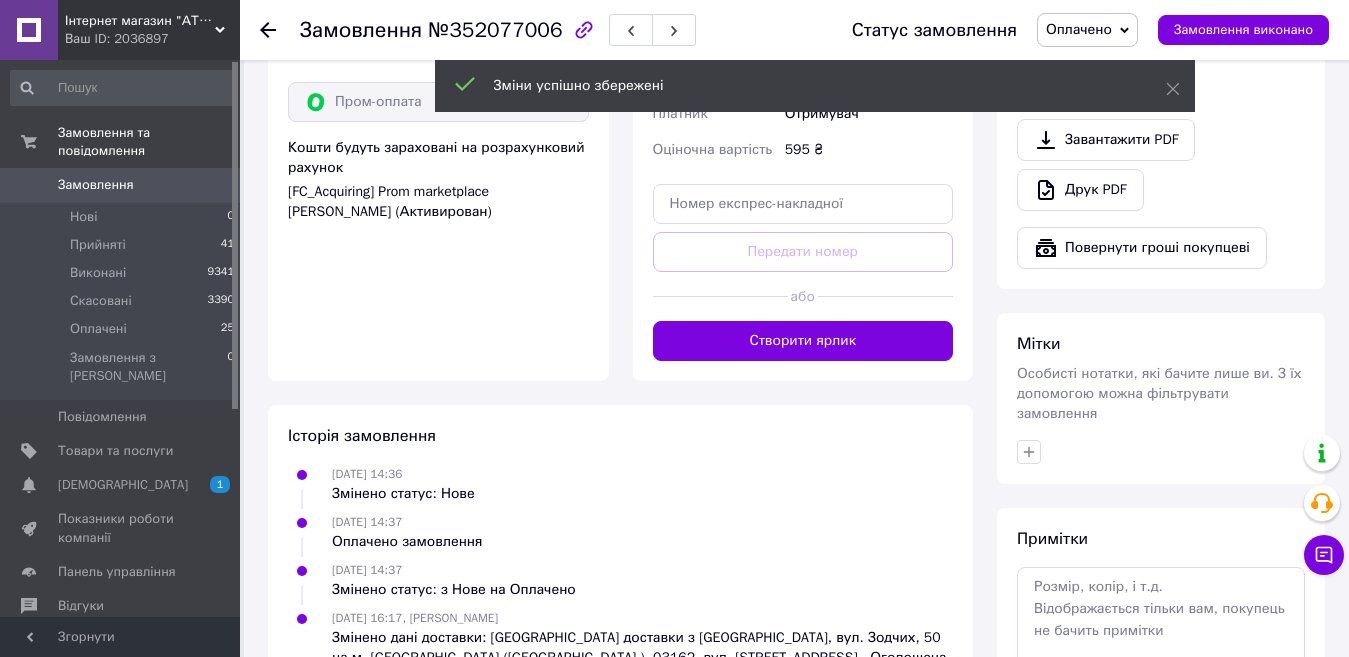 scroll, scrollTop: 800, scrollLeft: 0, axis: vertical 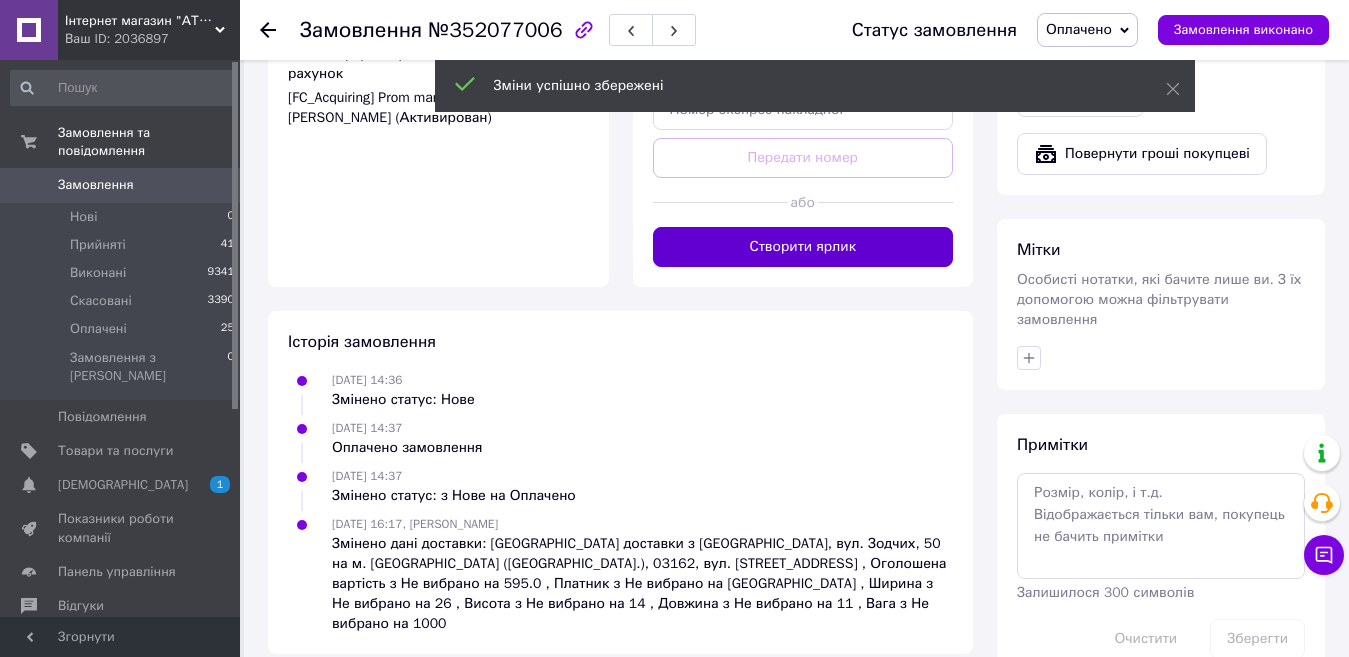 click on "Створити ярлик" at bounding box center (803, 247) 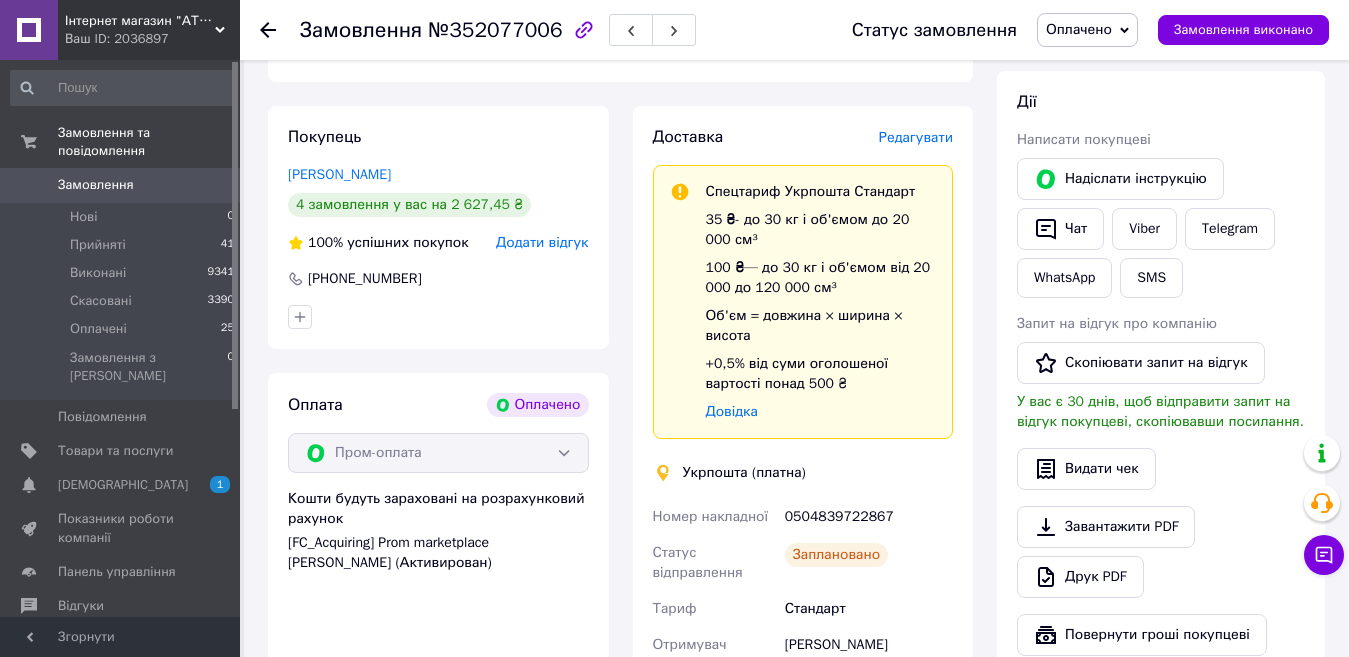 scroll, scrollTop: 500, scrollLeft: 0, axis: vertical 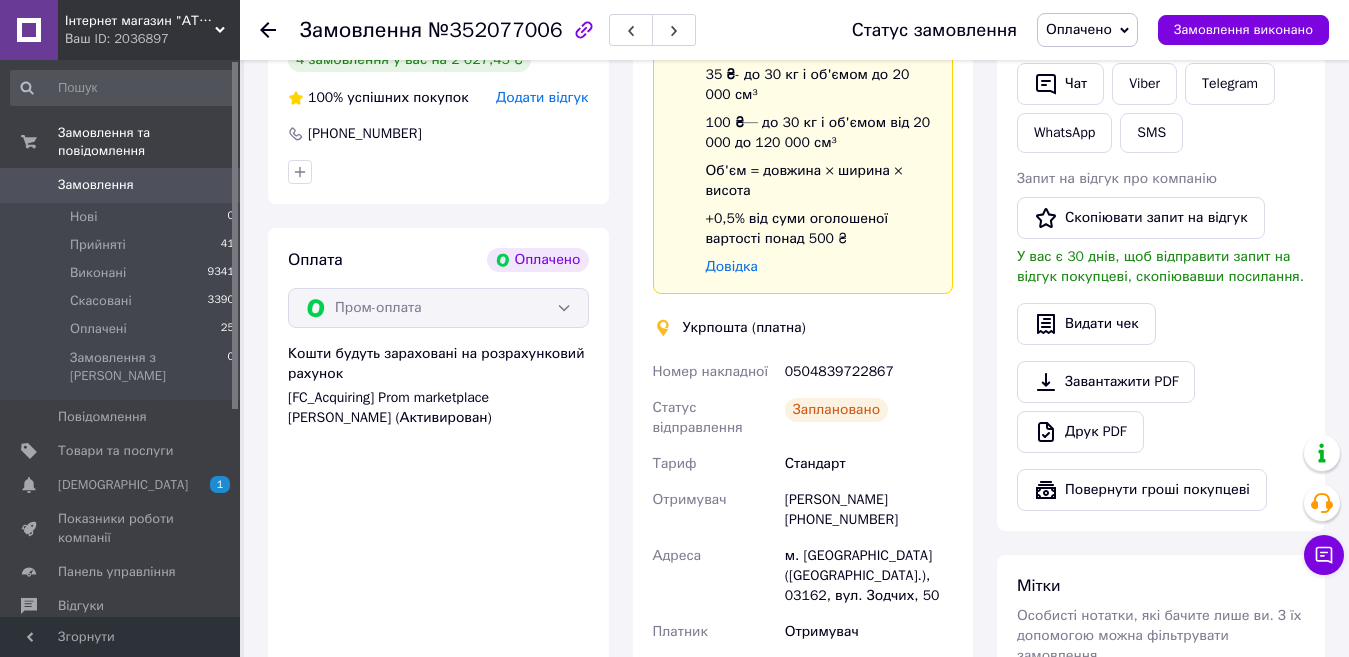 click on "Замовлення" at bounding box center (96, 185) 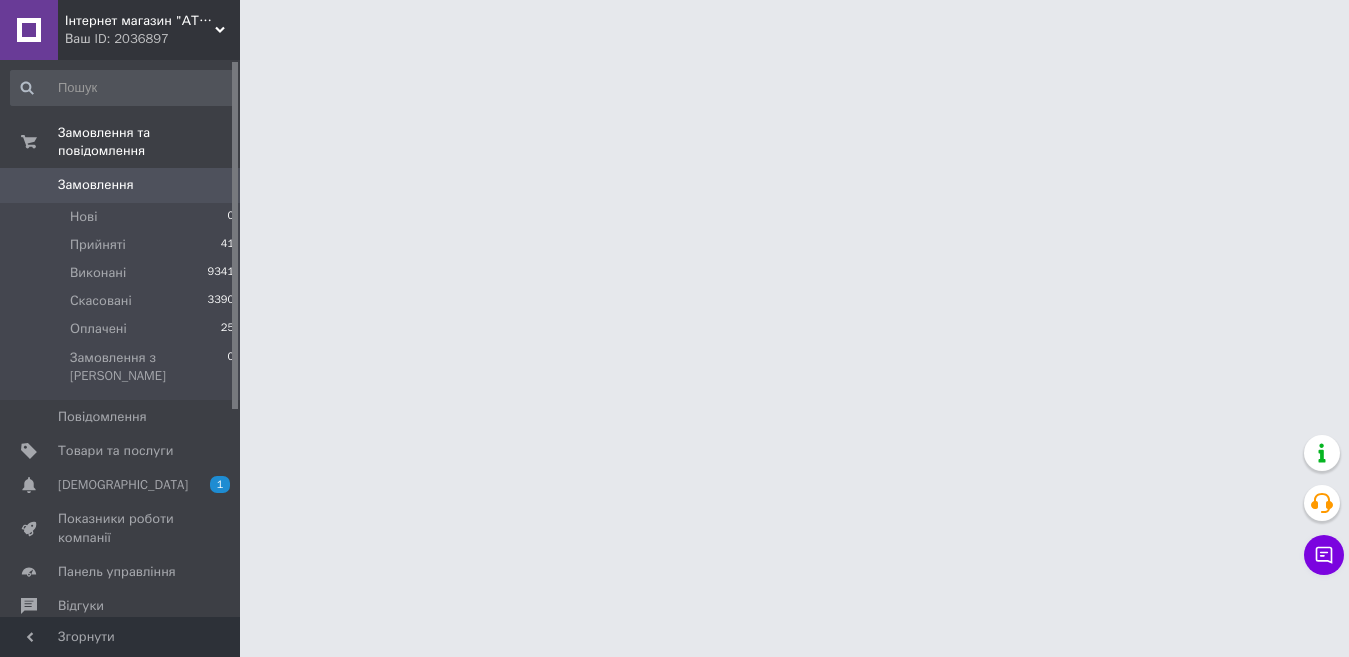 scroll, scrollTop: 0, scrollLeft: 0, axis: both 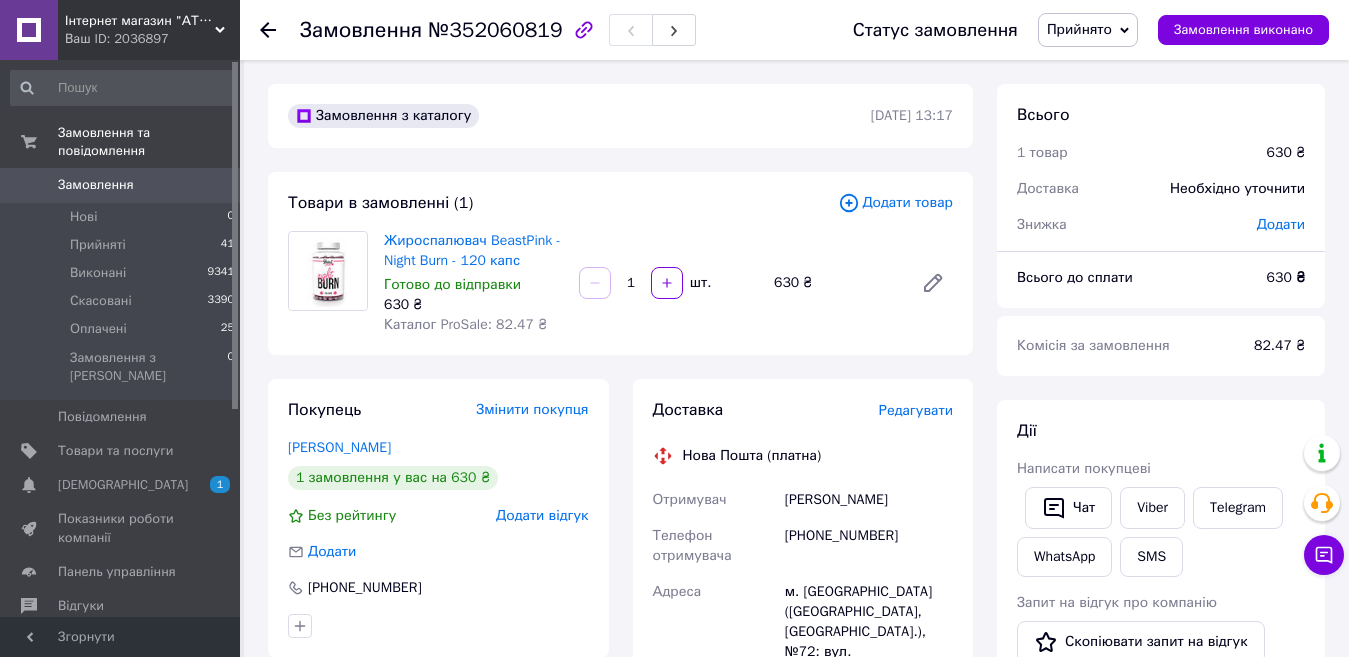 click on "Редагувати" at bounding box center [916, 410] 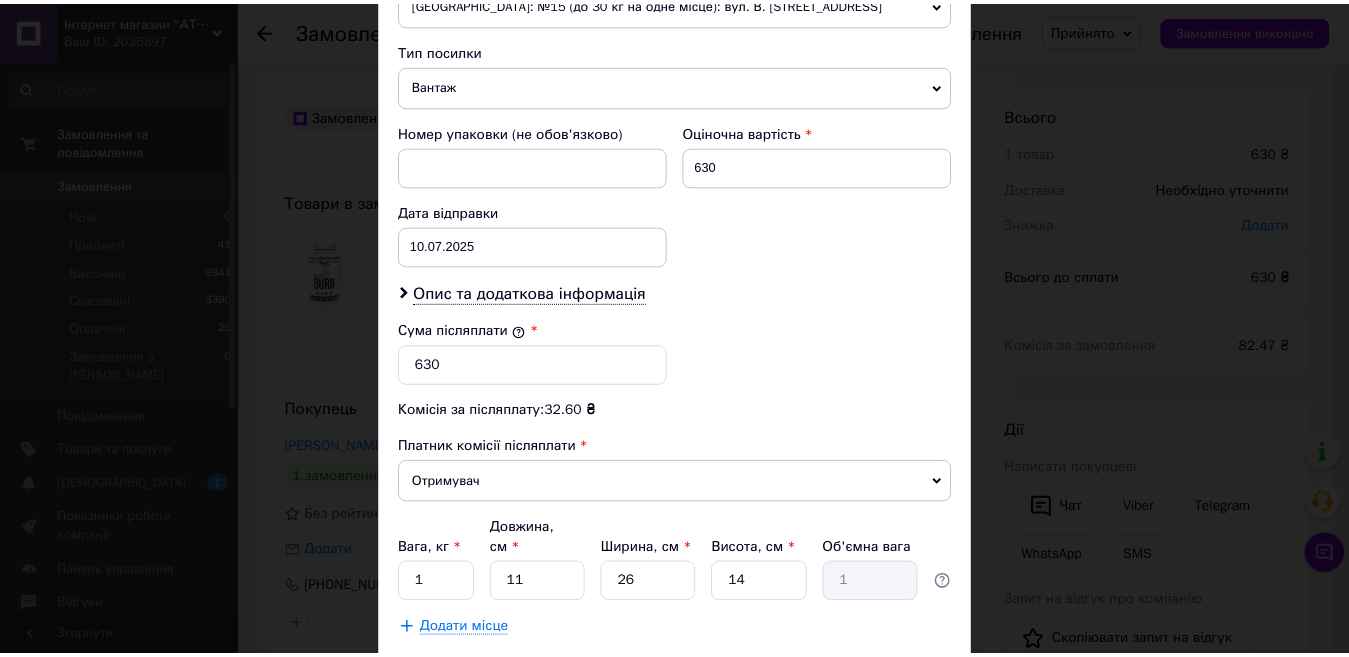 scroll, scrollTop: 869, scrollLeft: 0, axis: vertical 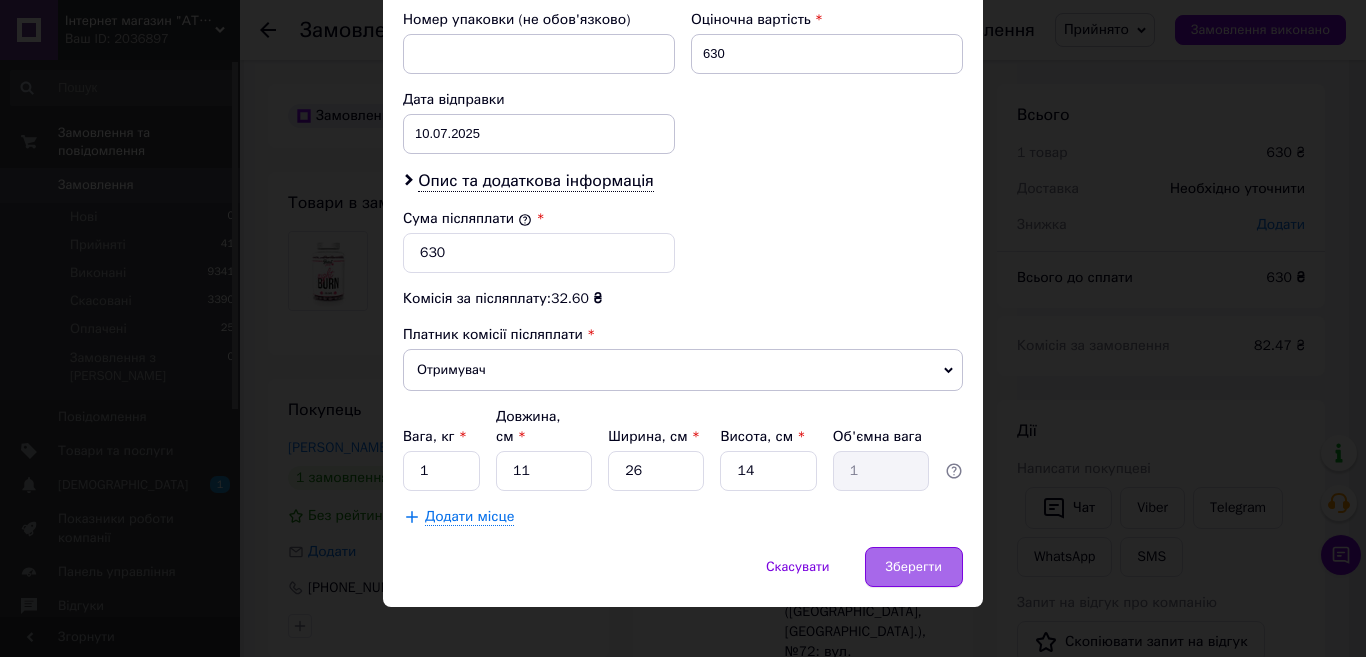 click on "Зберегти" at bounding box center (914, 567) 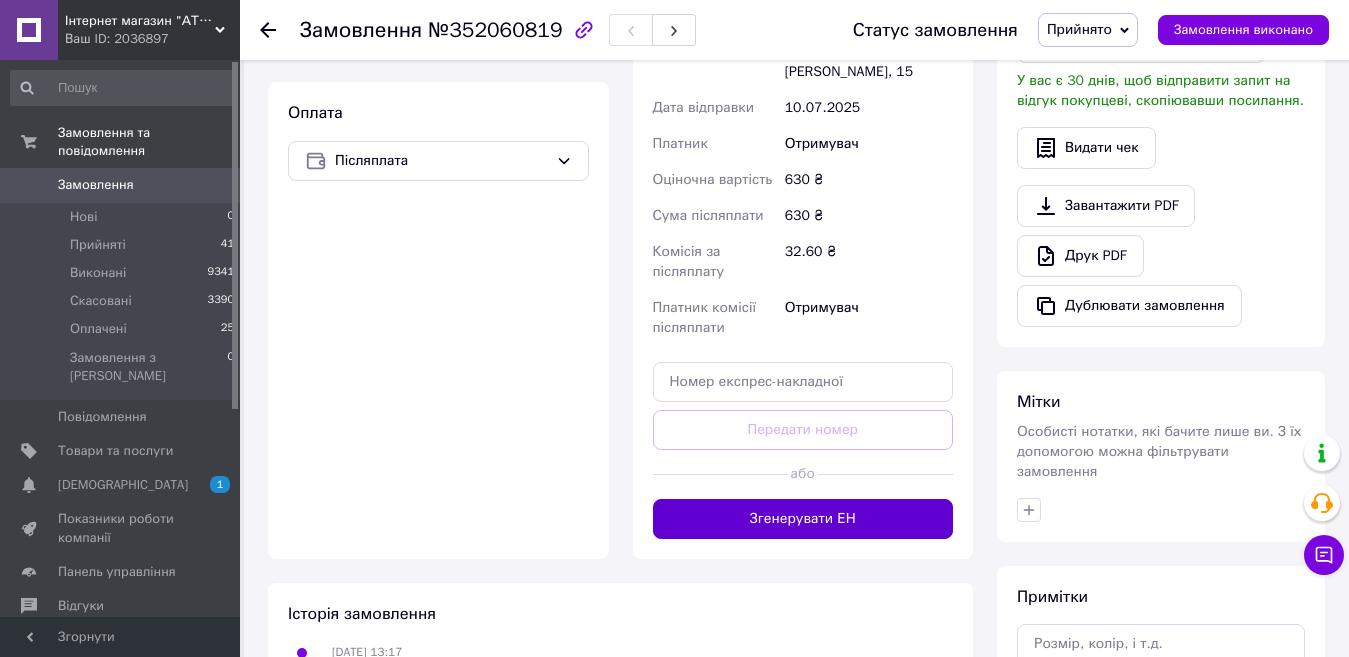 click on "Згенерувати ЕН" at bounding box center (803, 519) 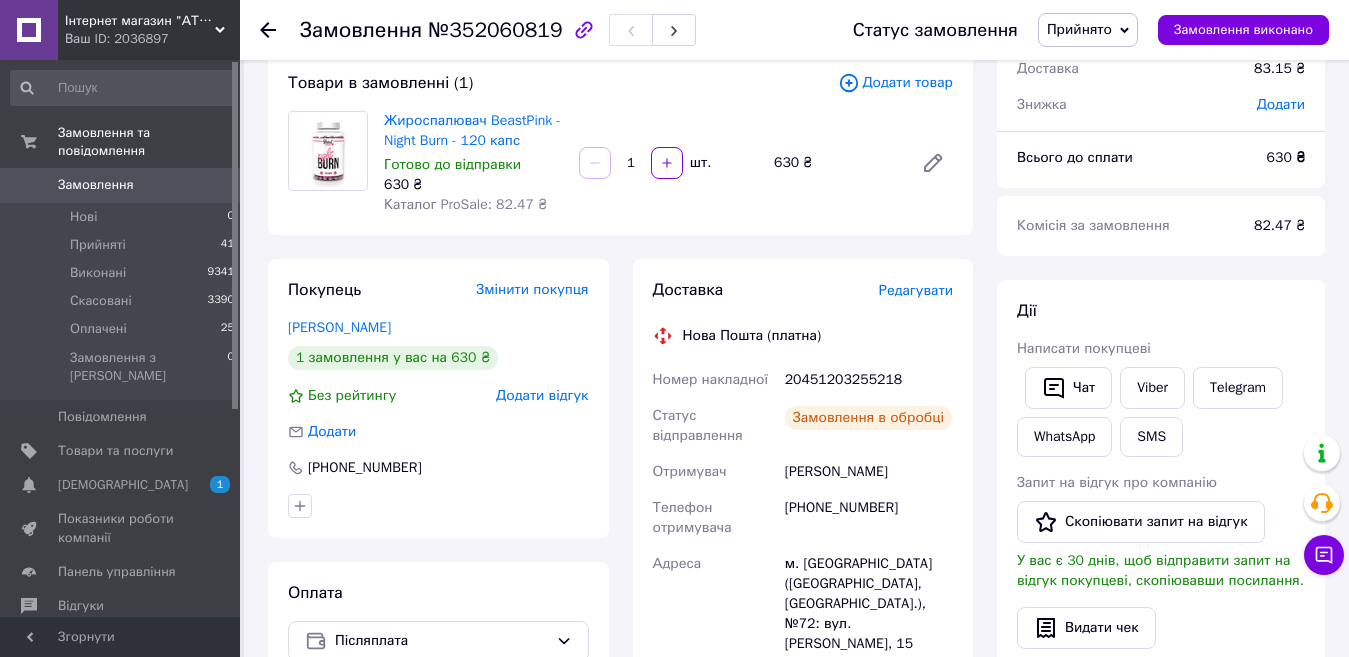 scroll, scrollTop: 0, scrollLeft: 0, axis: both 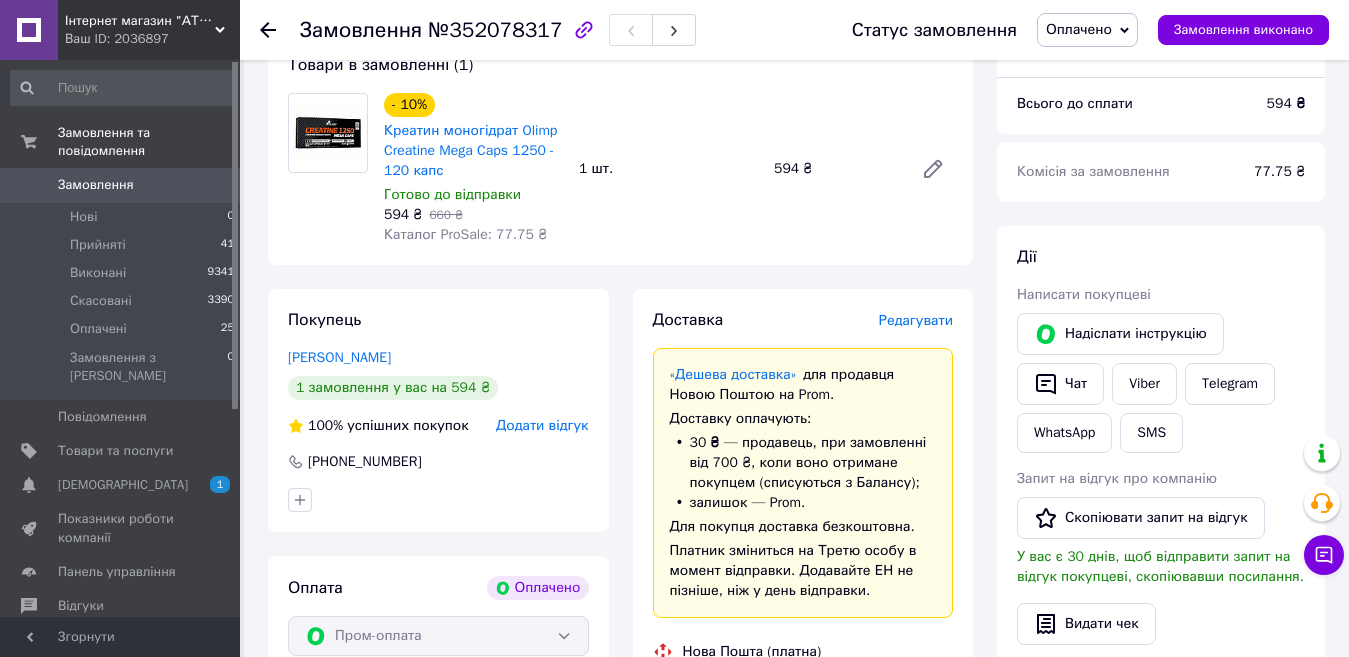 click on "Редагувати" at bounding box center [916, 320] 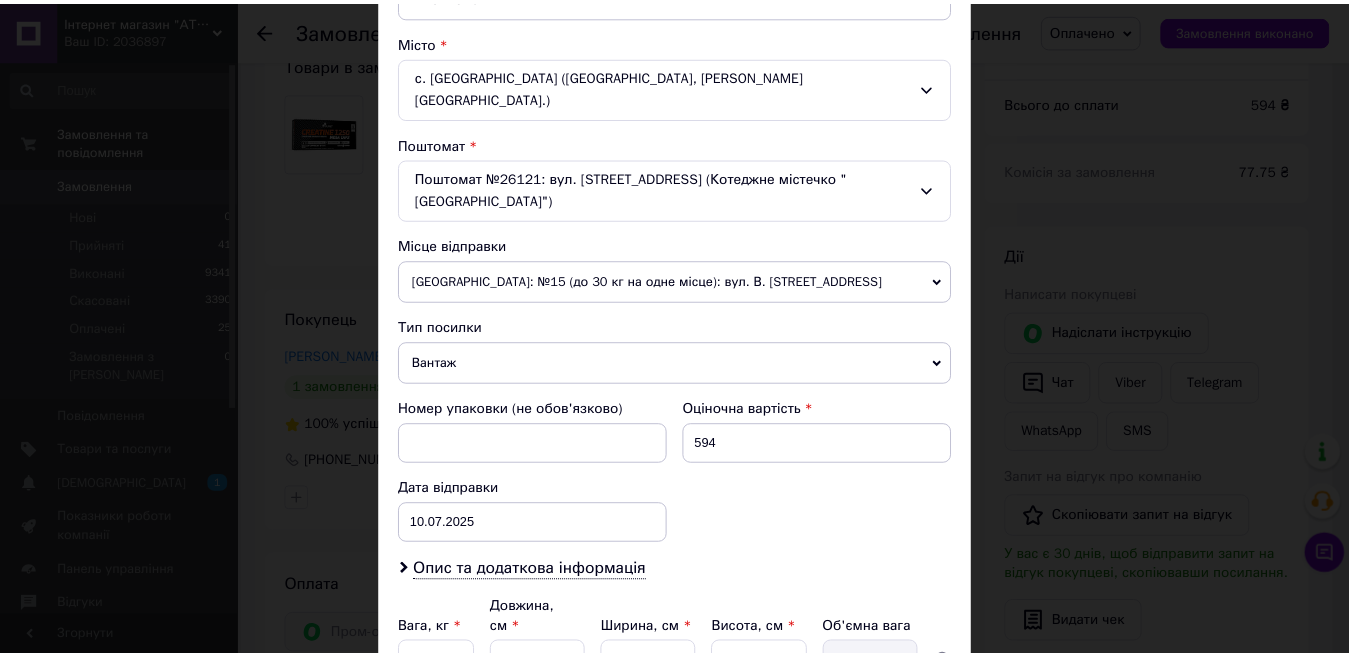 scroll, scrollTop: 671, scrollLeft: 0, axis: vertical 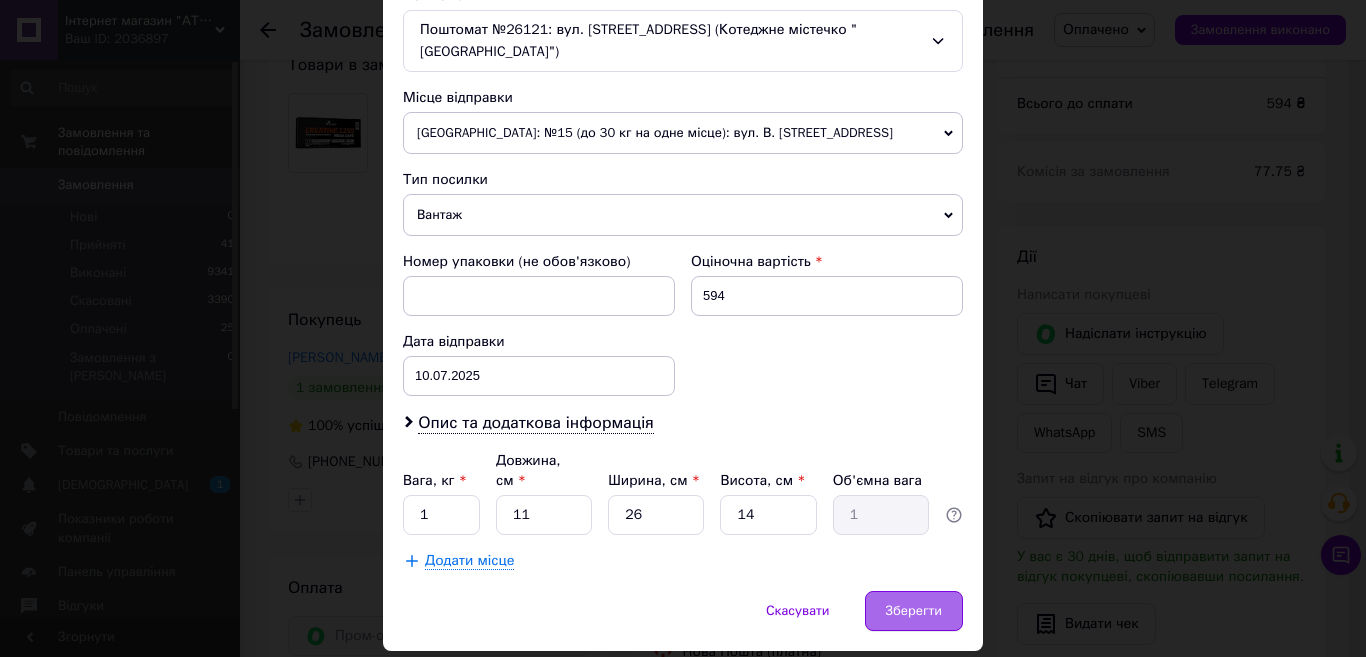 click on "Зберегти" at bounding box center [914, 611] 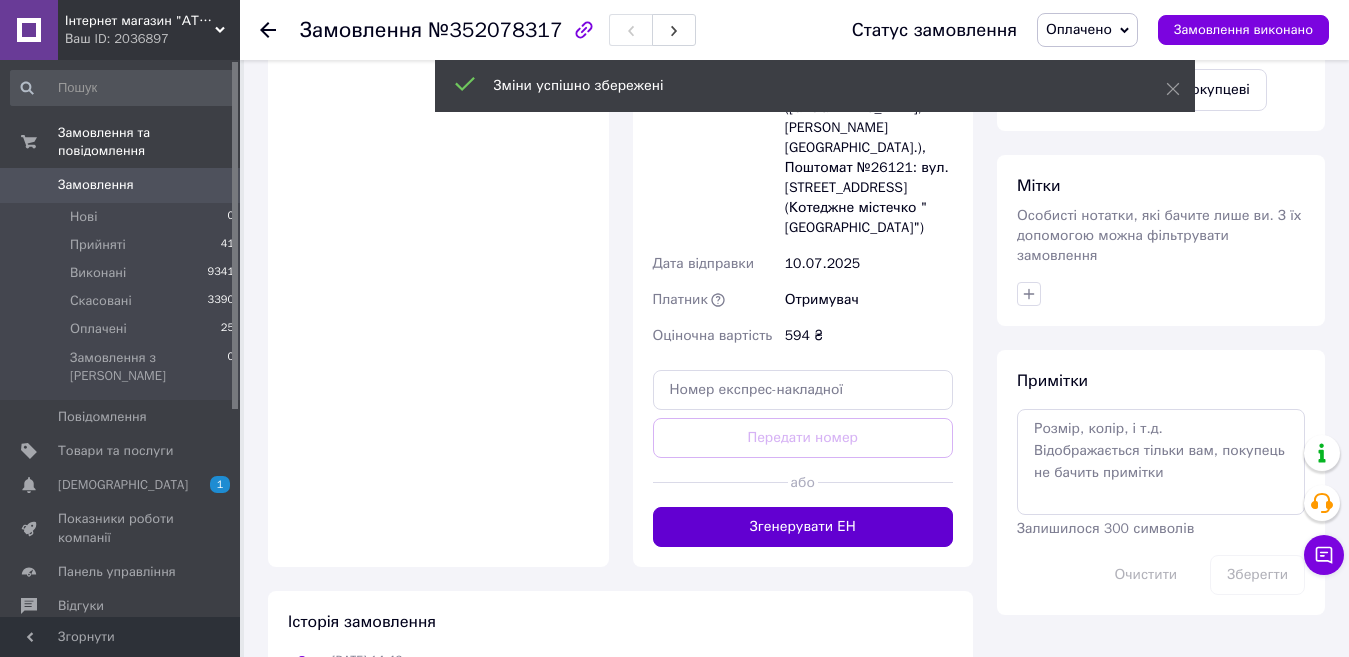 click on "Згенерувати ЕН" at bounding box center (803, 527) 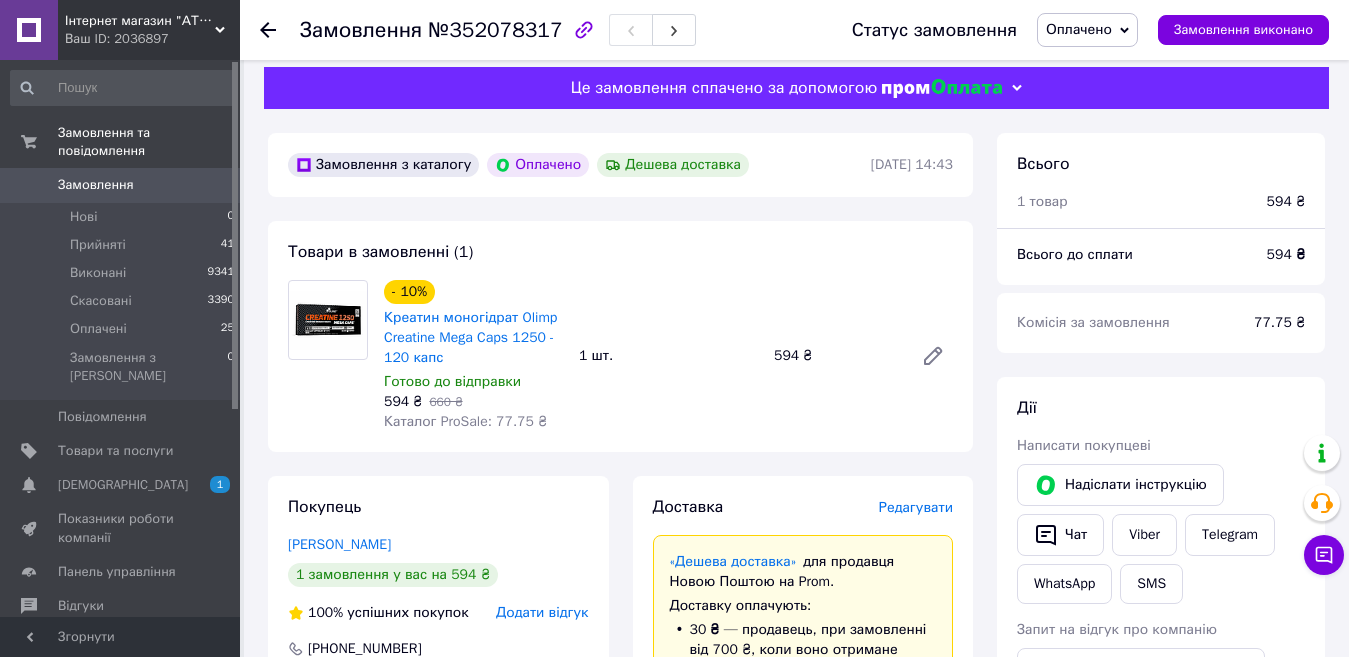 scroll, scrollTop: 0, scrollLeft: 0, axis: both 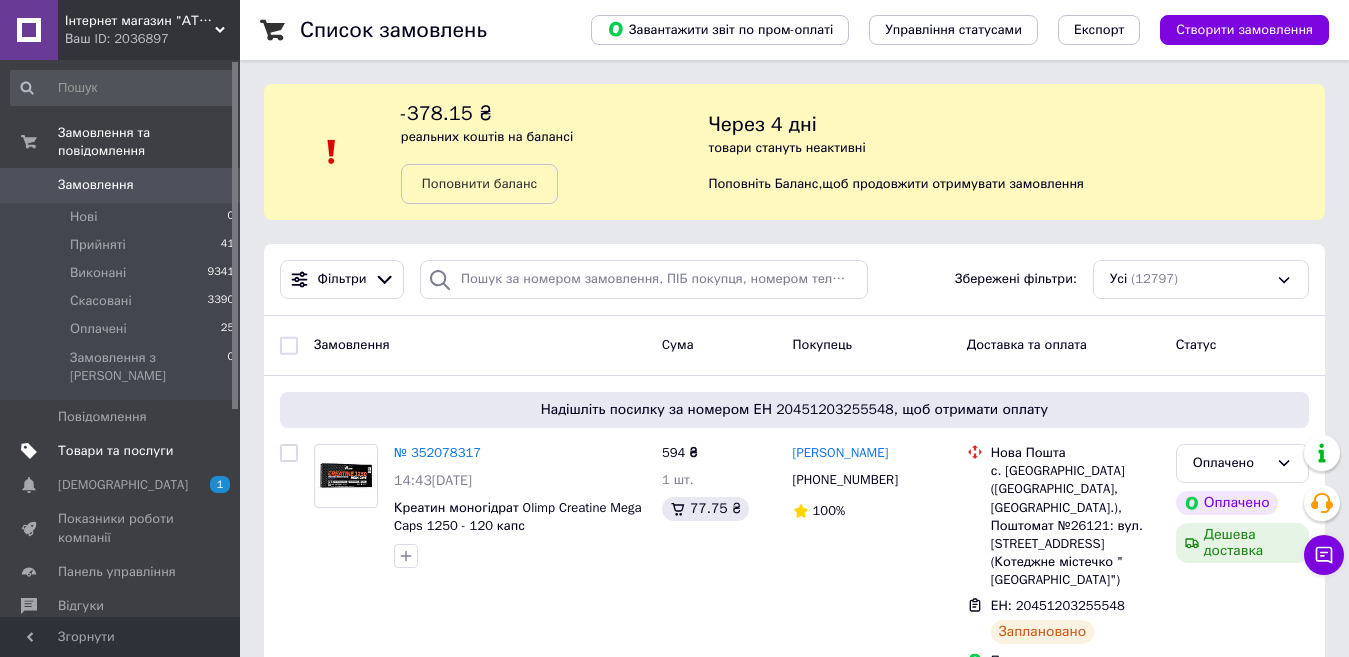 click on "Товари та послуги" at bounding box center [115, 451] 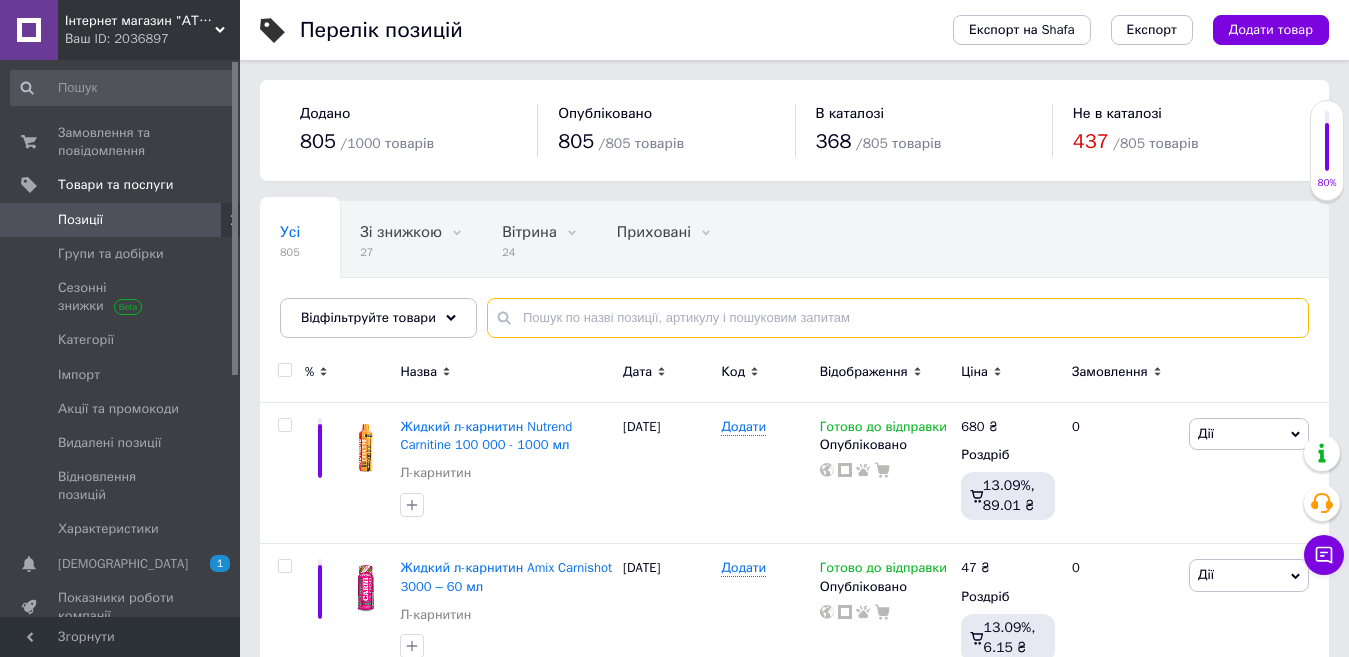 click at bounding box center (898, 318) 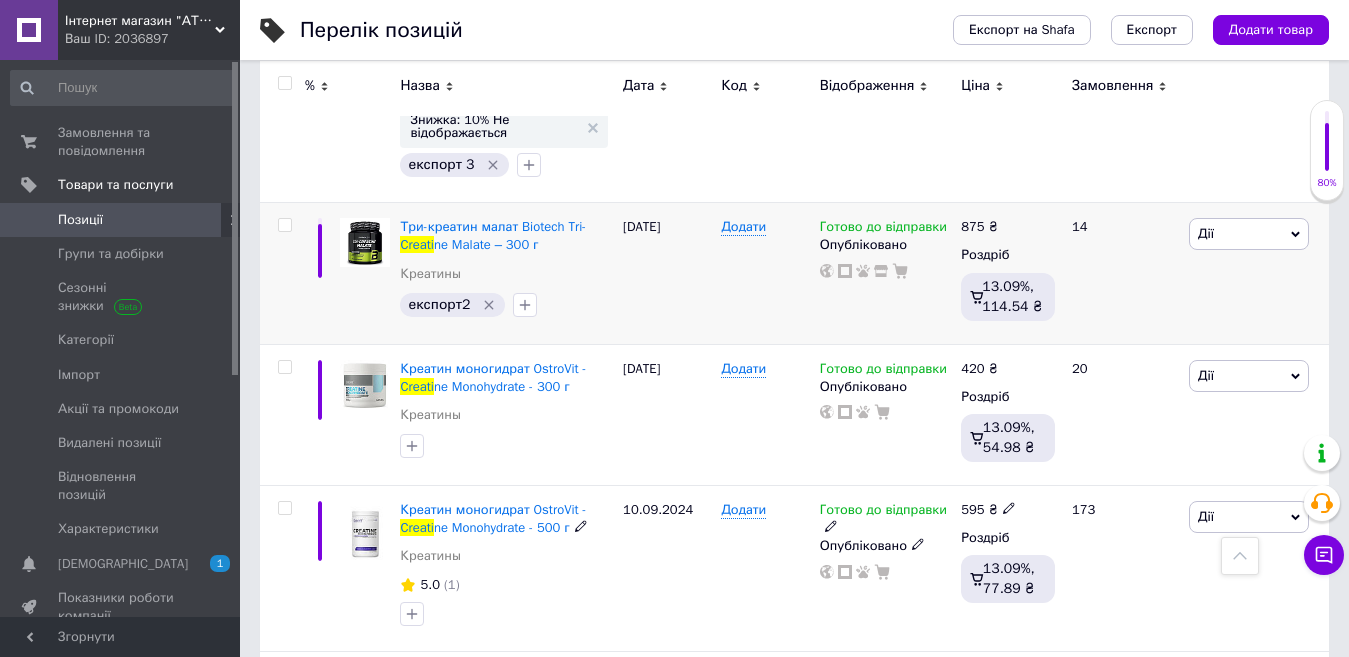 scroll, scrollTop: 1700, scrollLeft: 0, axis: vertical 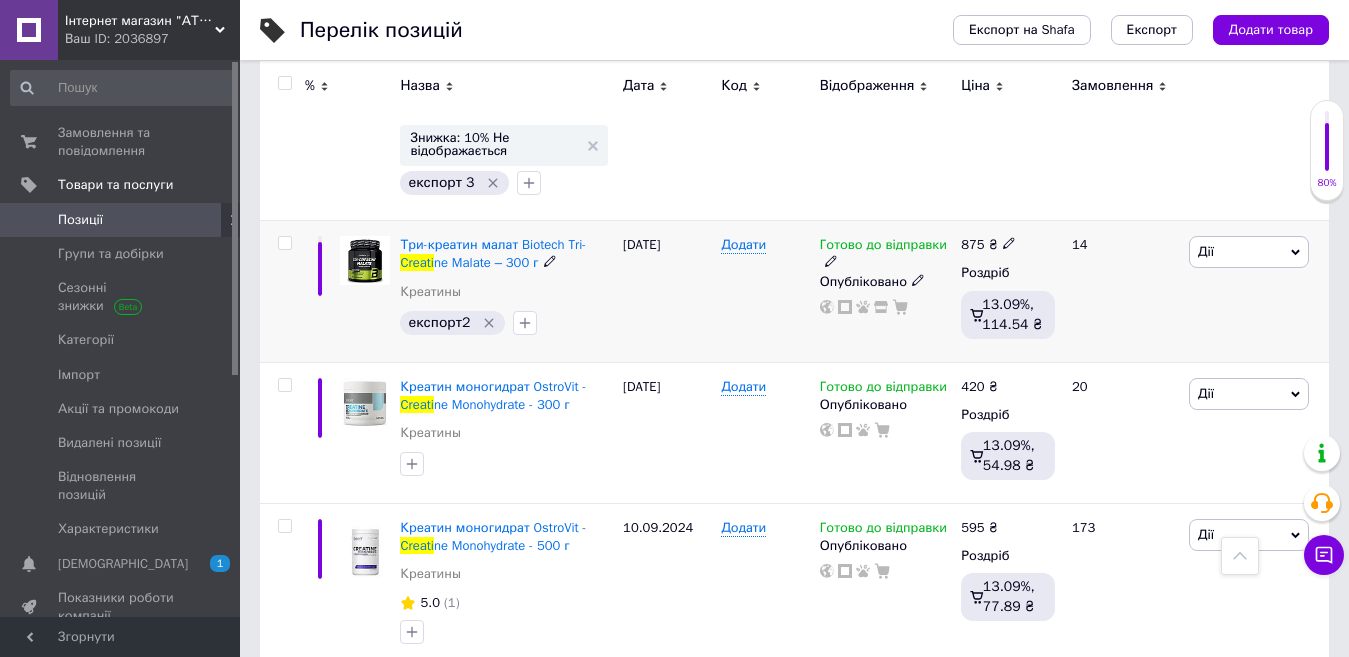 type on "creati" 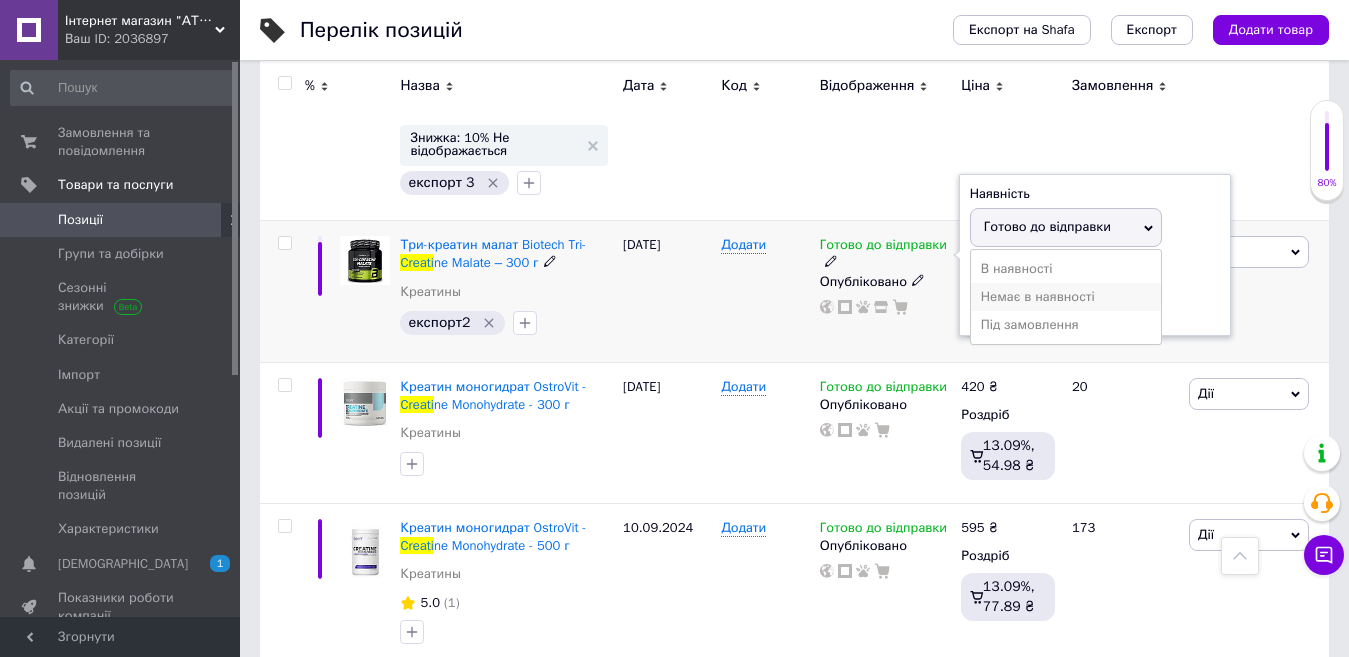 click on "Немає в наявності" at bounding box center [1066, 297] 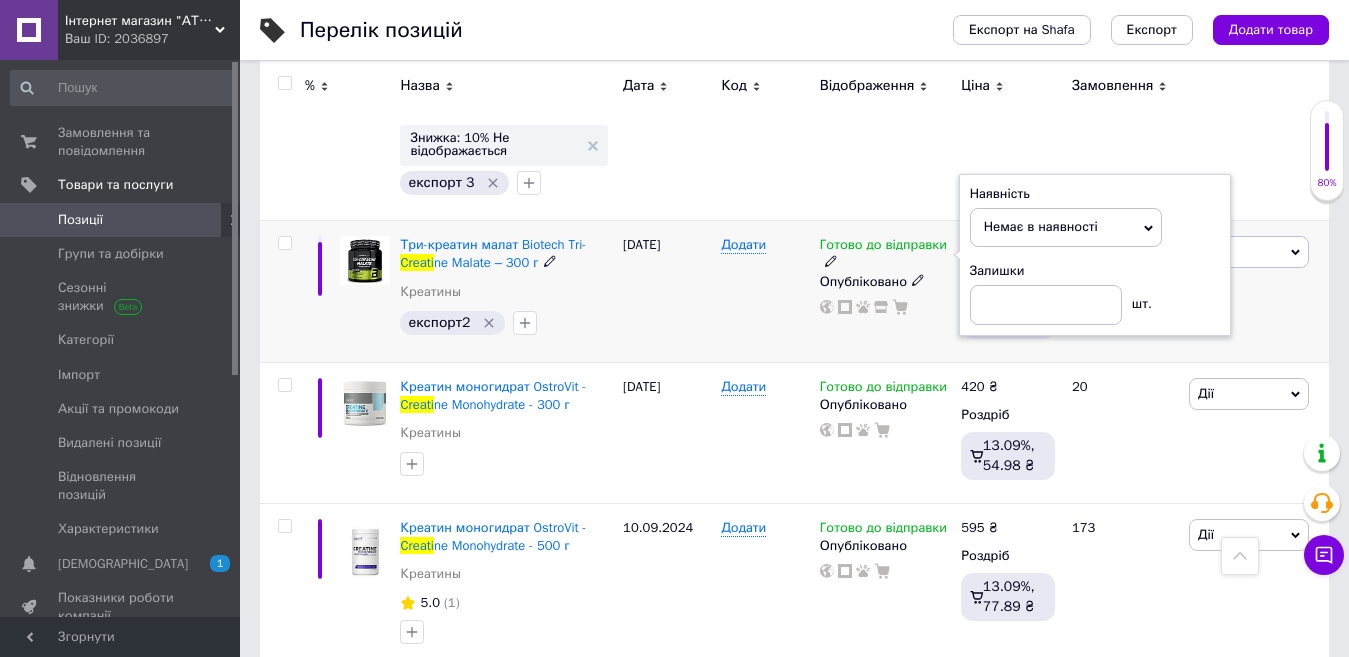 click on "Додати" at bounding box center (765, 291) 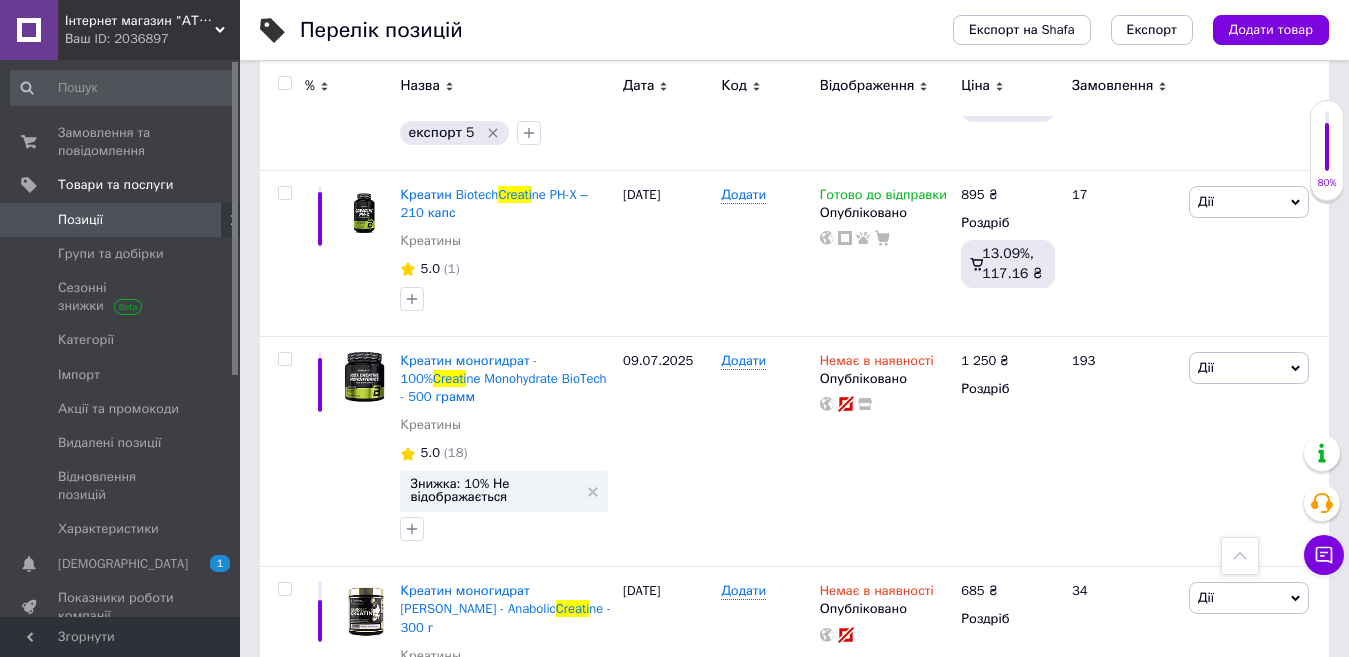 scroll, scrollTop: 8300, scrollLeft: 0, axis: vertical 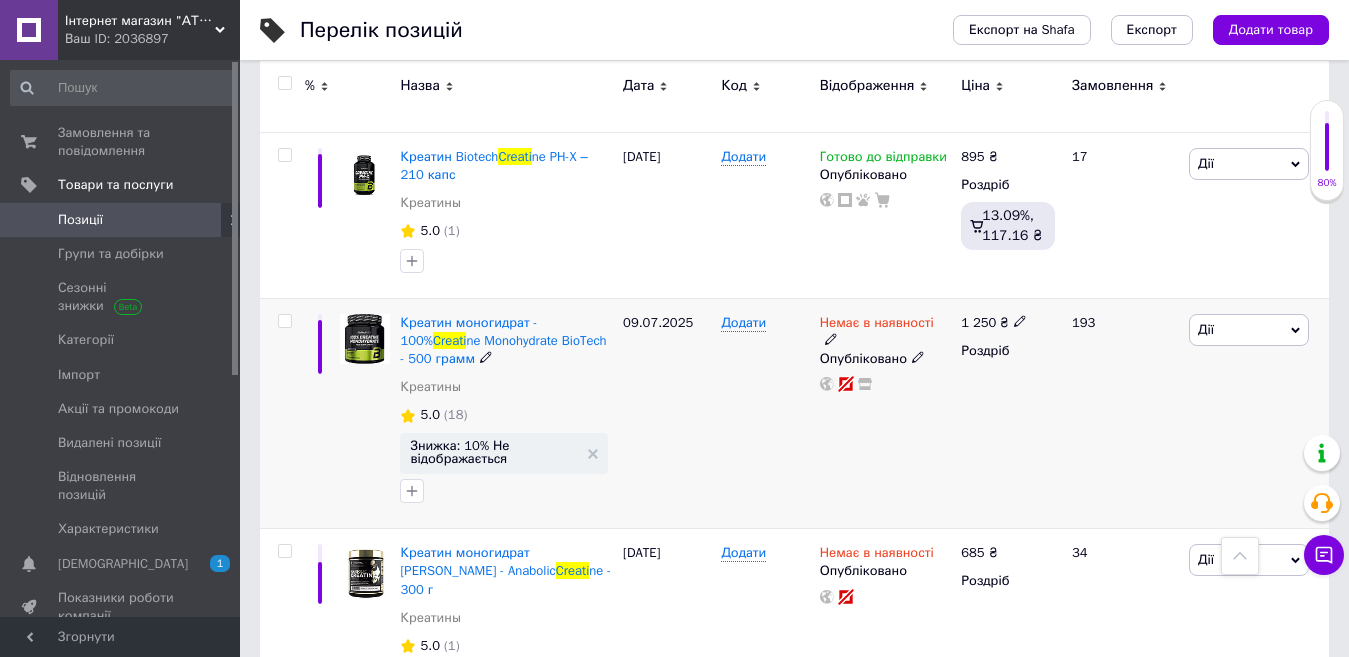 click on "Немає в наявності" at bounding box center [877, 325] 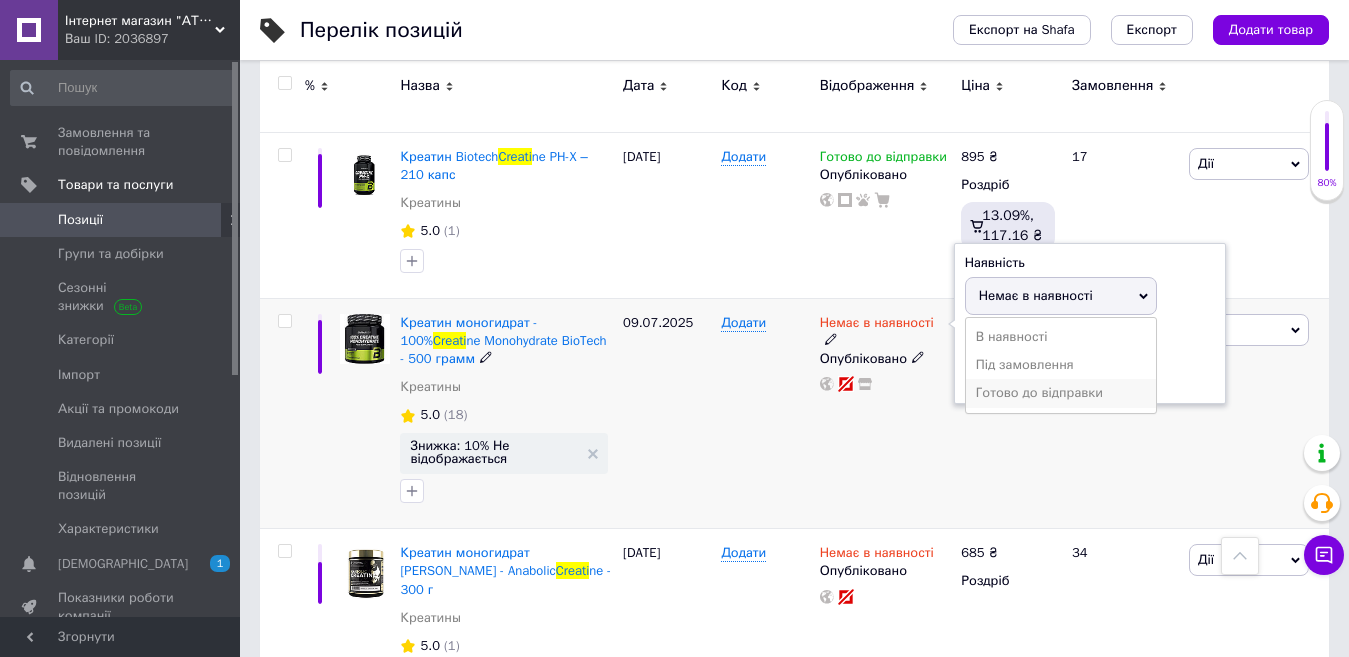 click on "Готово до відправки" at bounding box center (1061, 393) 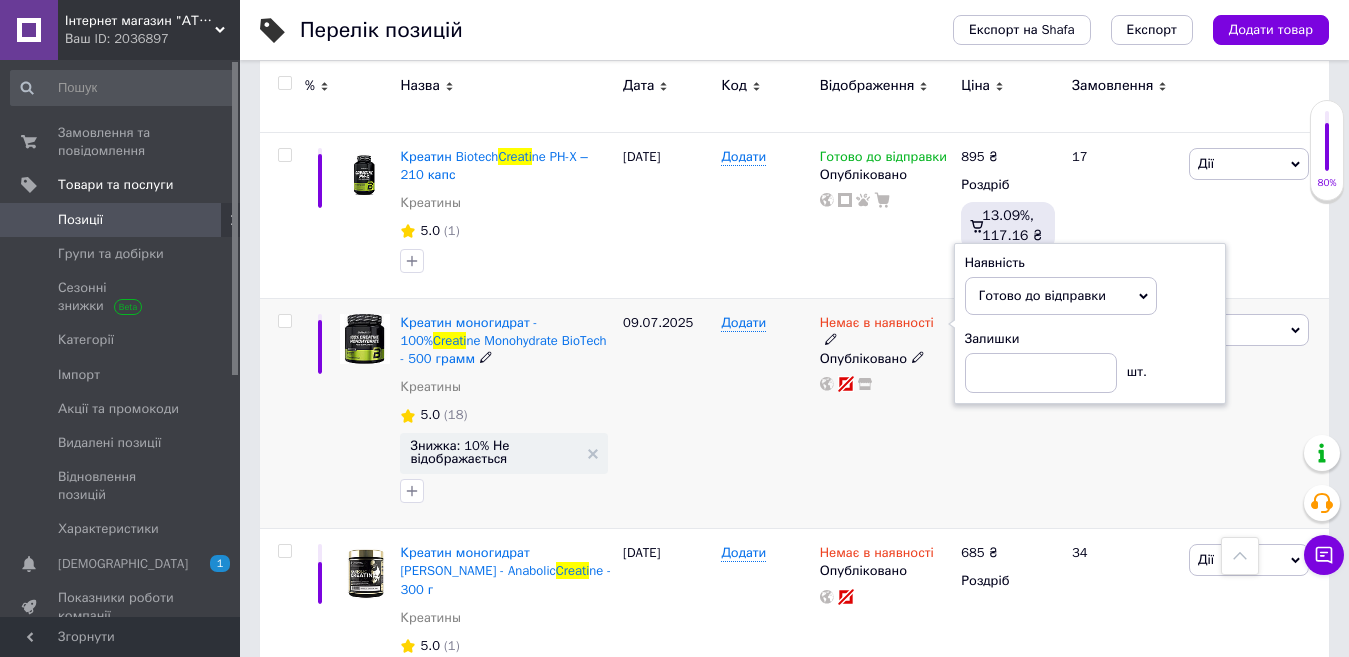 click on "Немає в наявності Наявність Готово до відправки В наявності Немає в наявності Під замовлення Залишки шт. Опубліковано" at bounding box center [886, 413] 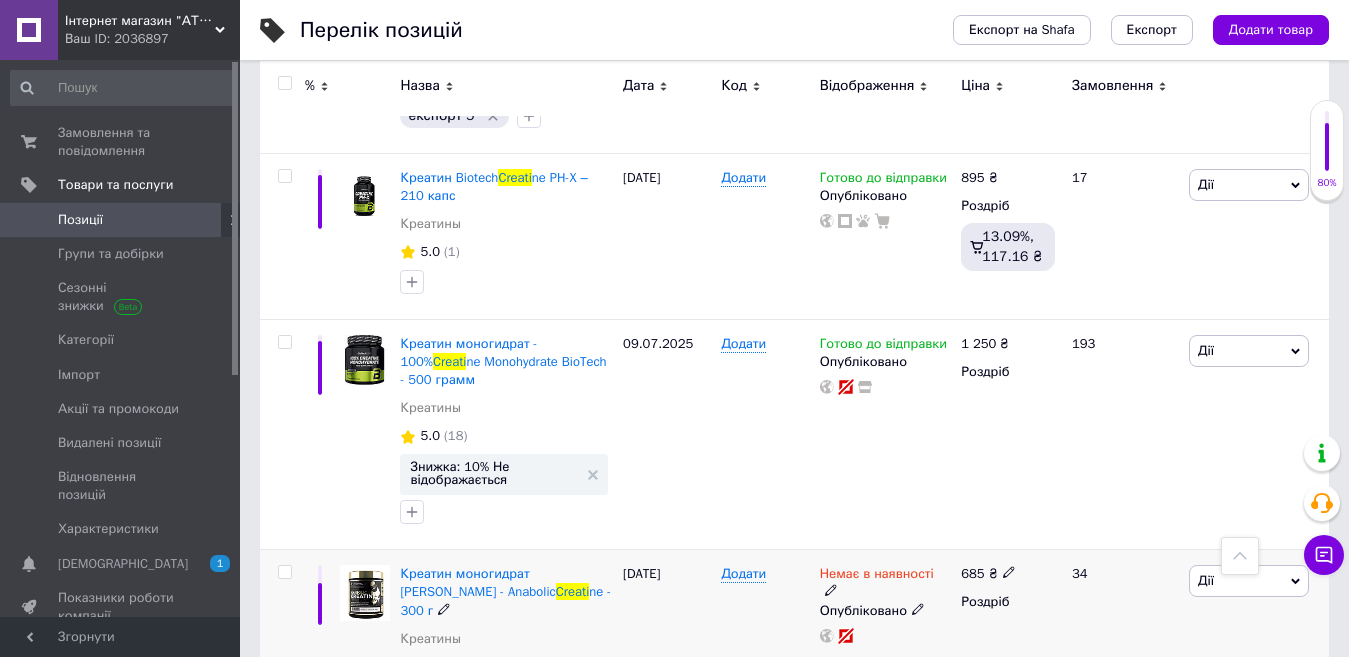 scroll, scrollTop: 8200, scrollLeft: 0, axis: vertical 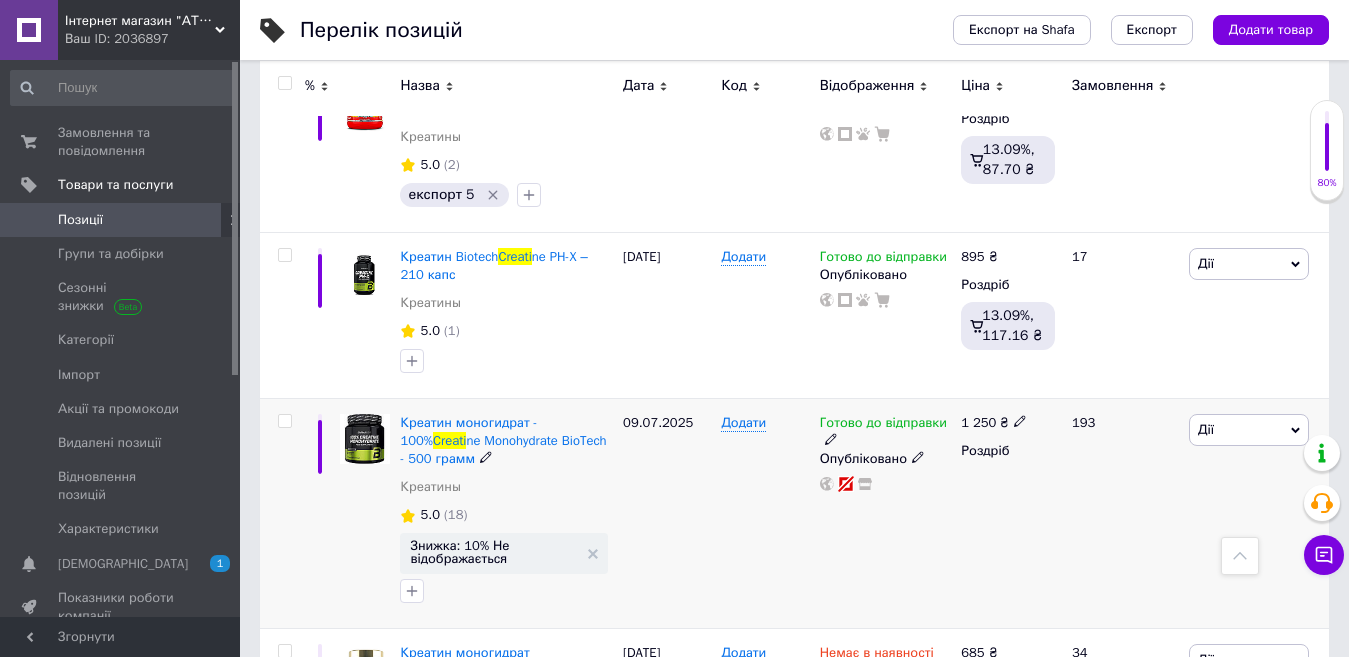 click on "Дії" at bounding box center [1249, 430] 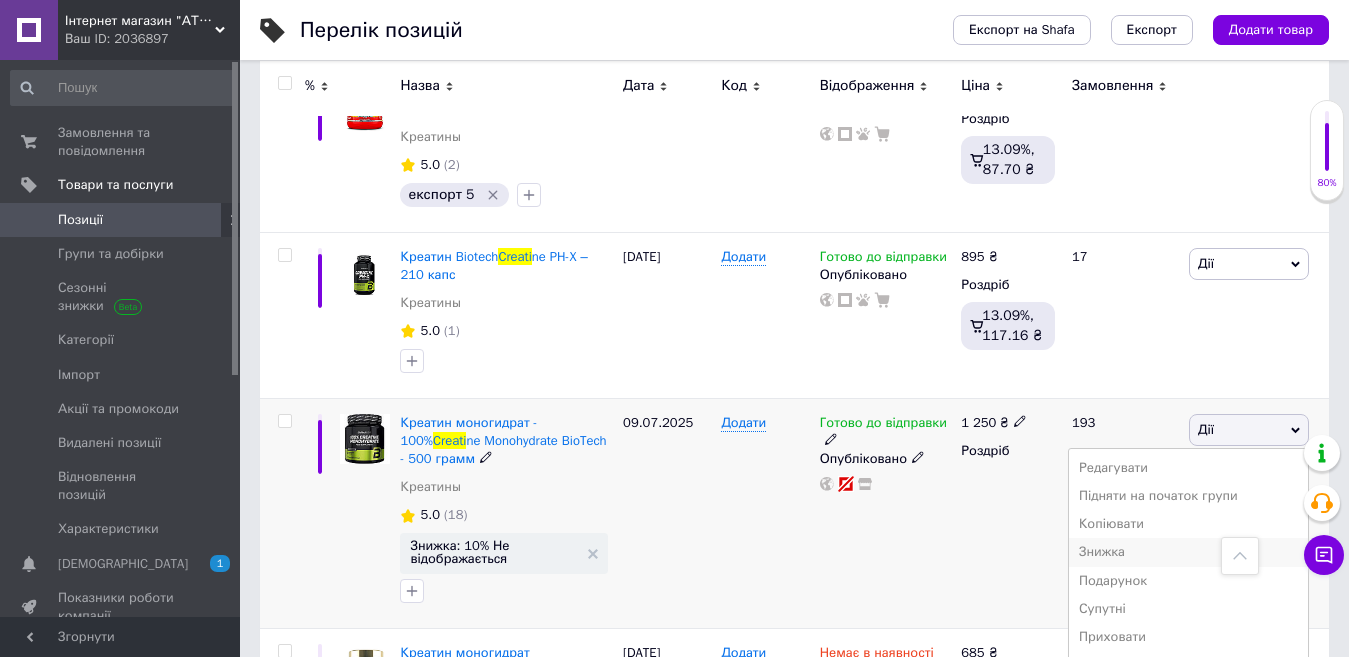 click on "Знижка" at bounding box center [1188, 552] 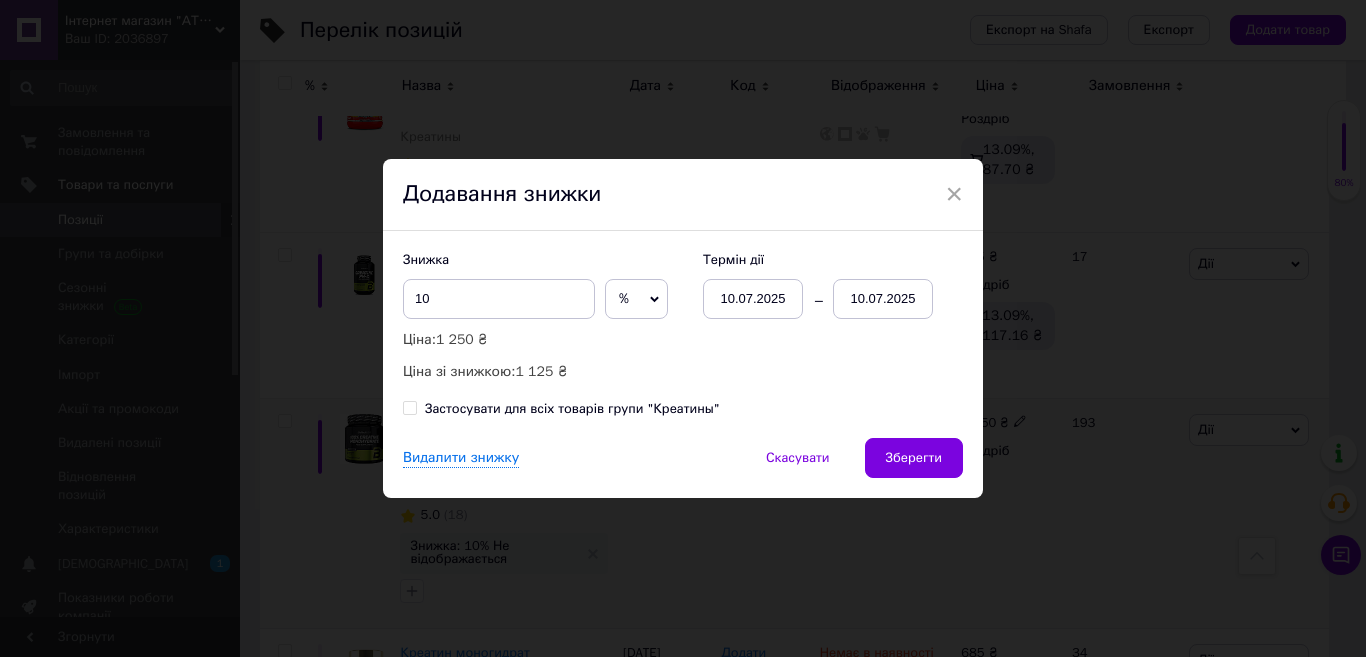 click on "10.07.2025" at bounding box center (883, 299) 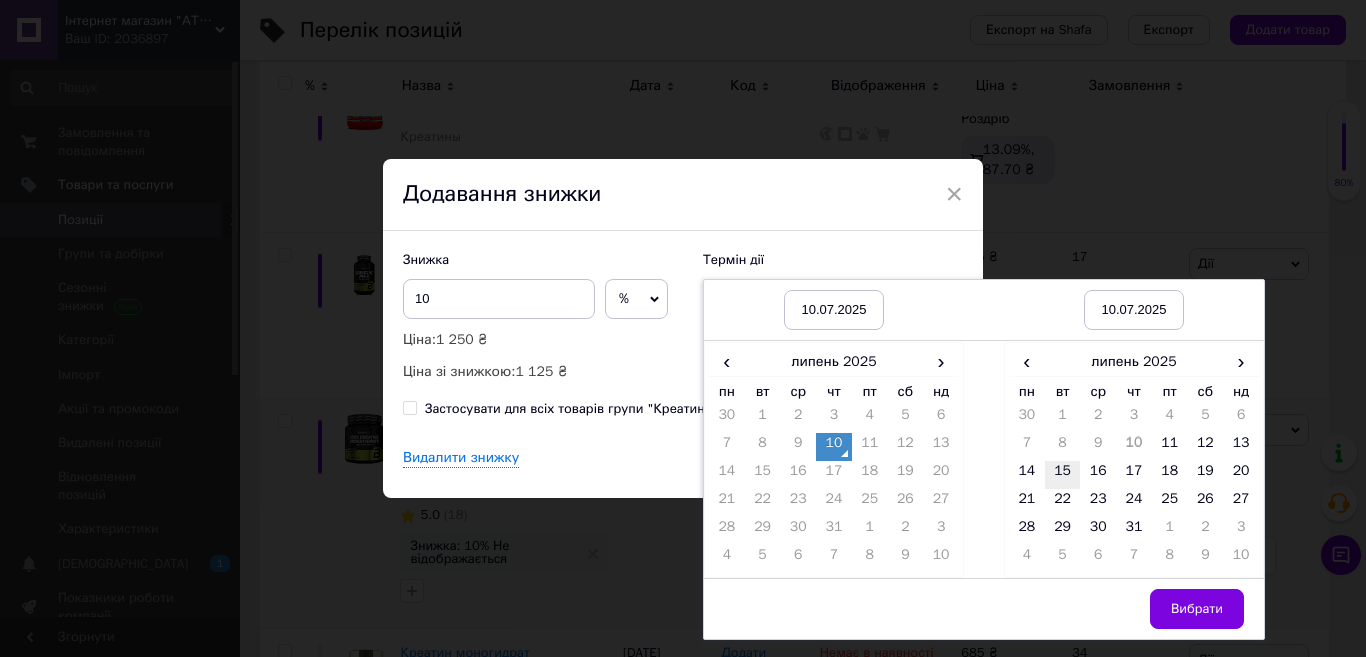 click on "15" at bounding box center [1063, 475] 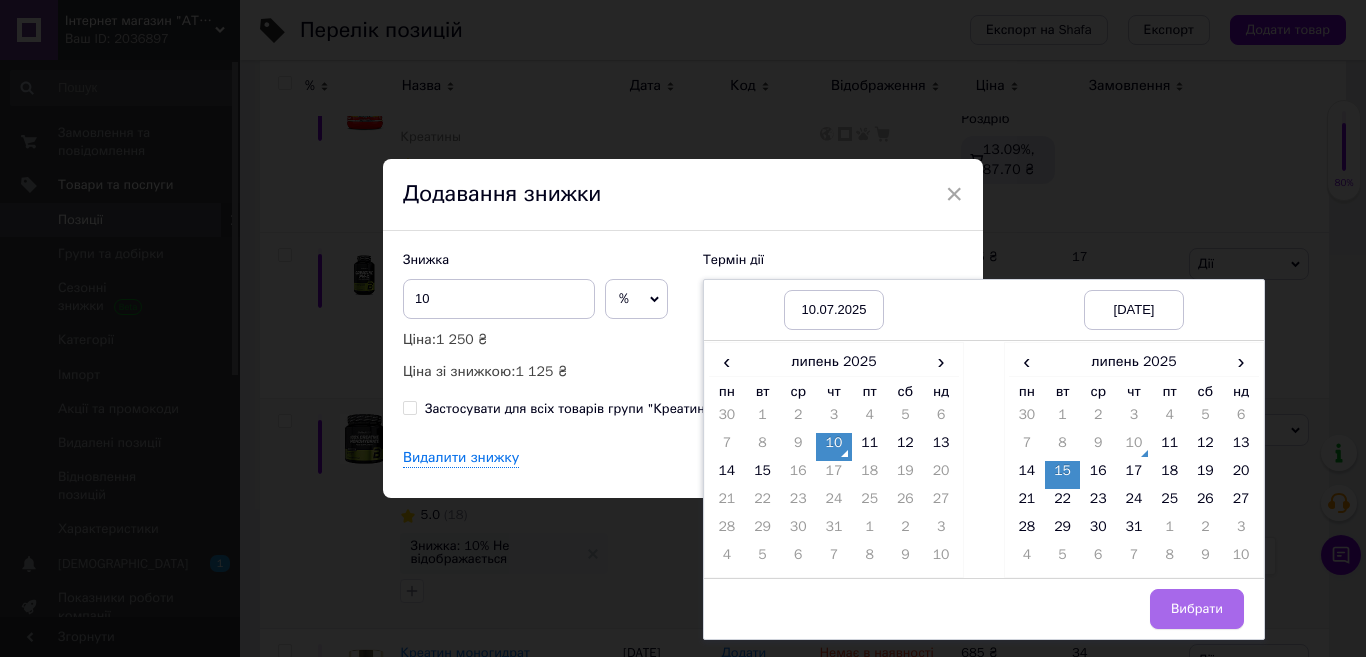 click on "Вибрати" at bounding box center (1197, 609) 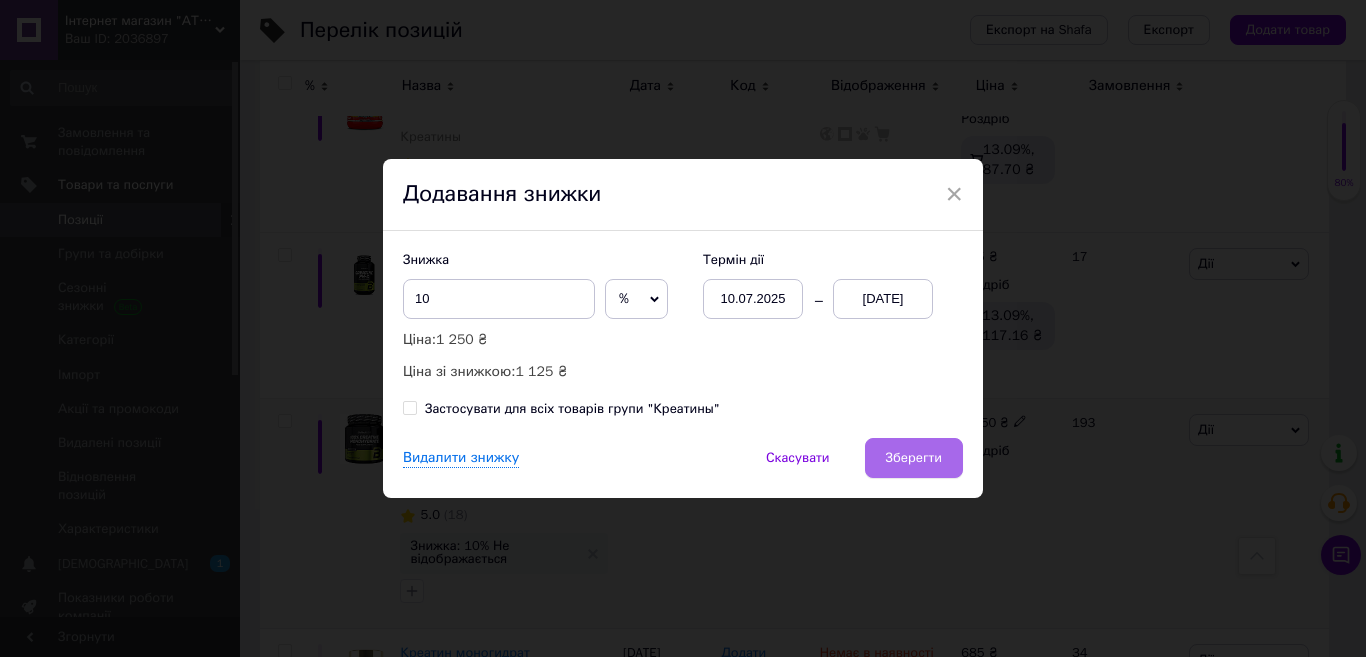 click on "Зберегти" at bounding box center (914, 458) 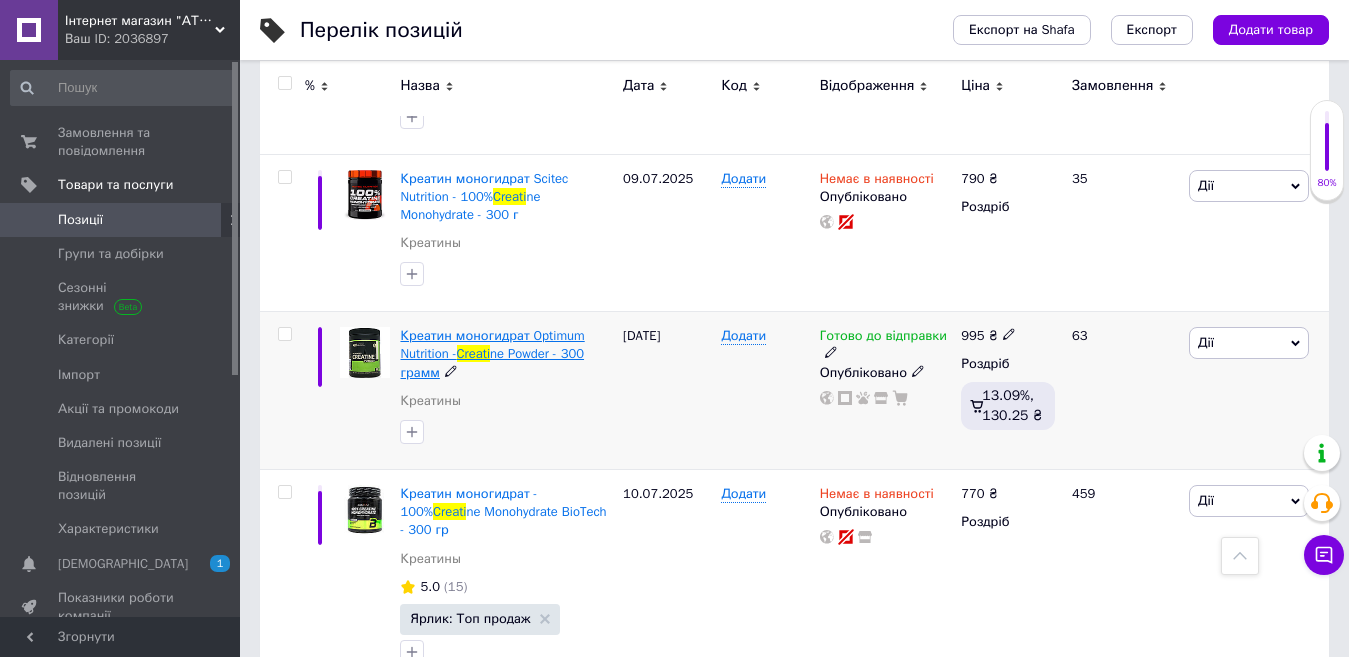 scroll, scrollTop: 10071, scrollLeft: 0, axis: vertical 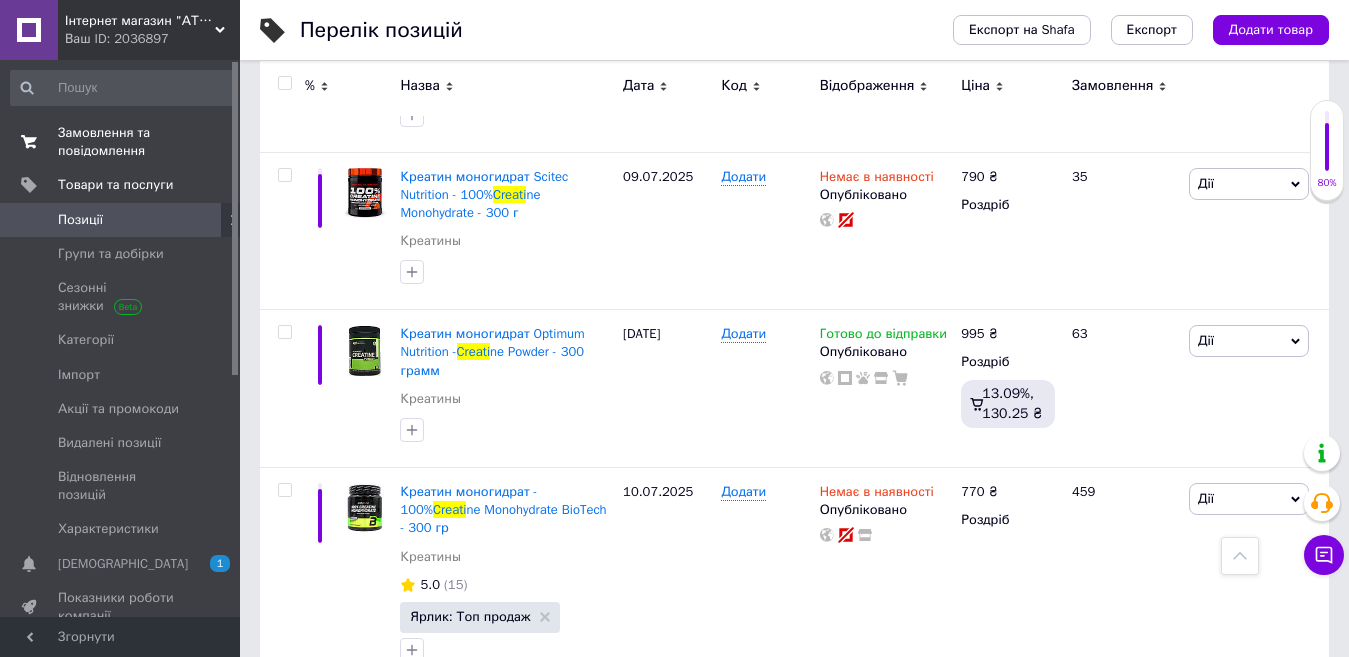 click on "Замовлення та повідомлення" at bounding box center [121, 142] 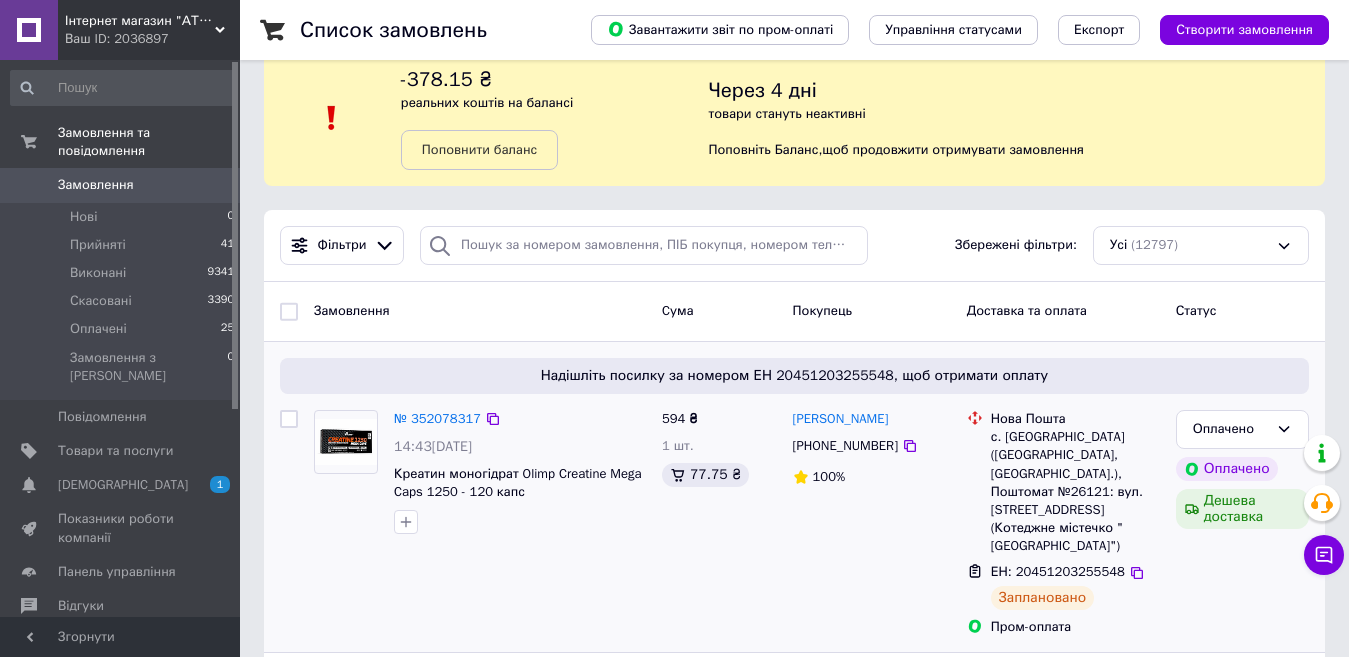 scroll, scrollTop: 0, scrollLeft: 0, axis: both 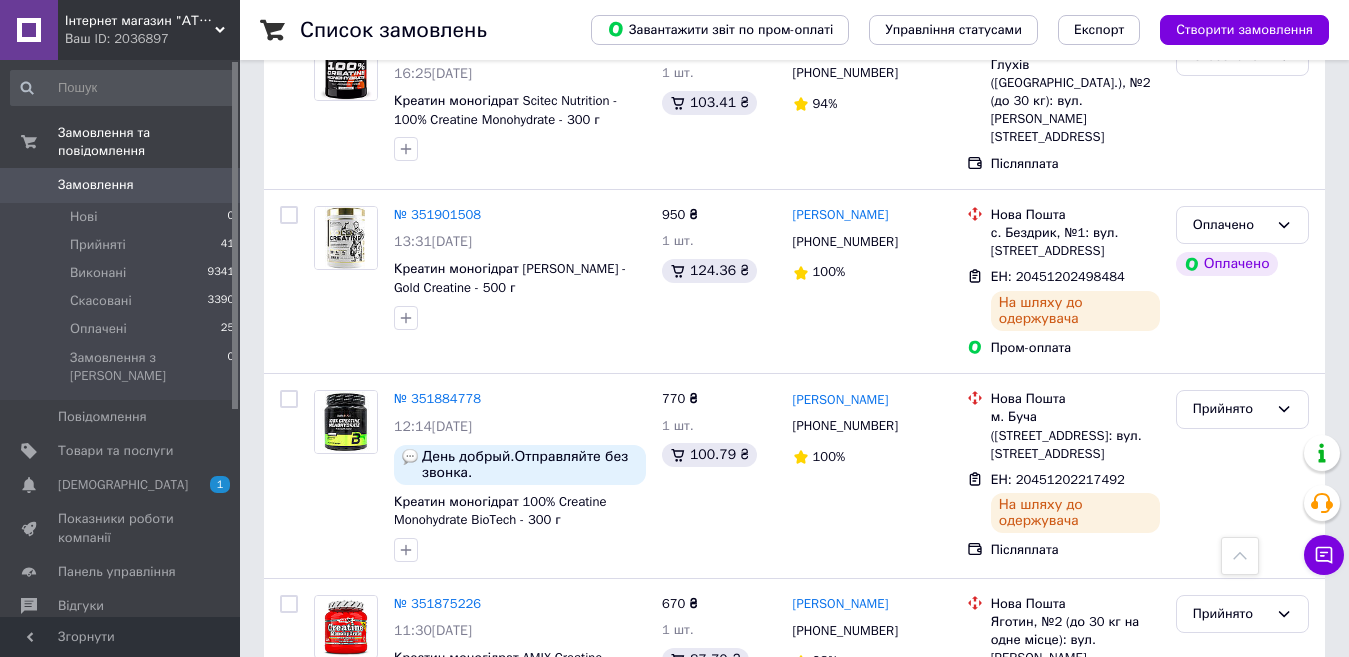 click on "2" at bounding box center [327, 844] 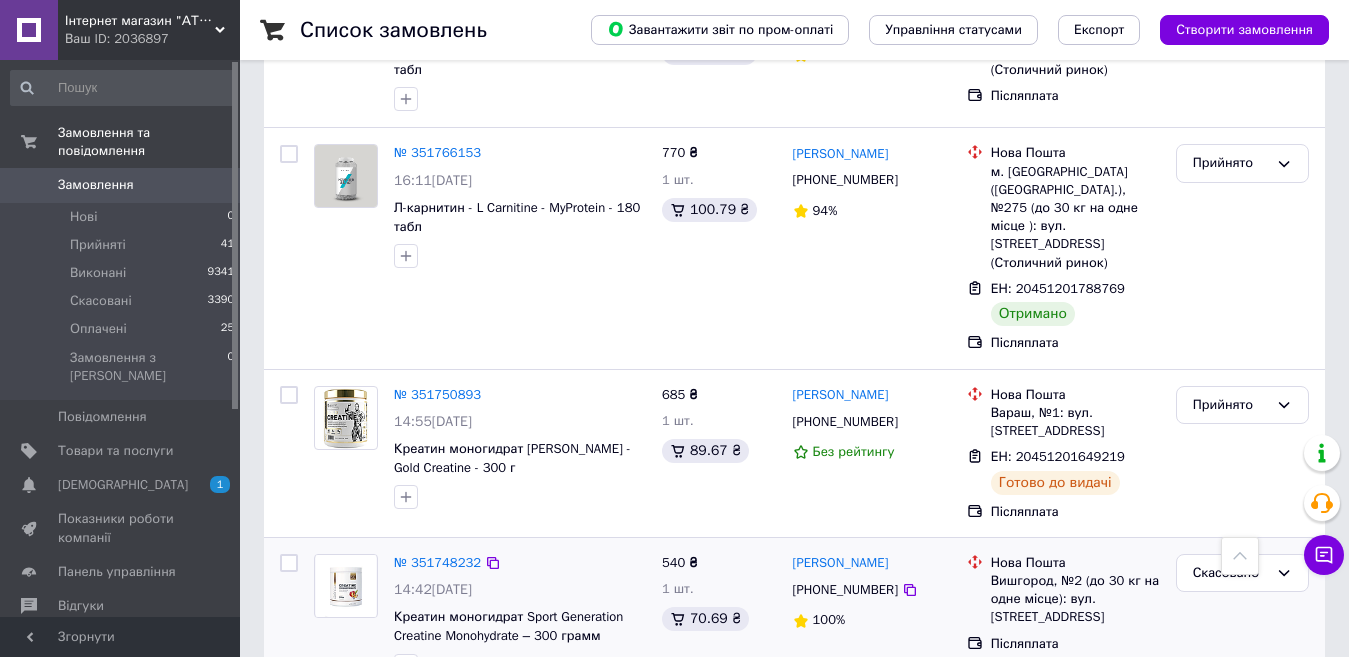 scroll, scrollTop: 3100, scrollLeft: 0, axis: vertical 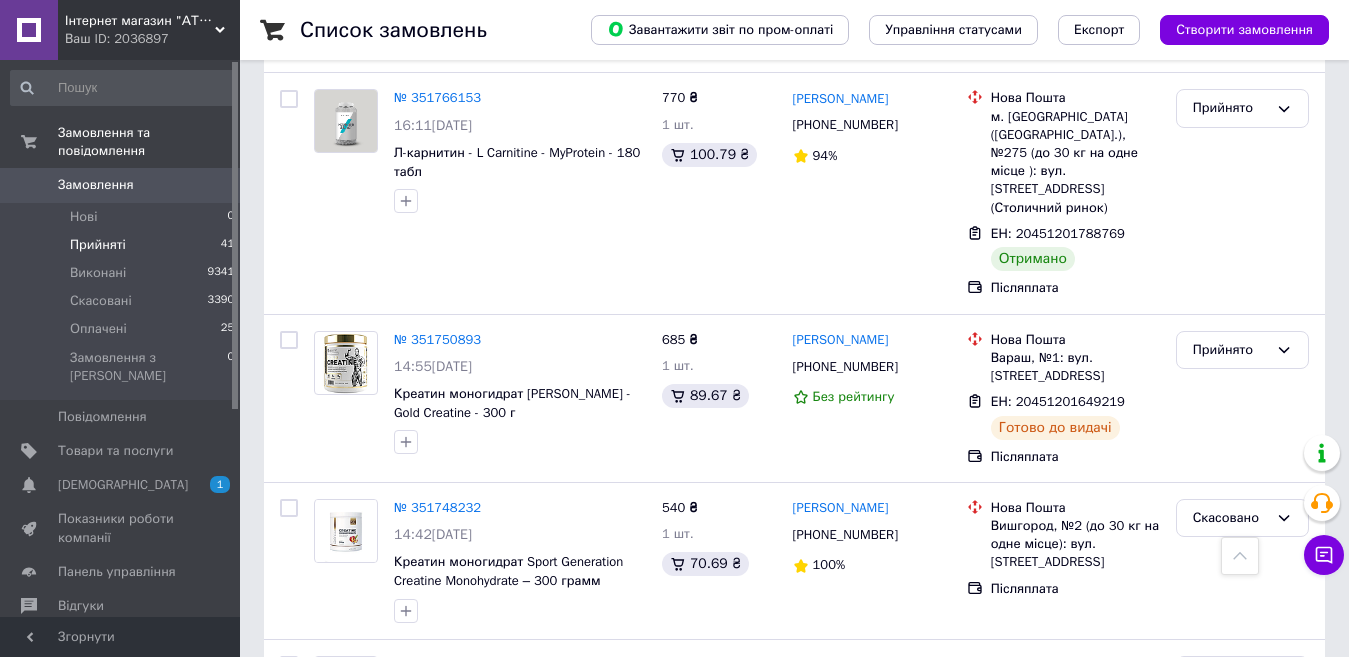 click on "Прийняті" at bounding box center (98, 245) 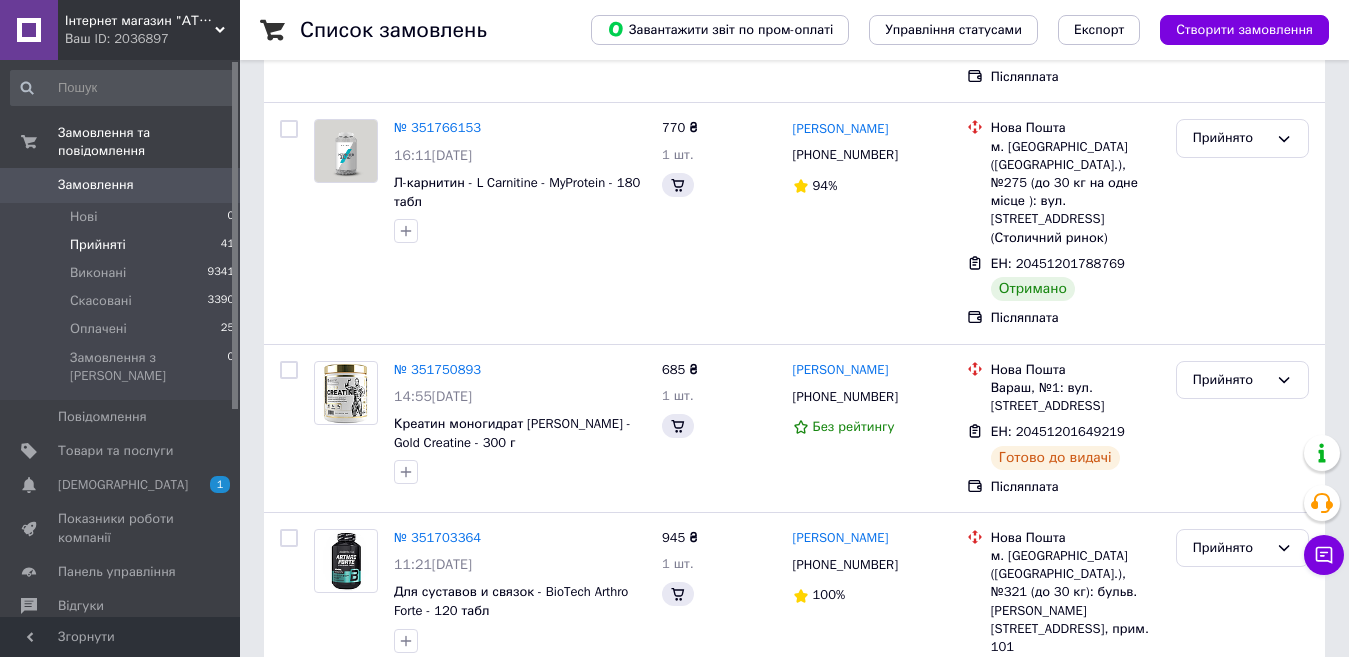 scroll, scrollTop: 0, scrollLeft: 0, axis: both 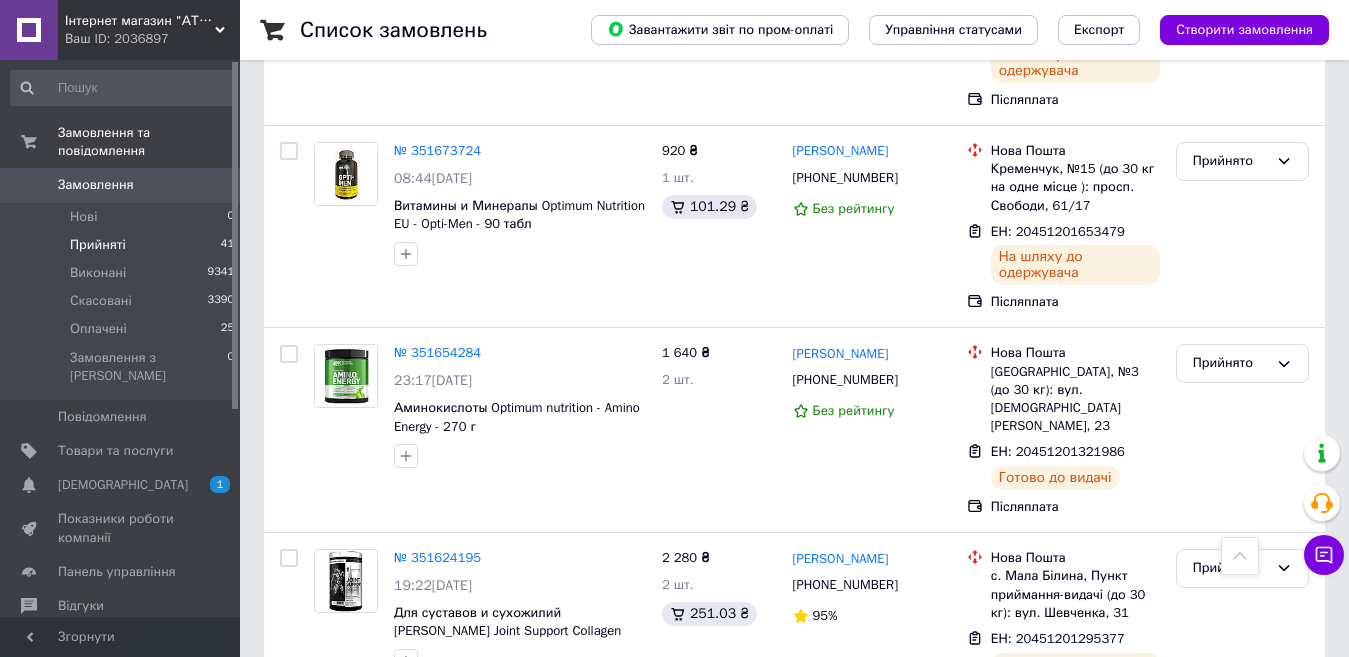 click on "2" at bounding box center [327, 780] 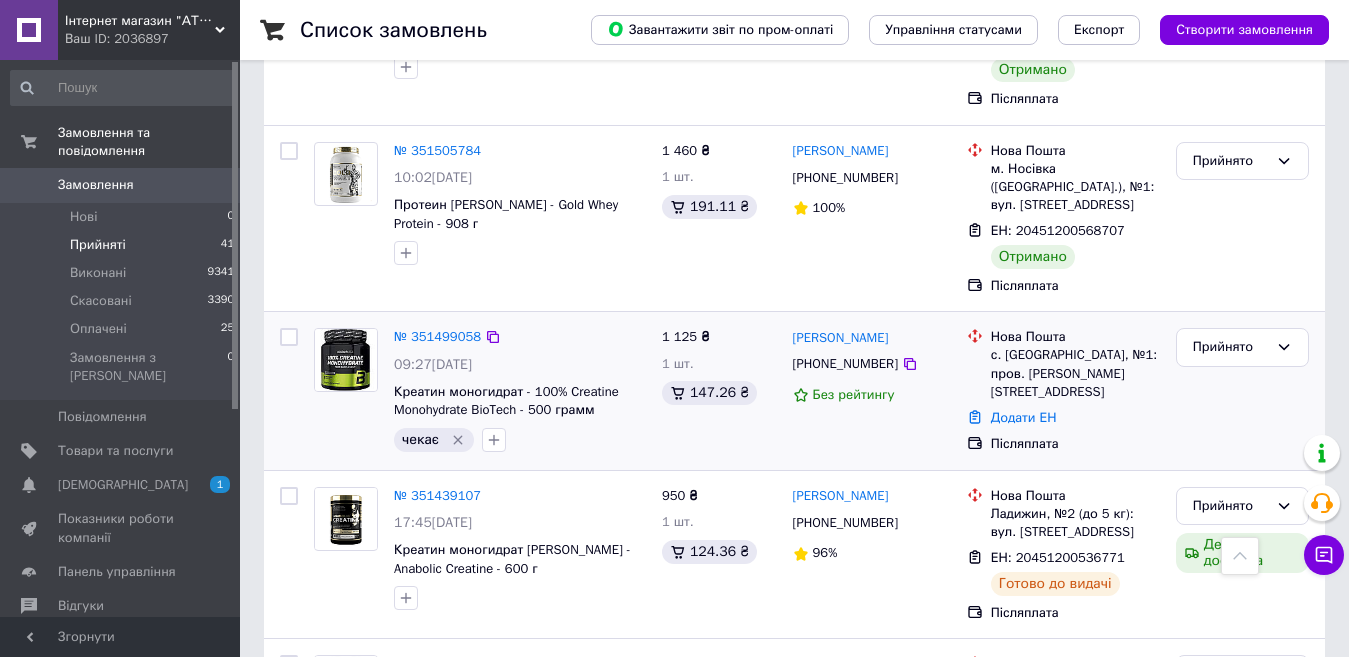 scroll, scrollTop: 1000, scrollLeft: 0, axis: vertical 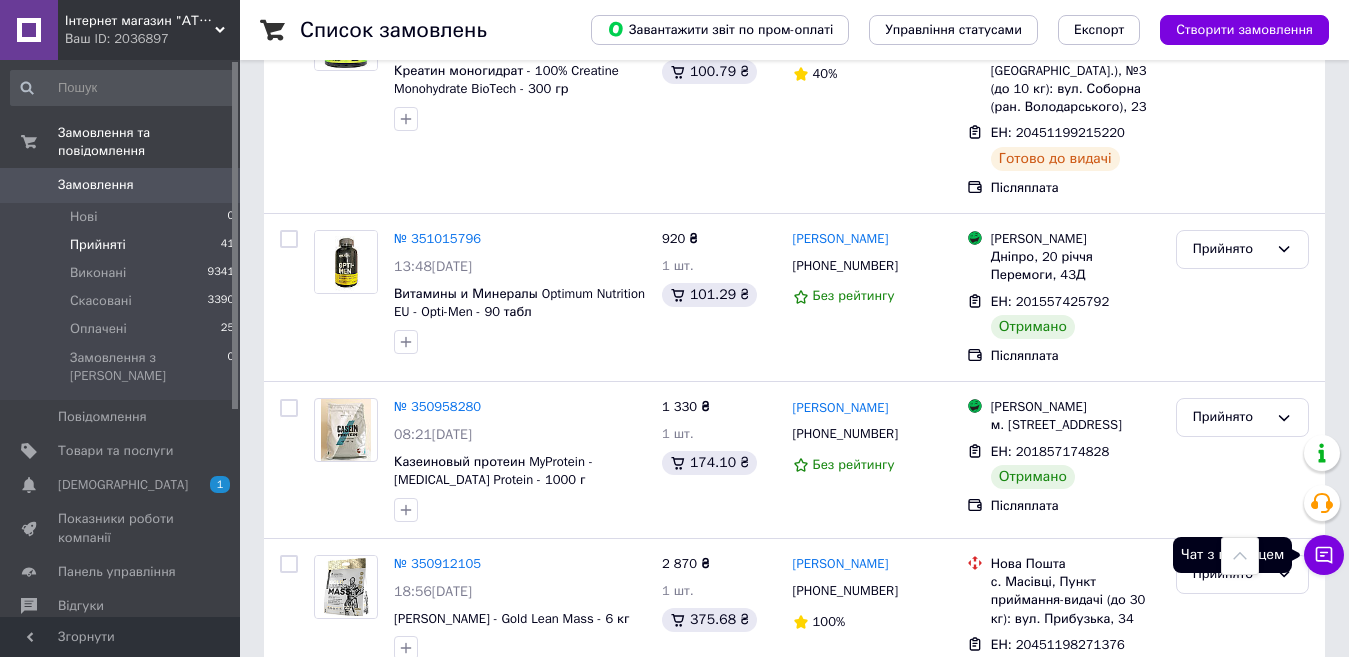 click 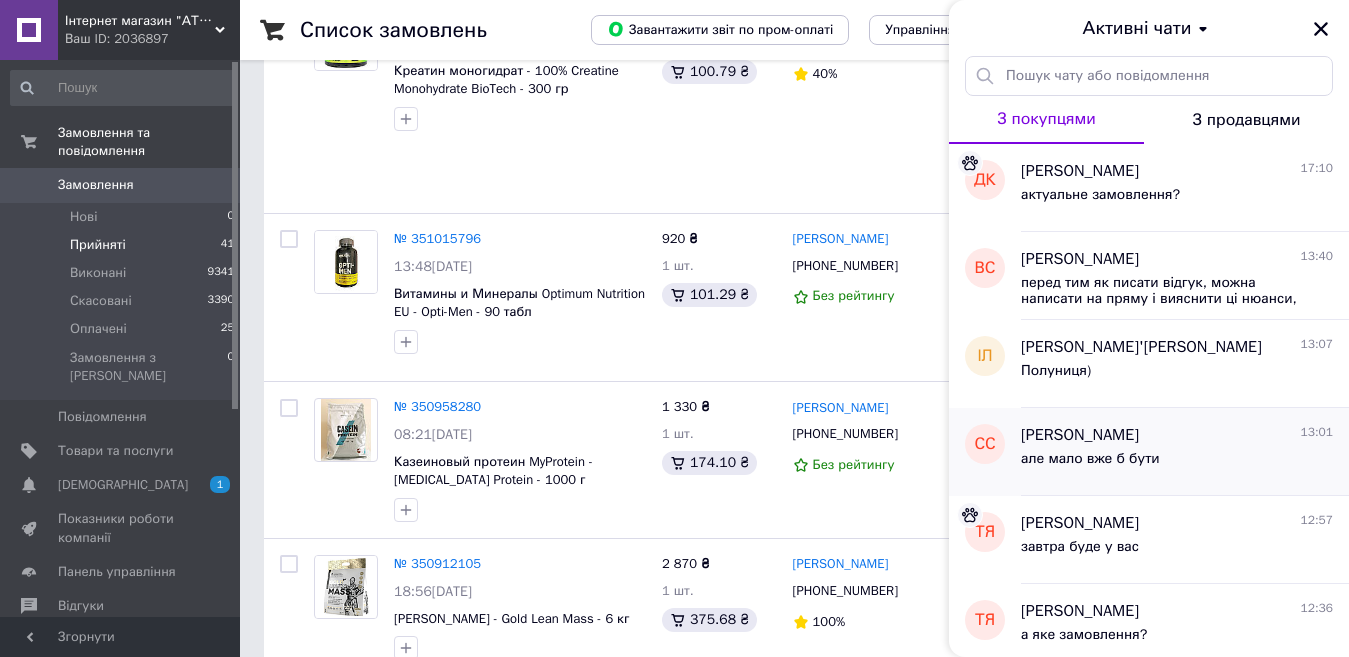 click on "але мало вже б бути" at bounding box center [1177, 463] 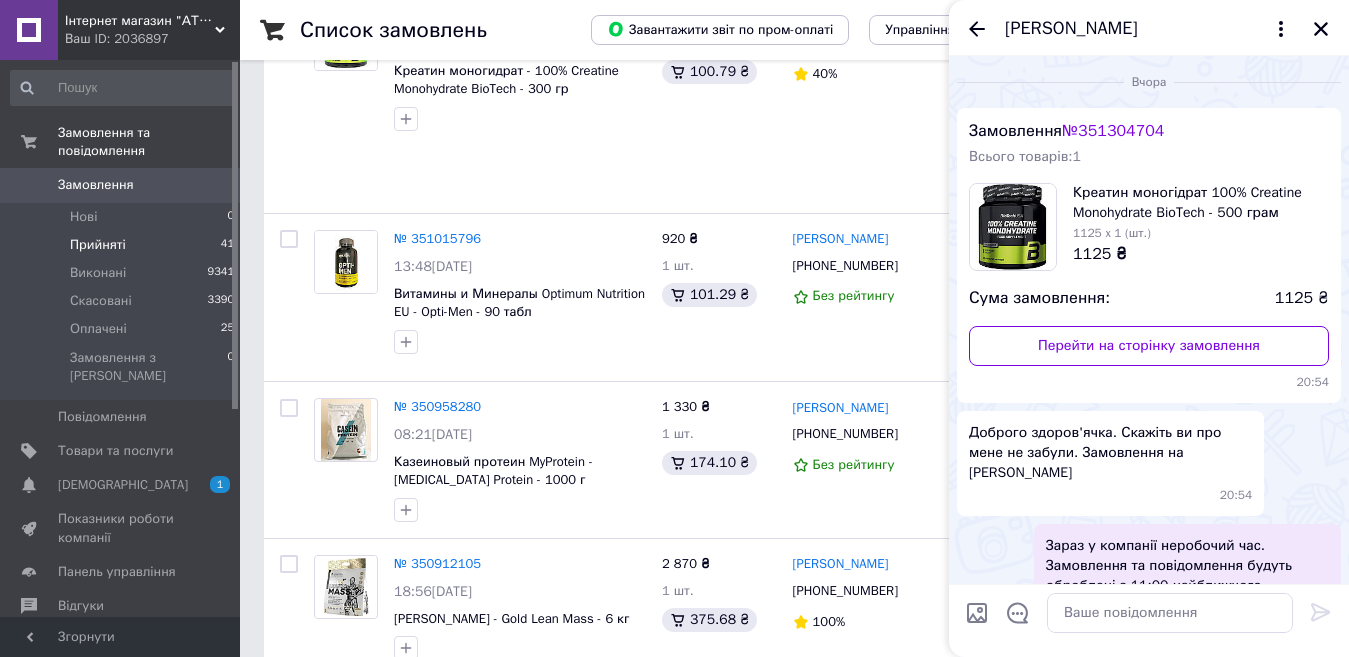 scroll, scrollTop: 251, scrollLeft: 0, axis: vertical 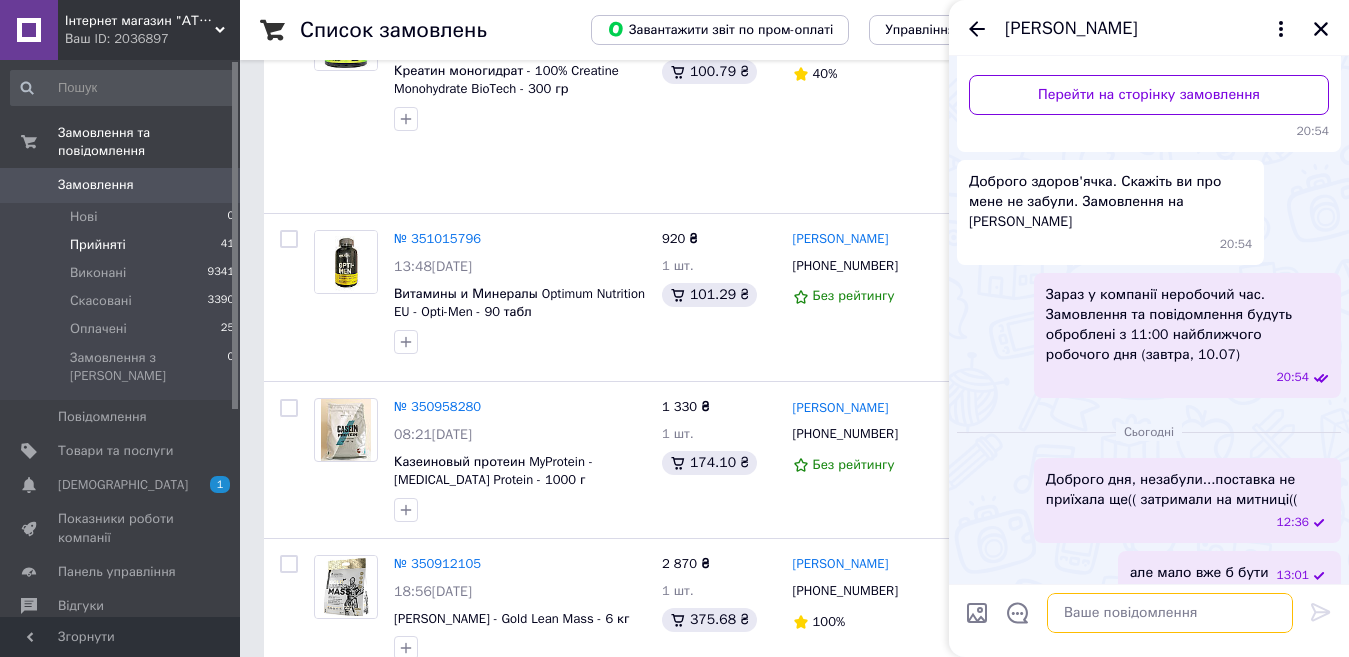 click at bounding box center [1170, 613] 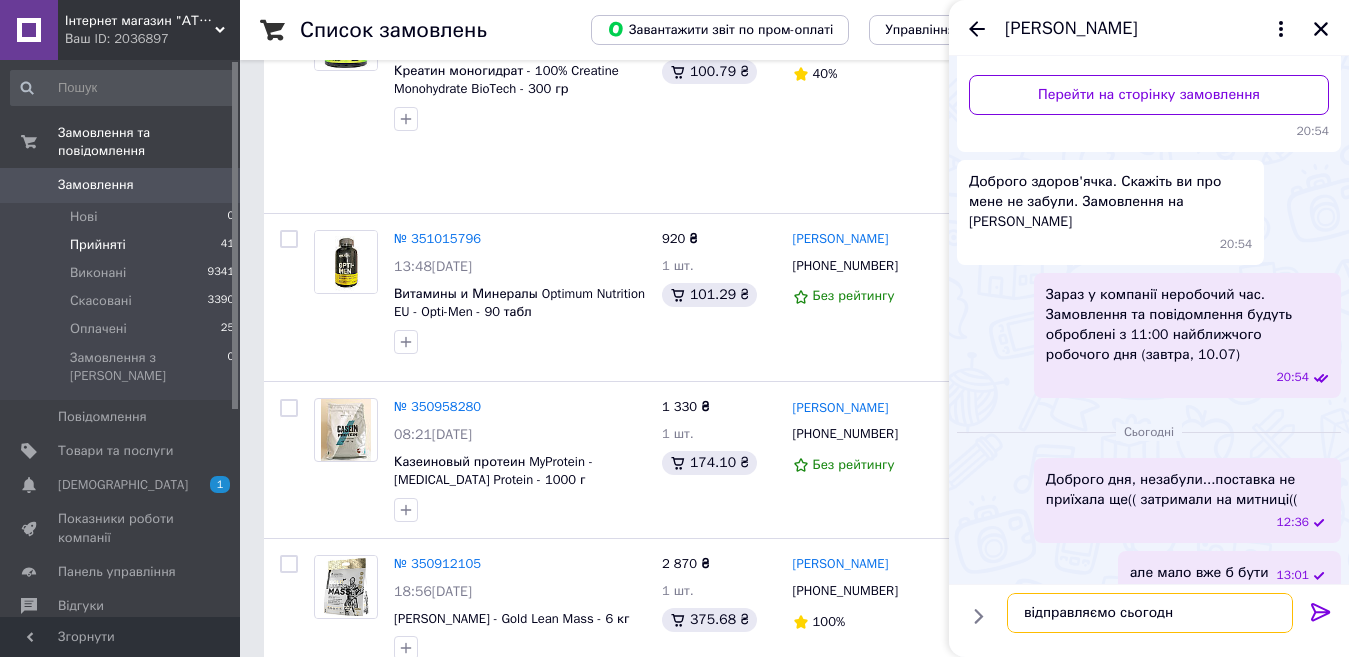 type on "відправляємо сьогодні" 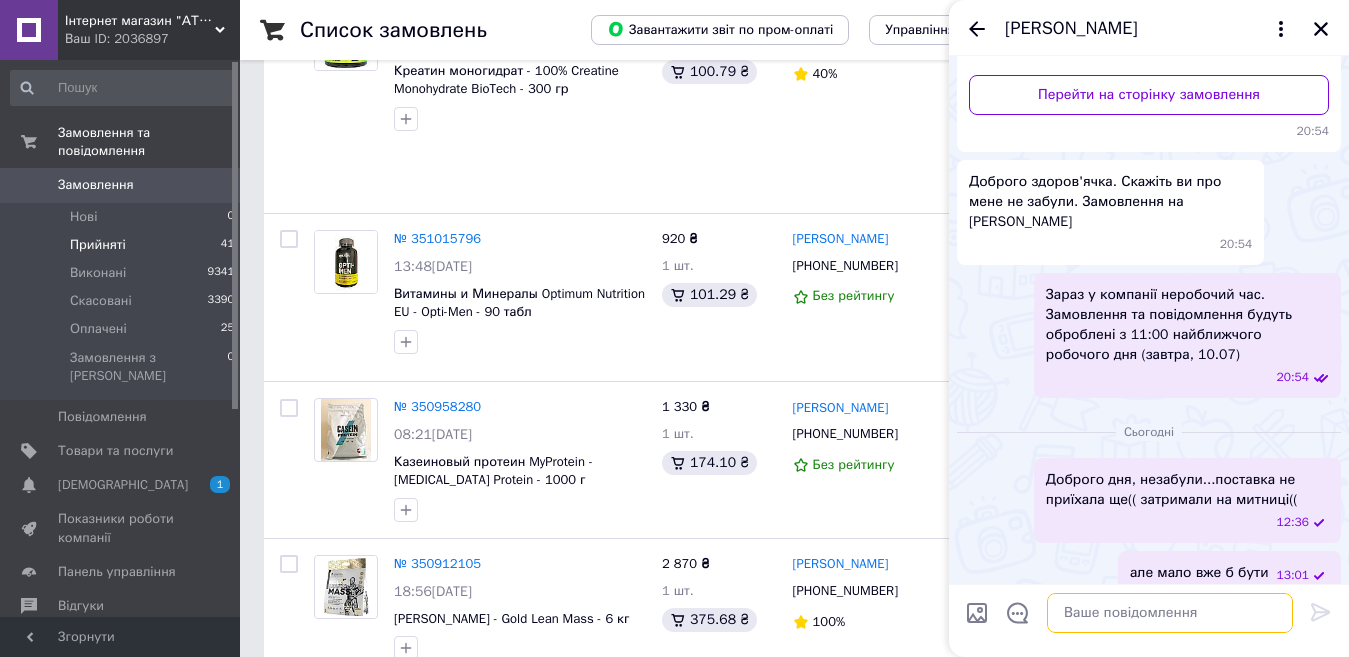 scroll, scrollTop: 305, scrollLeft: 0, axis: vertical 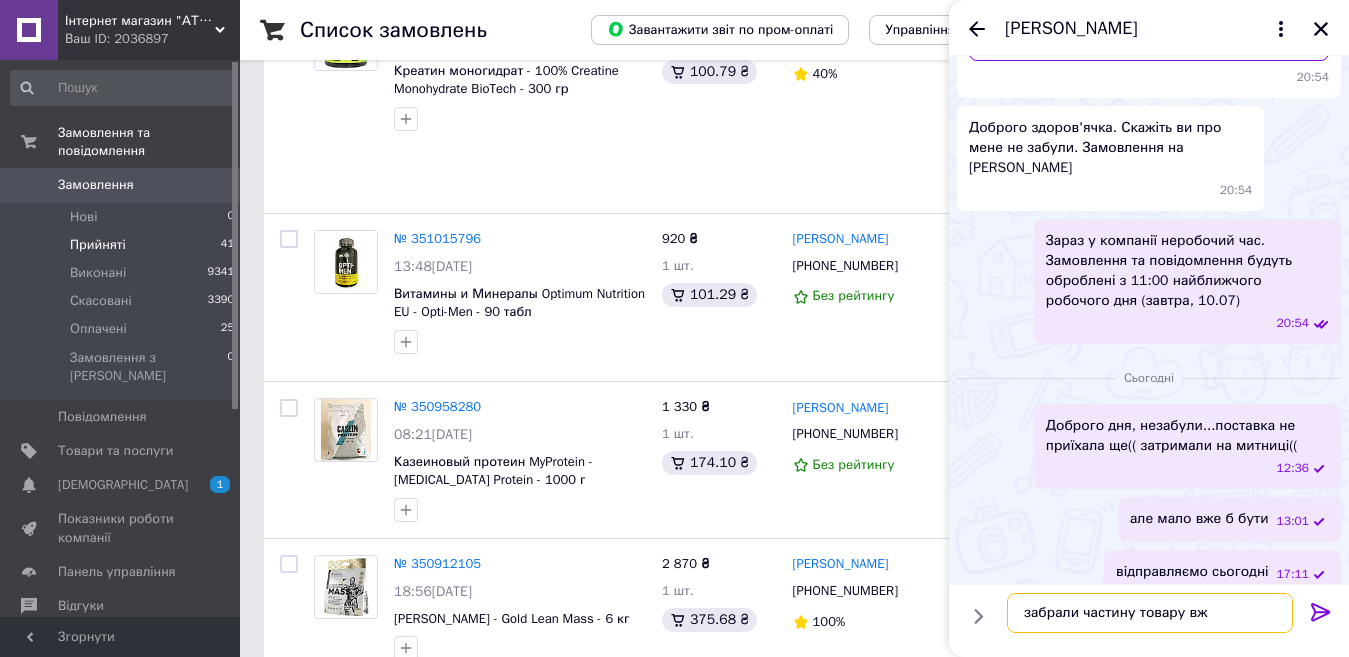 type on "забрали частину товару вже" 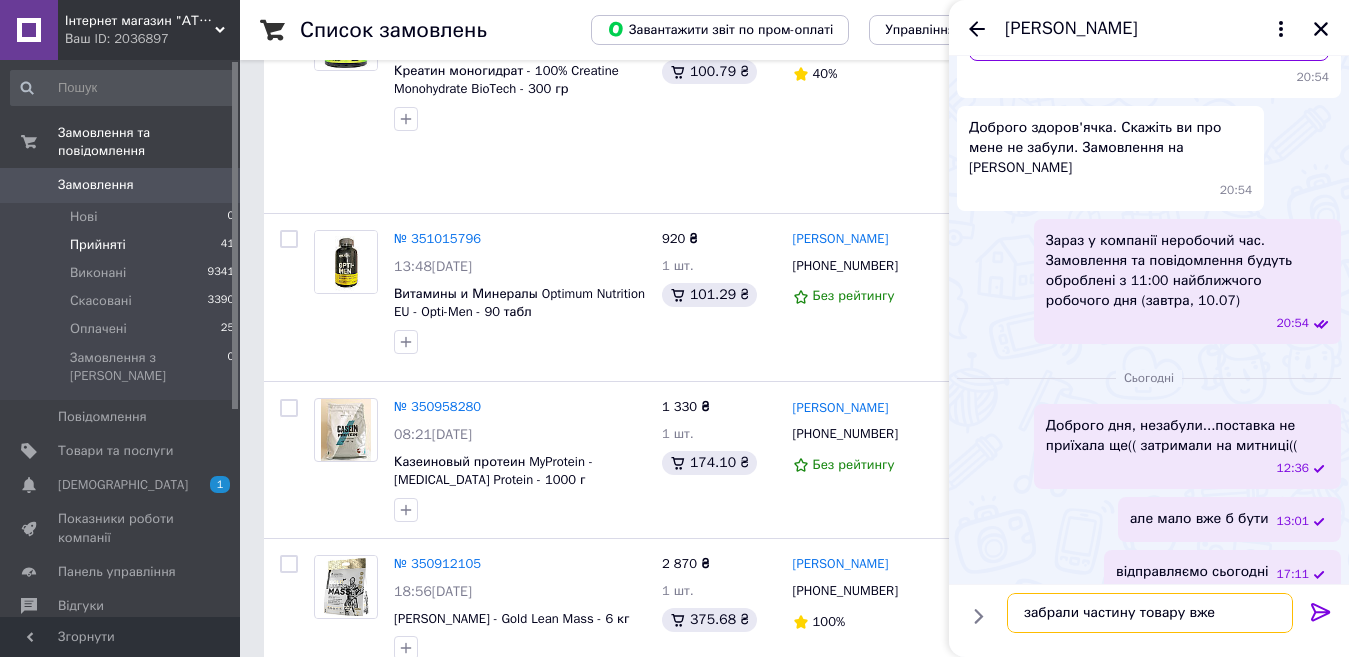 type 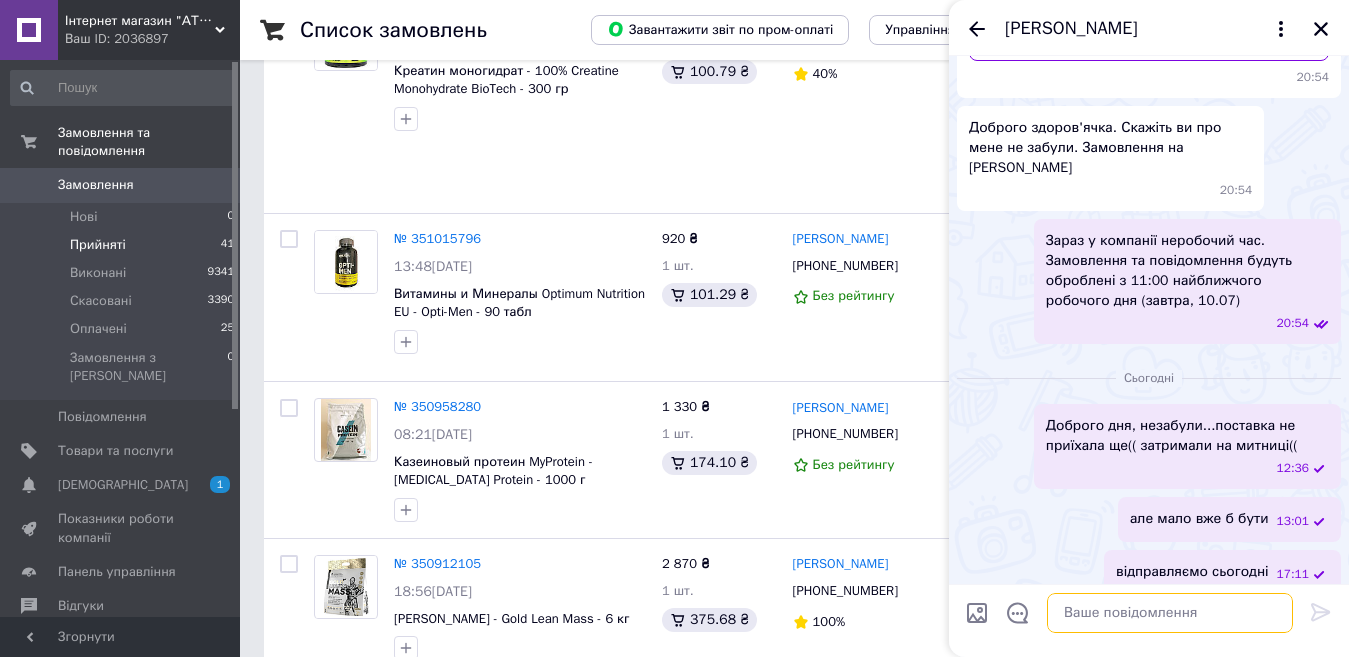 scroll, scrollTop: 358, scrollLeft: 0, axis: vertical 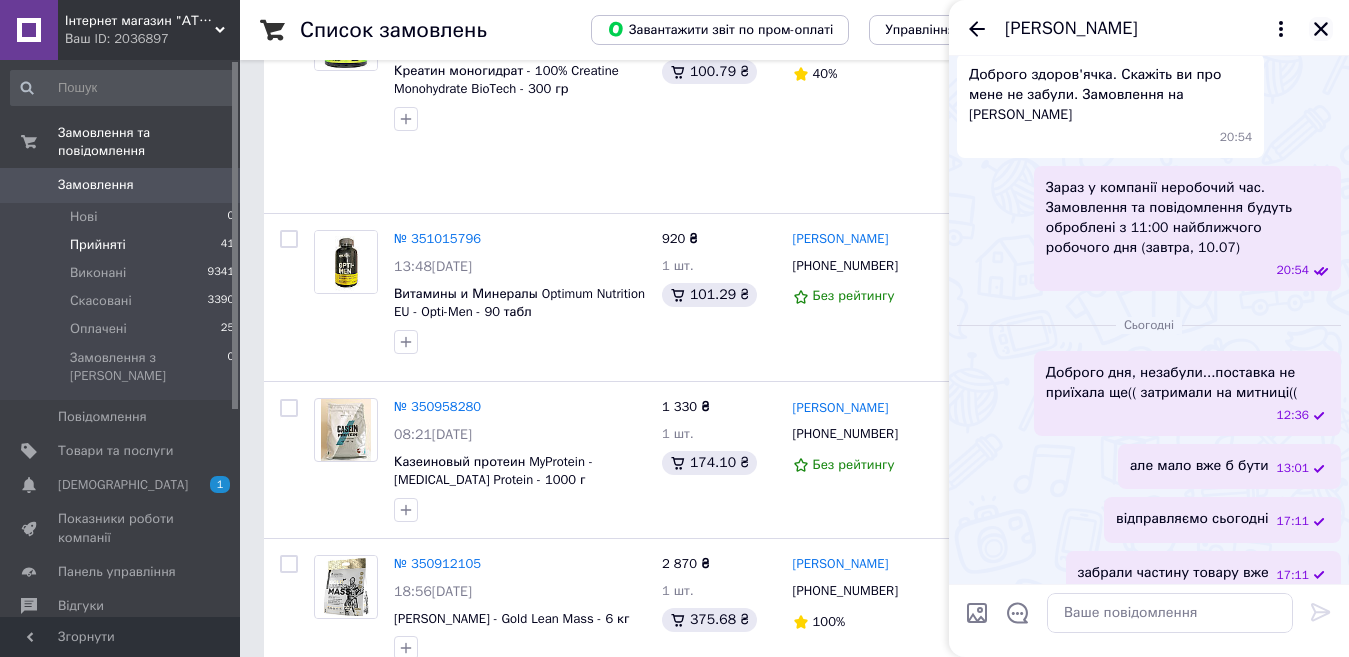 click 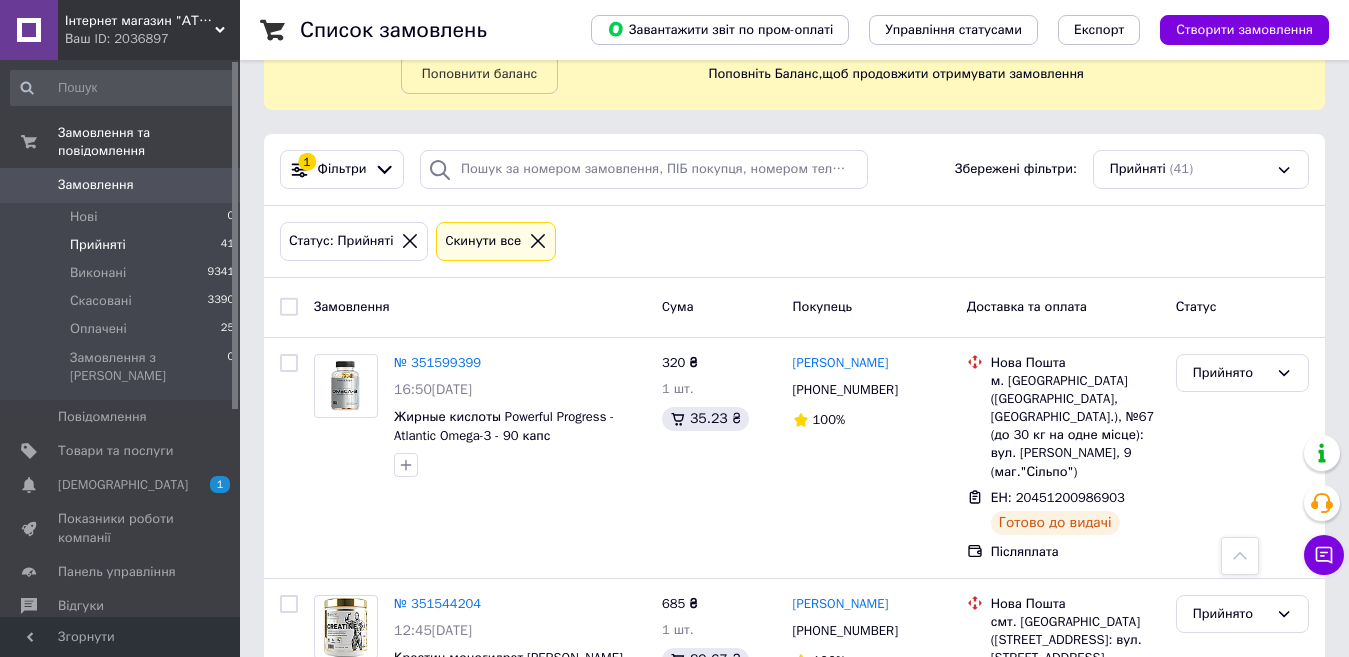 scroll, scrollTop: 0, scrollLeft: 0, axis: both 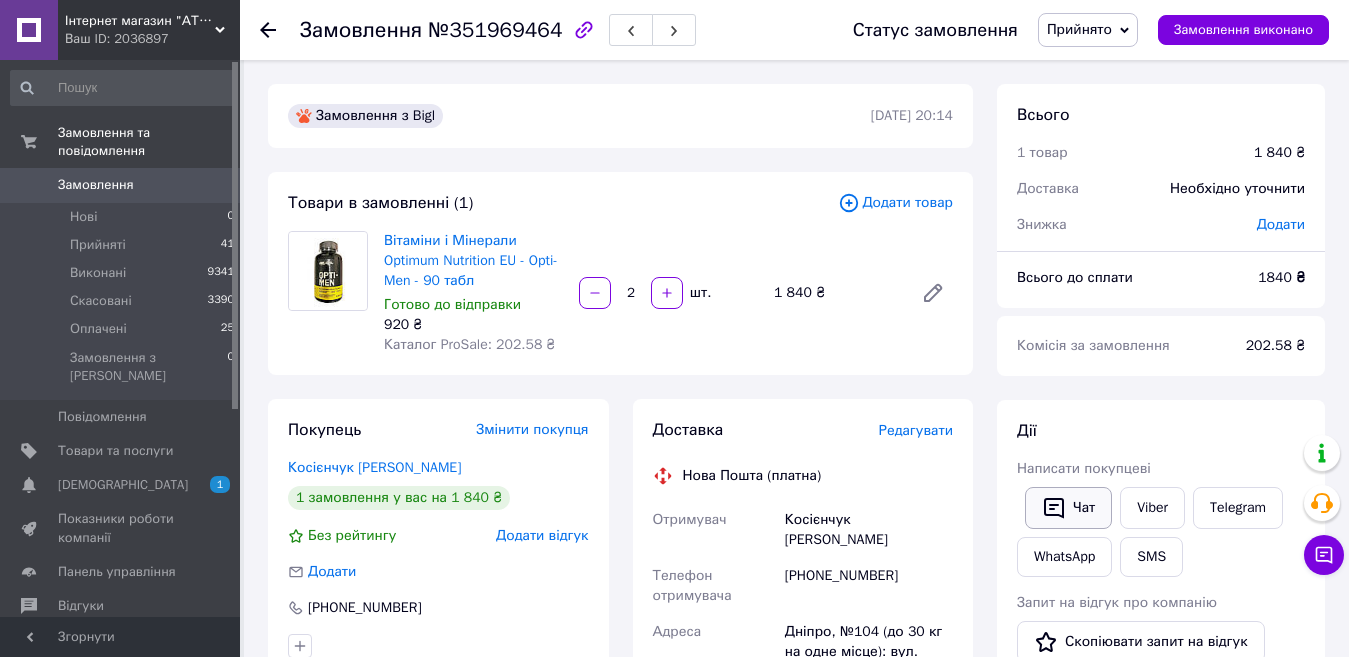 click on "Чат" at bounding box center [1068, 508] 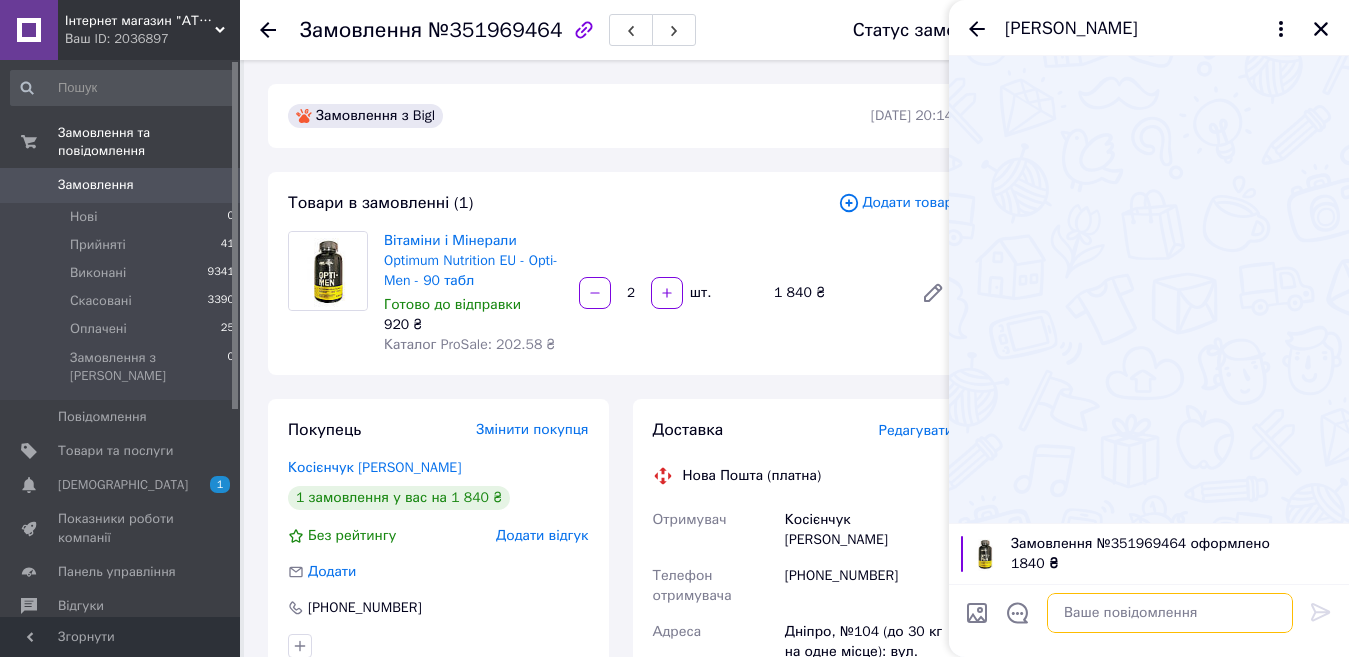 click at bounding box center (1170, 613) 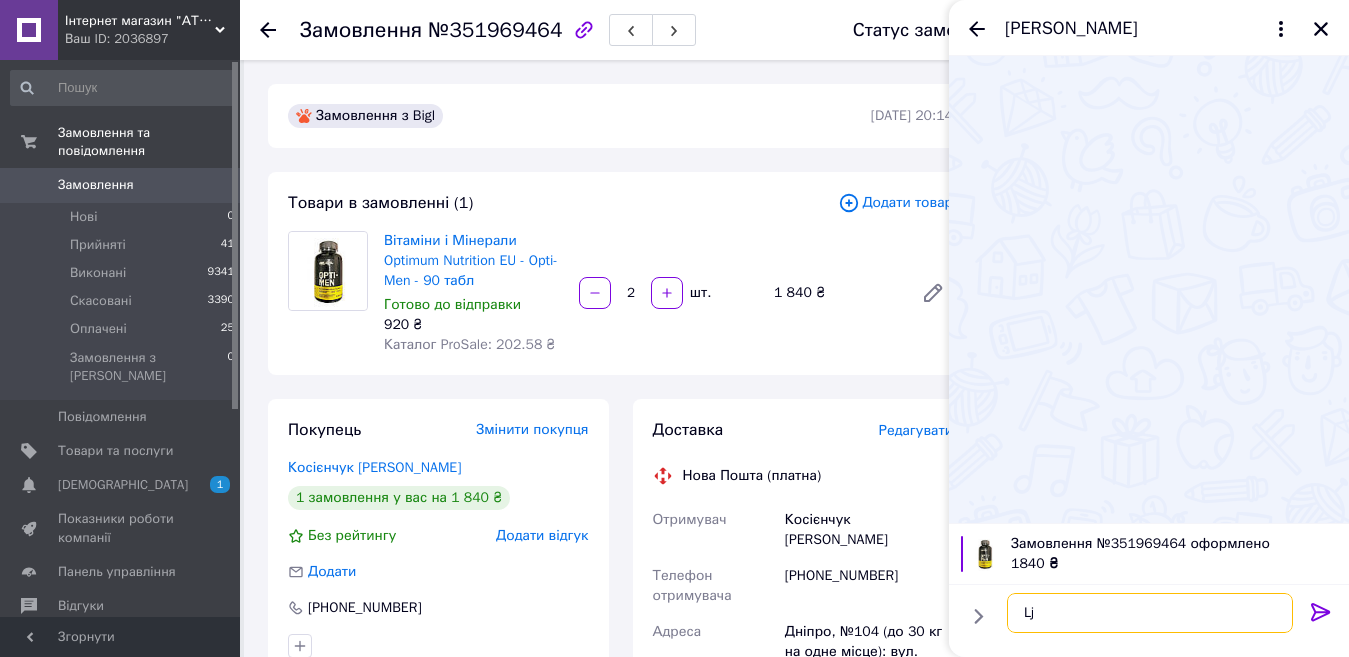 type on "L" 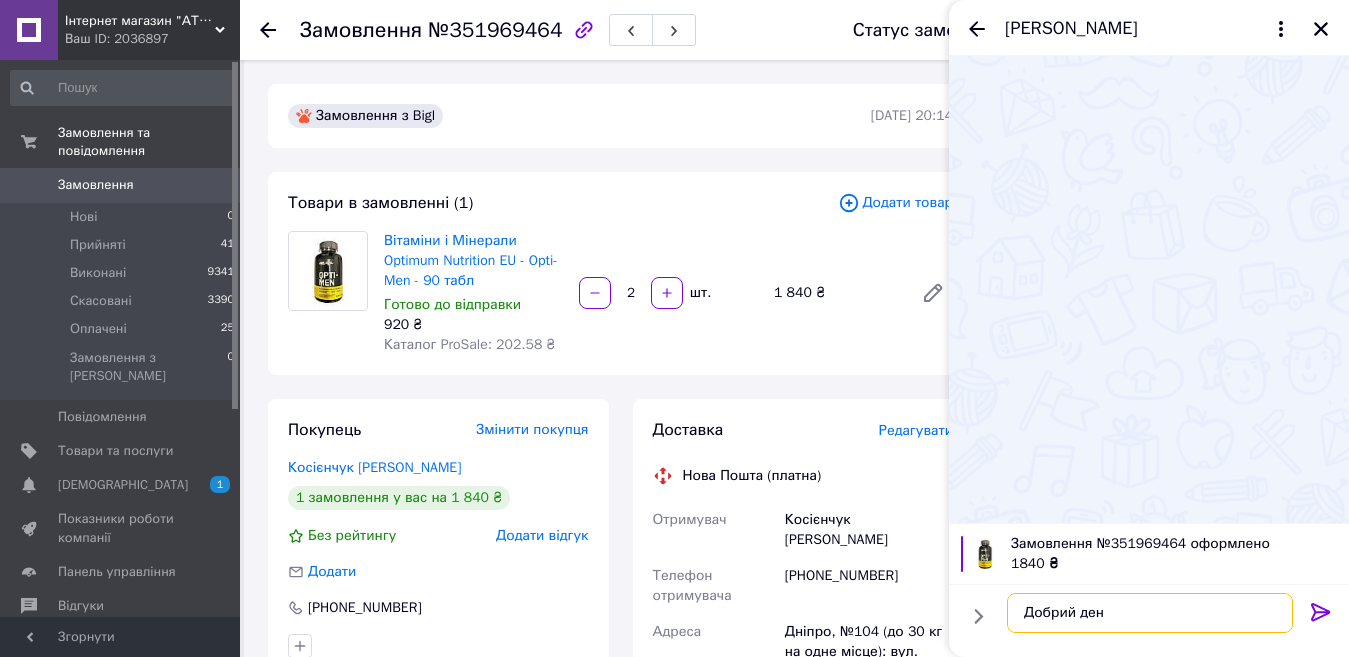type on "Добрий день" 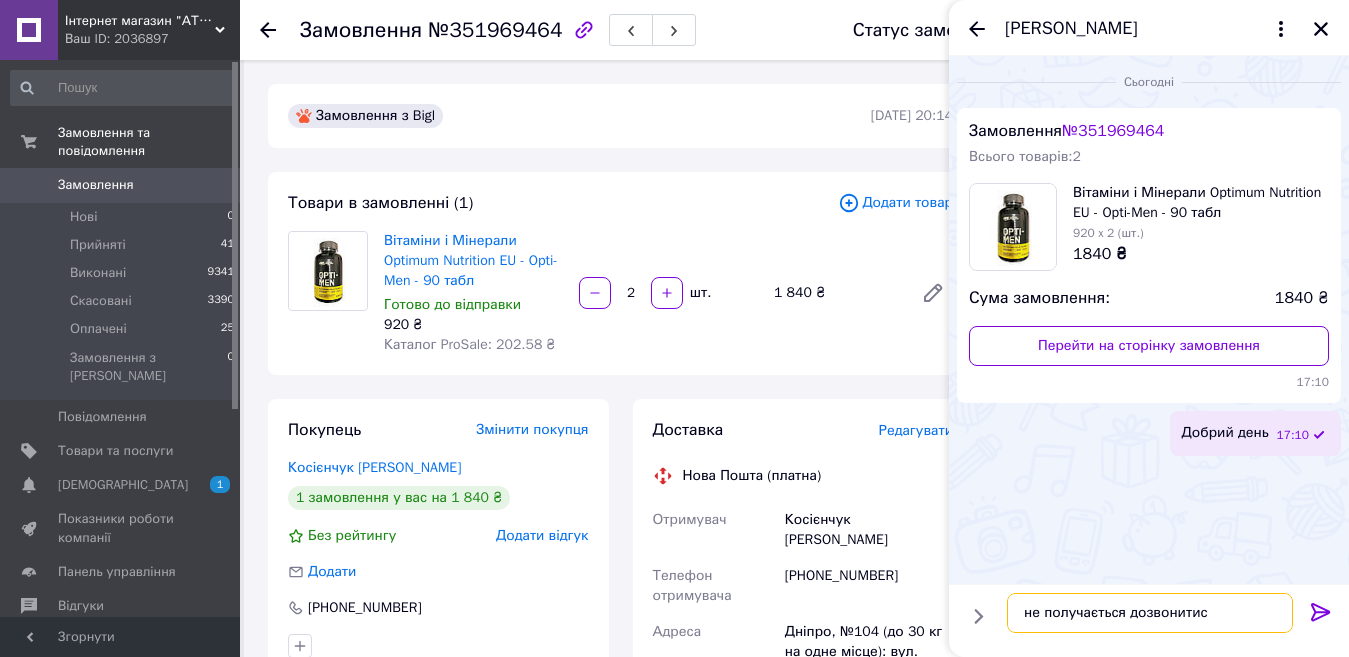 type on "не получається дозвонитися" 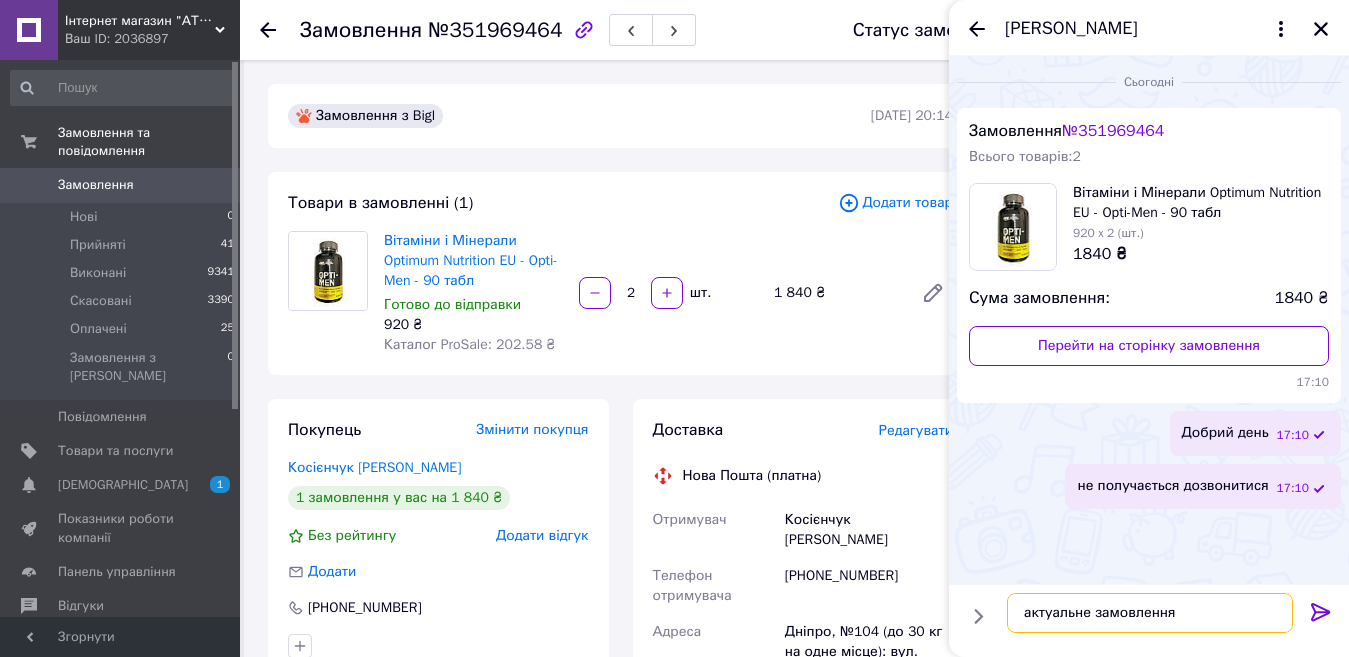 type on "актуальне замовлення?" 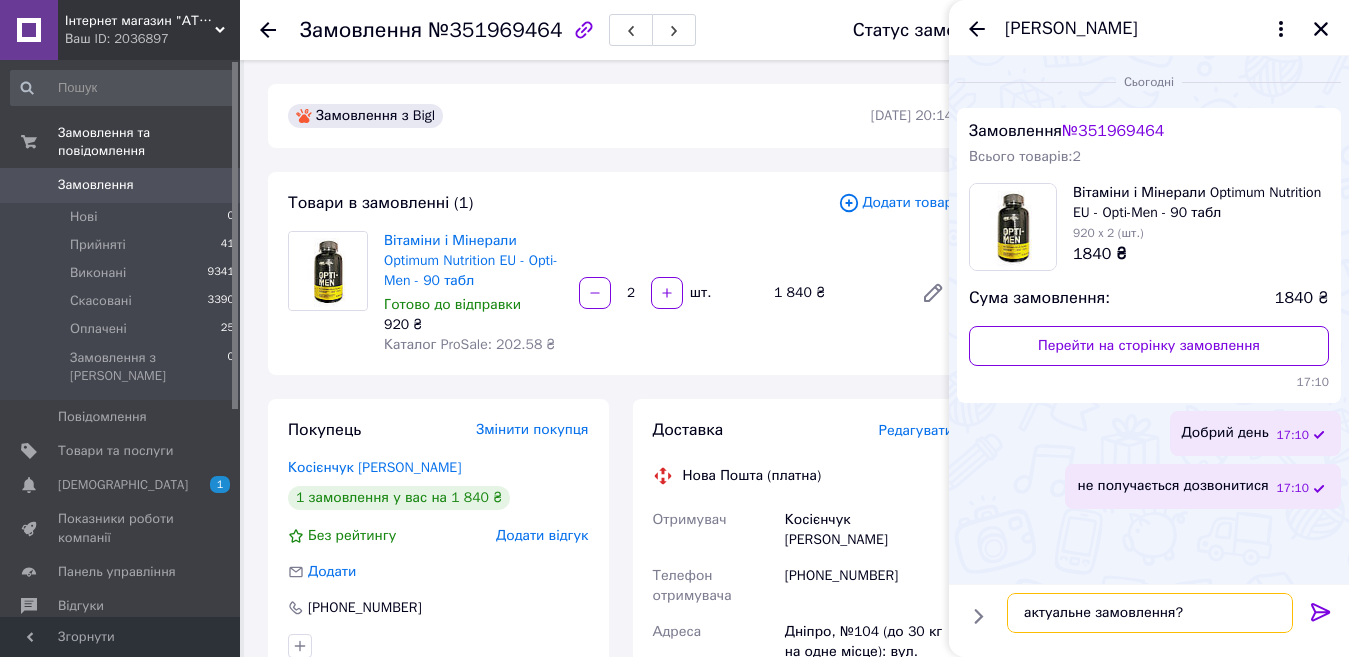 type 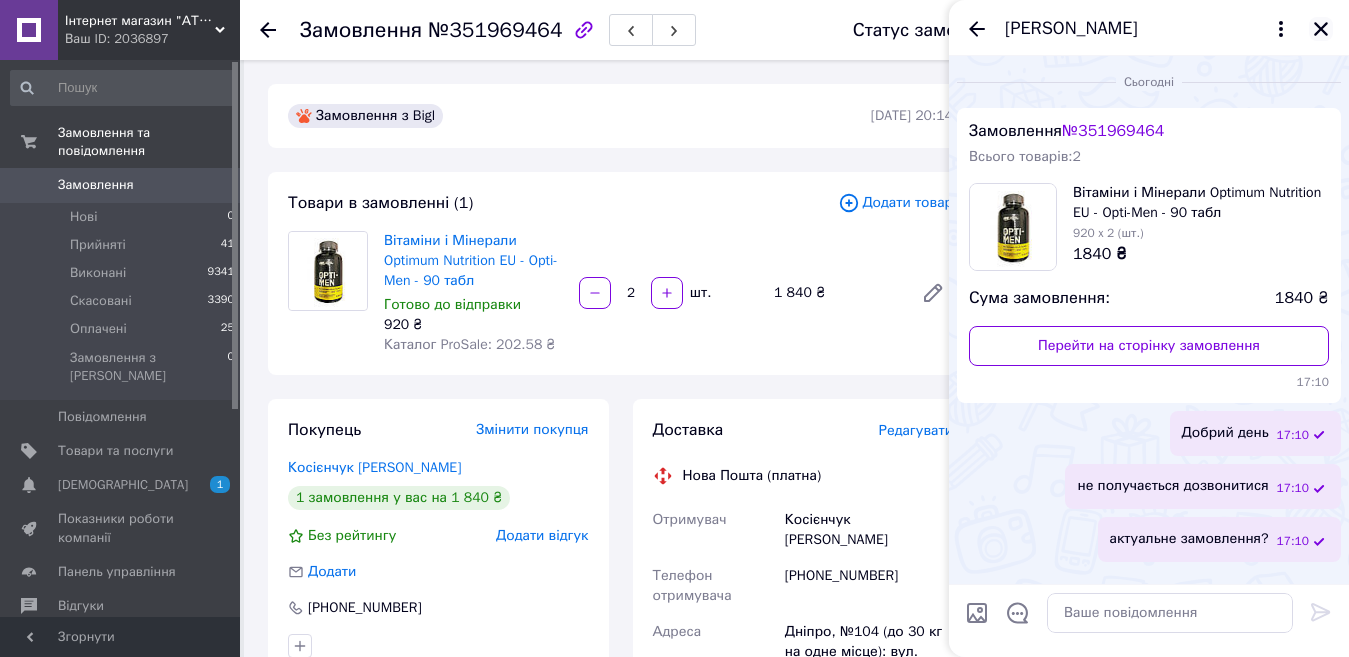 click 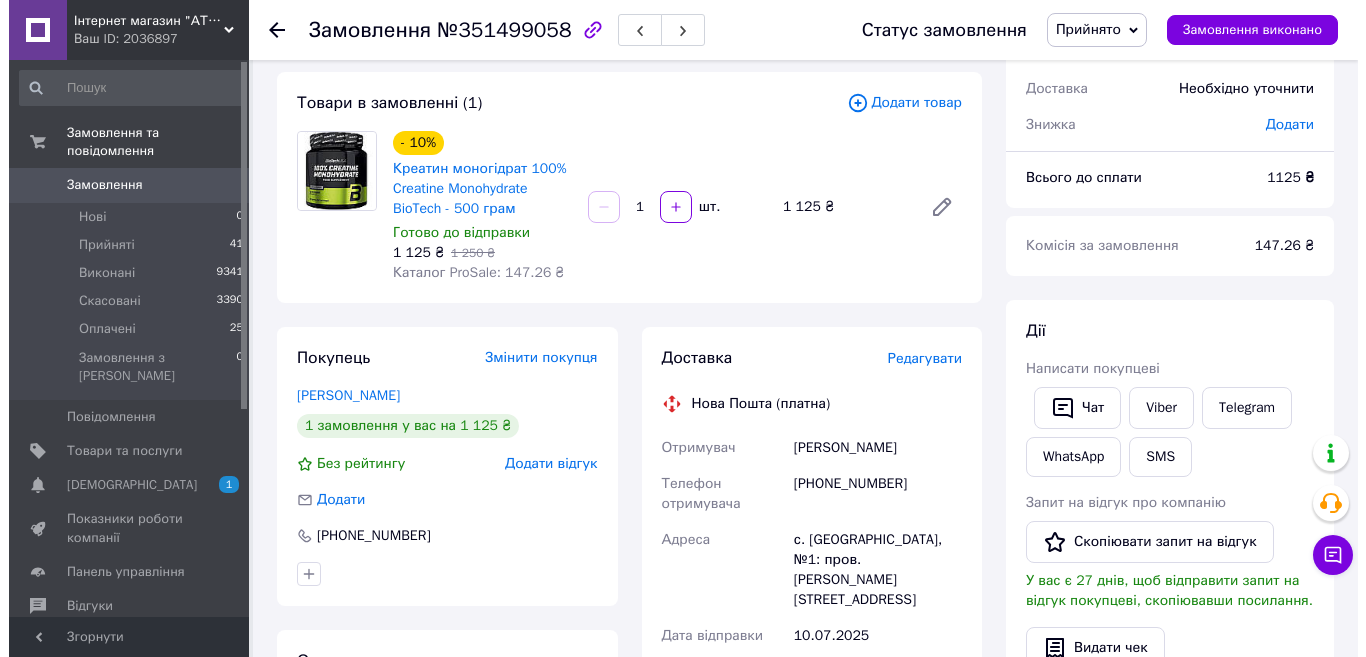 scroll, scrollTop: 200, scrollLeft: 0, axis: vertical 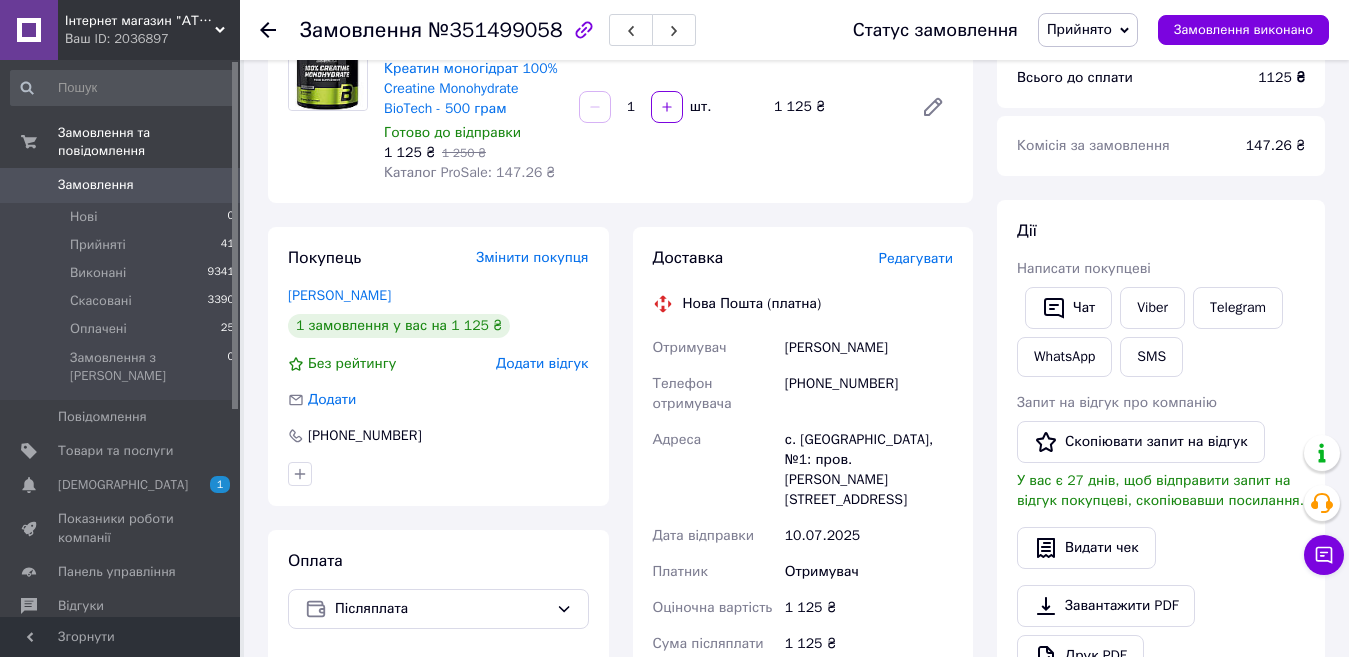 click on "Редагувати" at bounding box center [916, 258] 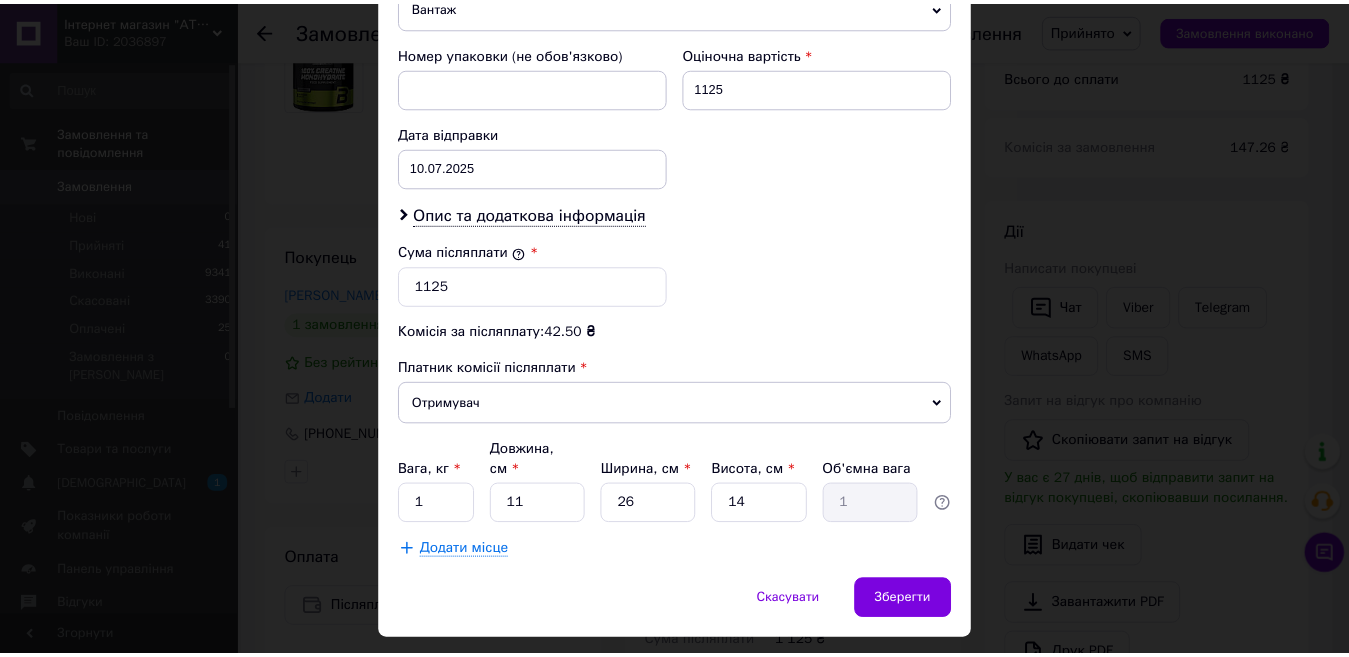 scroll, scrollTop: 869, scrollLeft: 0, axis: vertical 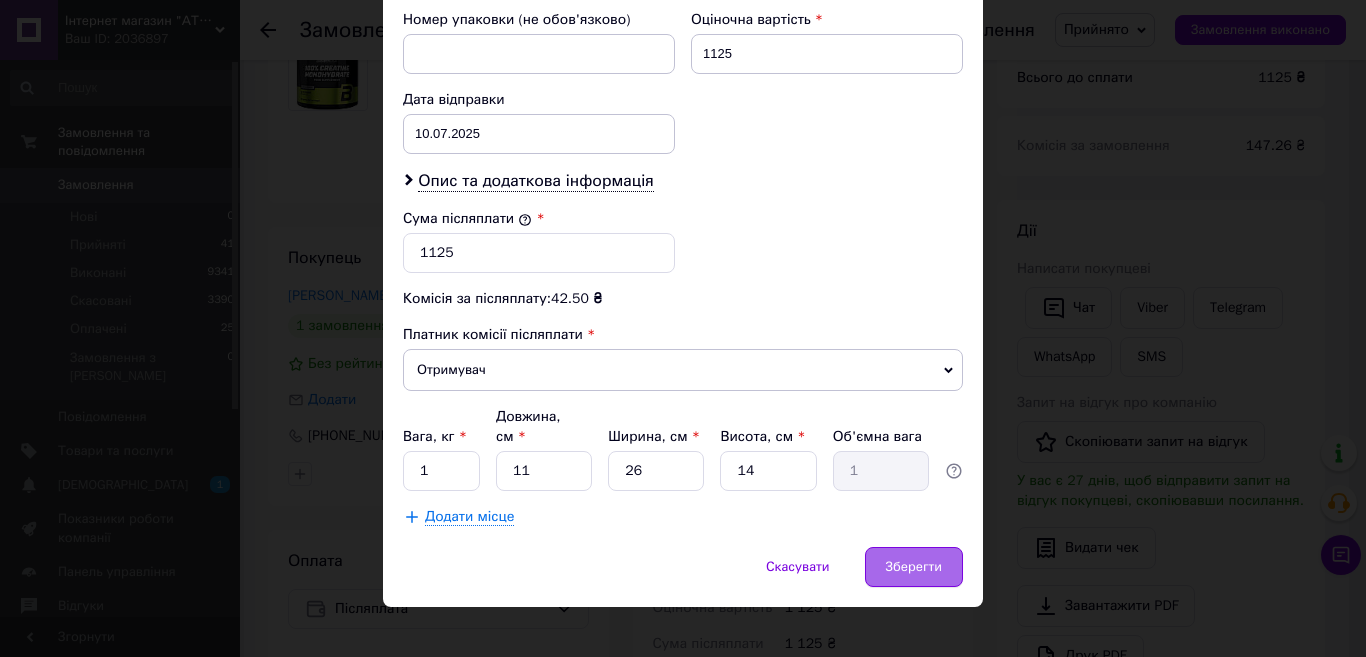click on "Зберегти" at bounding box center (914, 567) 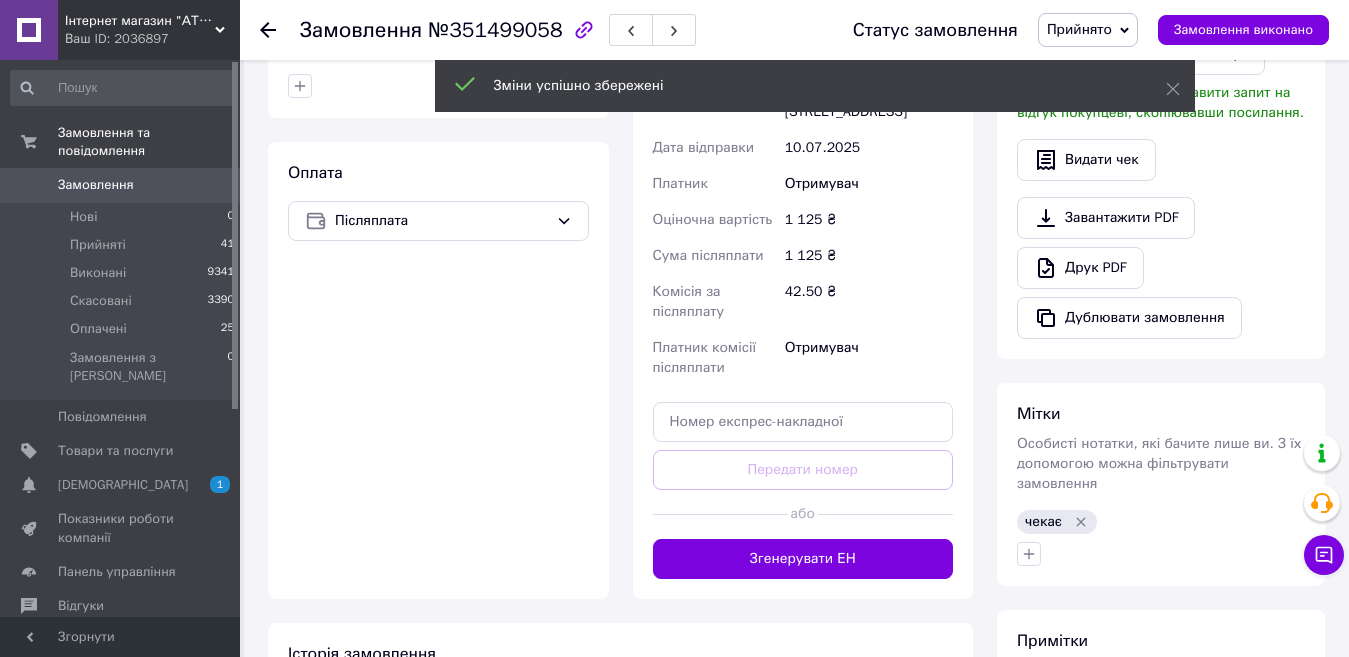 scroll, scrollTop: 600, scrollLeft: 0, axis: vertical 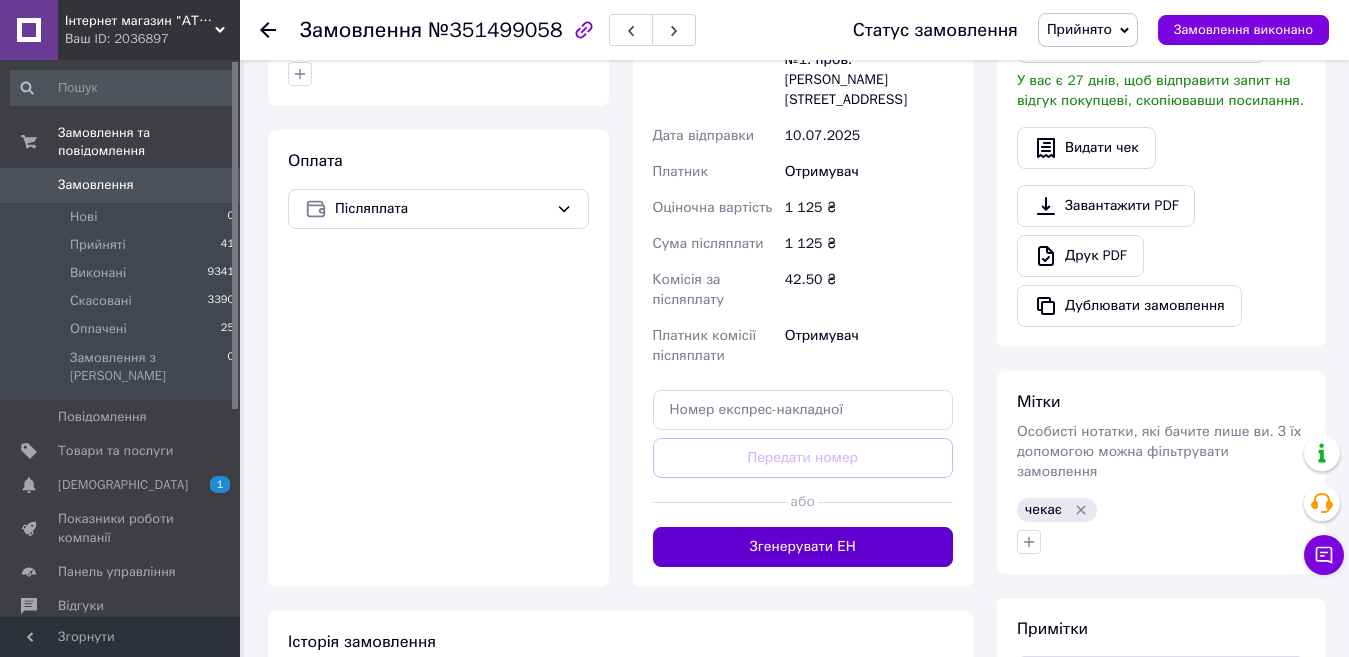 click on "Згенерувати ЕН" at bounding box center [803, 547] 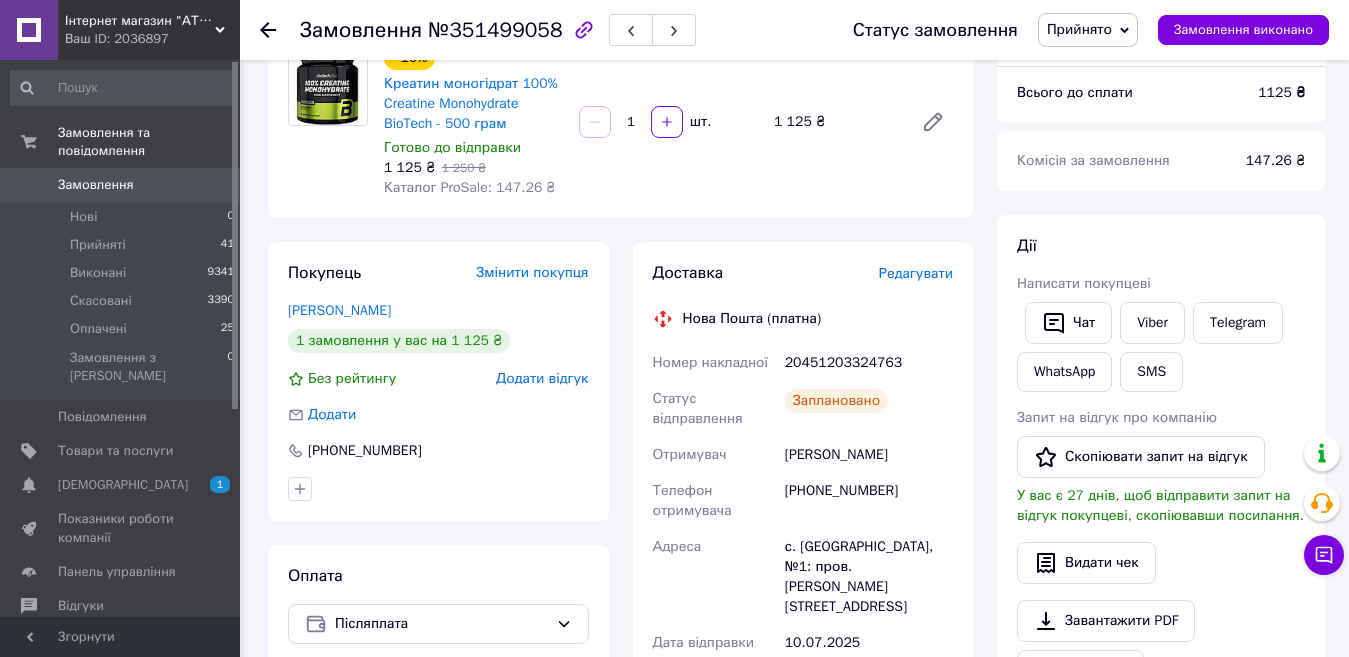 scroll, scrollTop: 174, scrollLeft: 0, axis: vertical 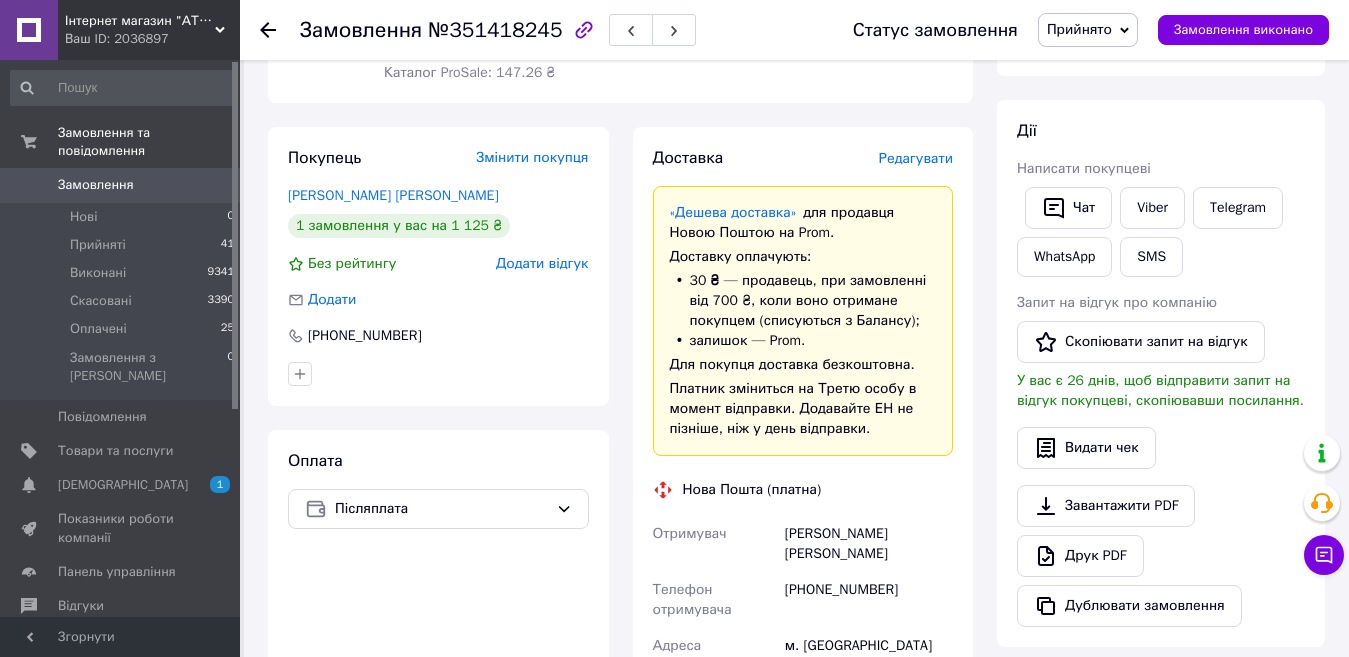 click on "Редагувати" at bounding box center (916, 158) 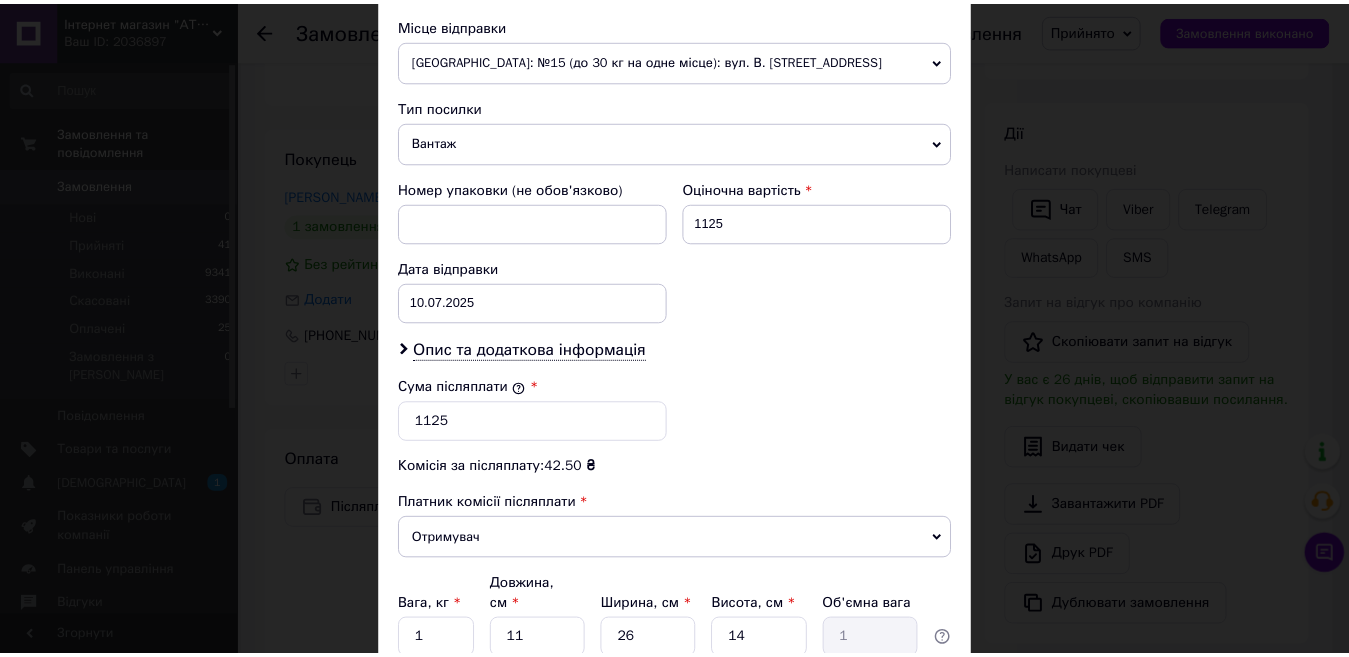 scroll, scrollTop: 869, scrollLeft: 0, axis: vertical 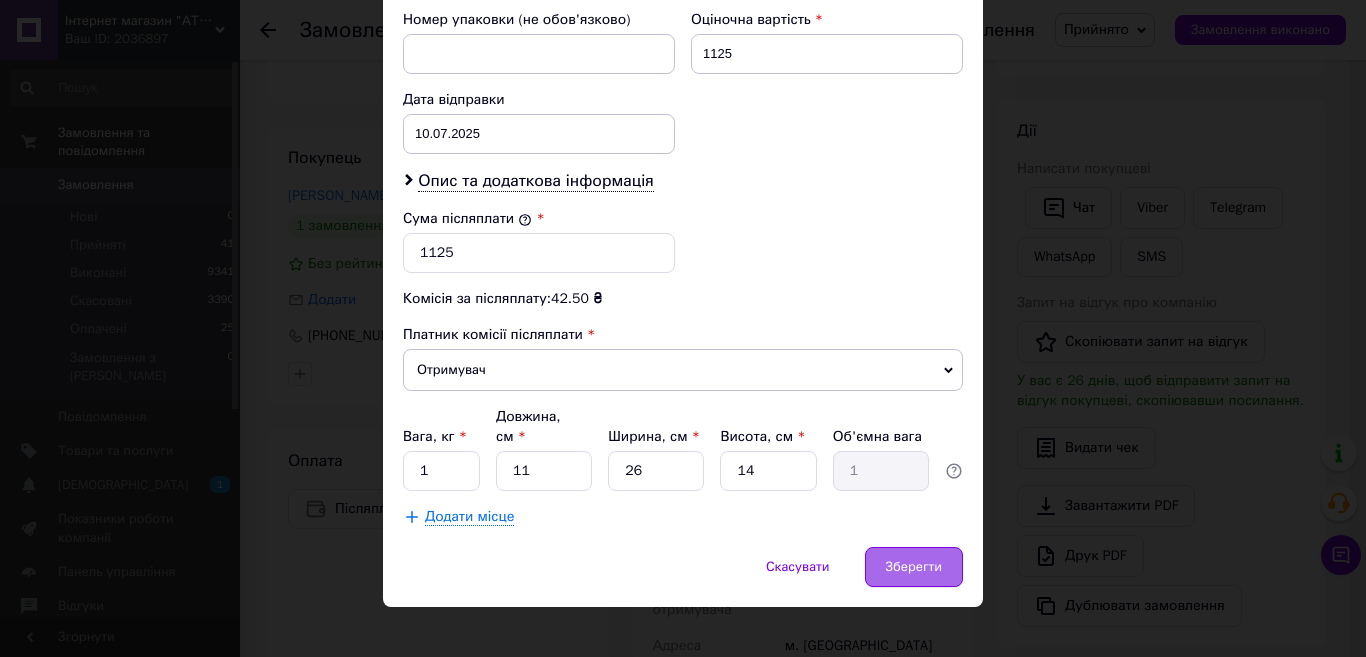 click on "Зберегти" at bounding box center [914, 567] 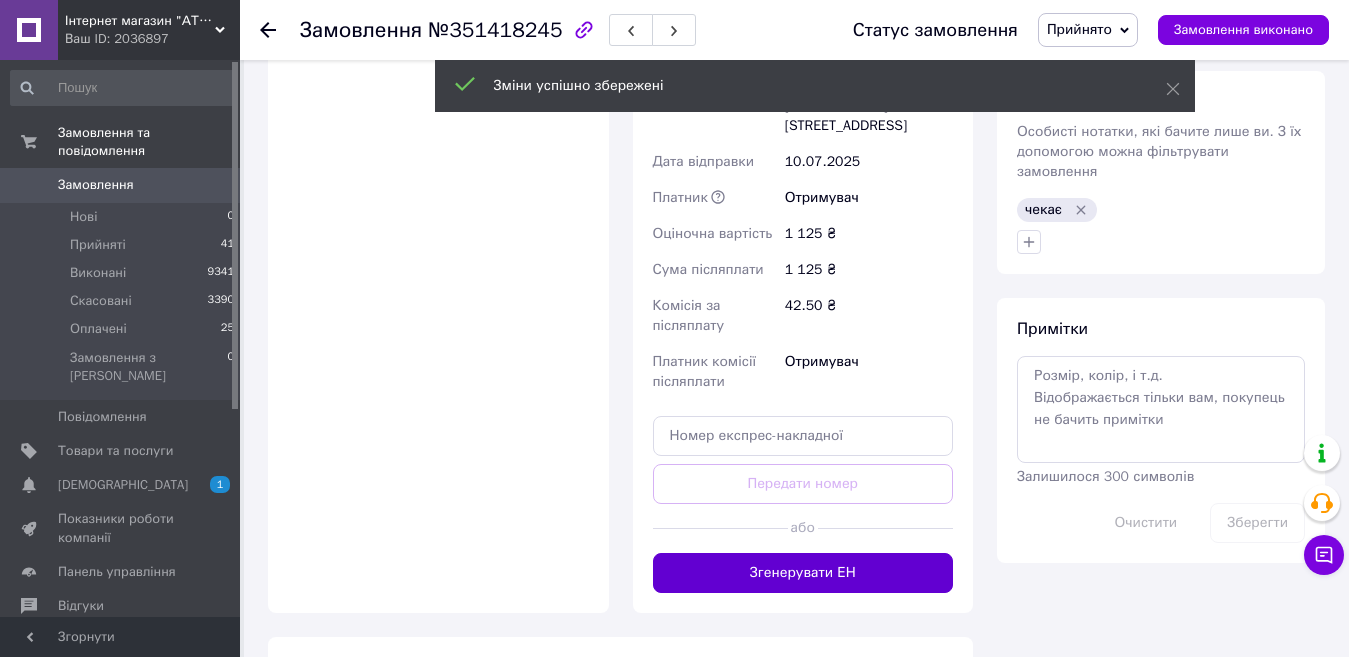 click on "Згенерувати ЕН" at bounding box center (803, 573) 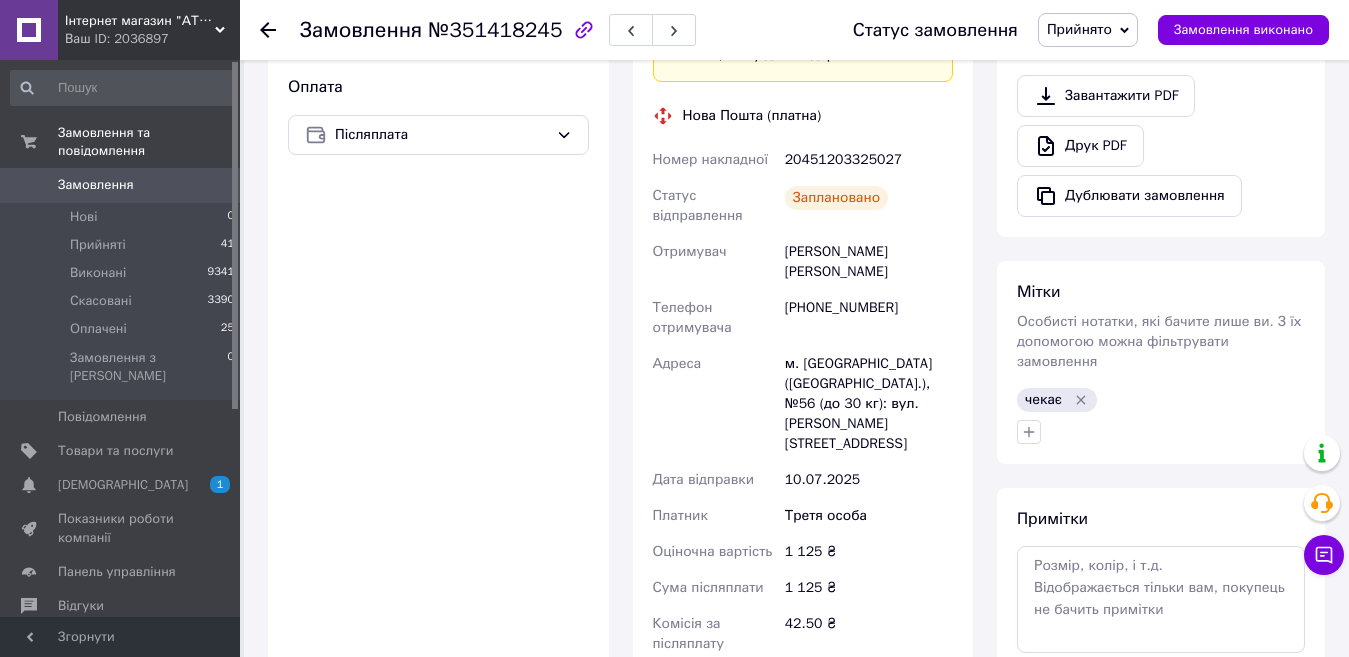 scroll, scrollTop: 700, scrollLeft: 0, axis: vertical 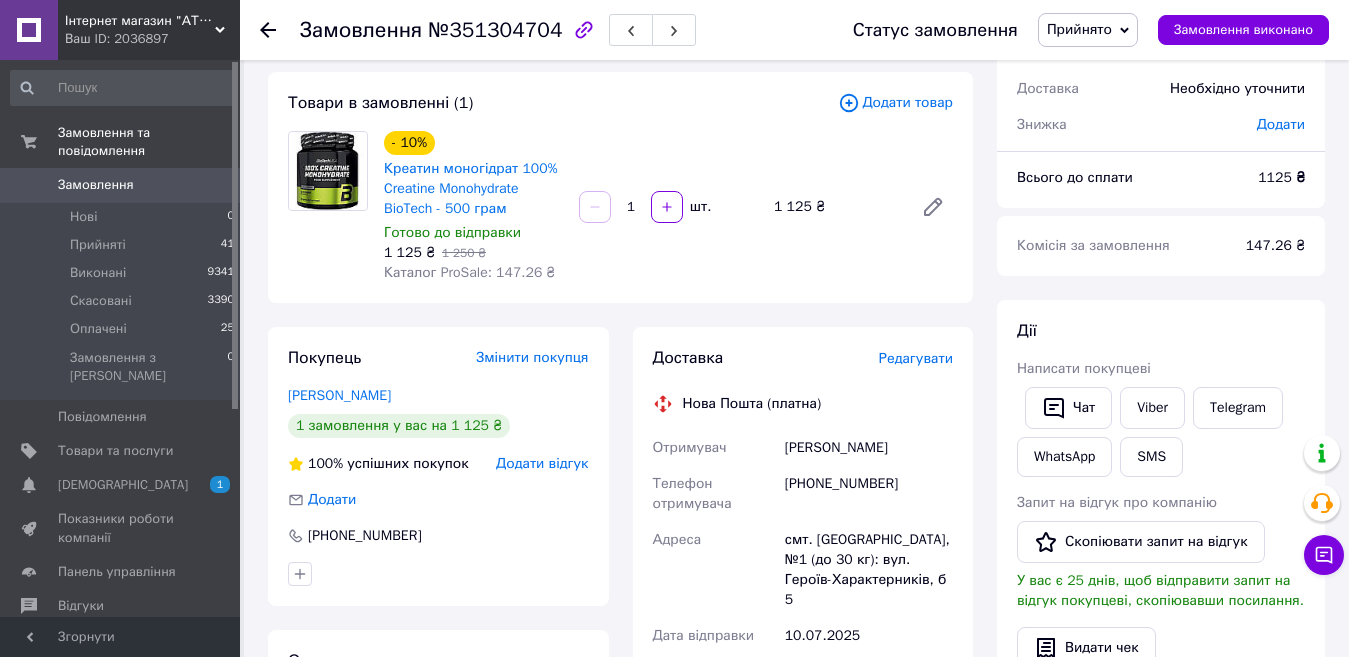 click on "Редагувати" at bounding box center [916, 358] 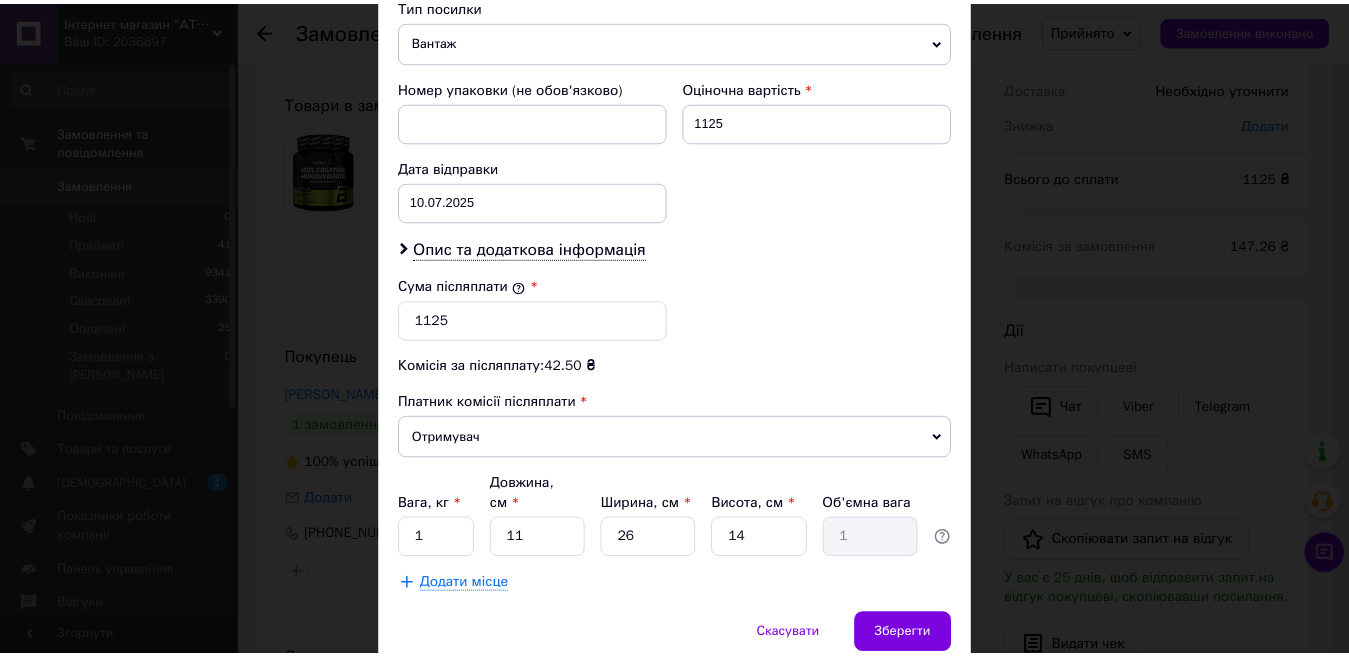 scroll, scrollTop: 869, scrollLeft: 0, axis: vertical 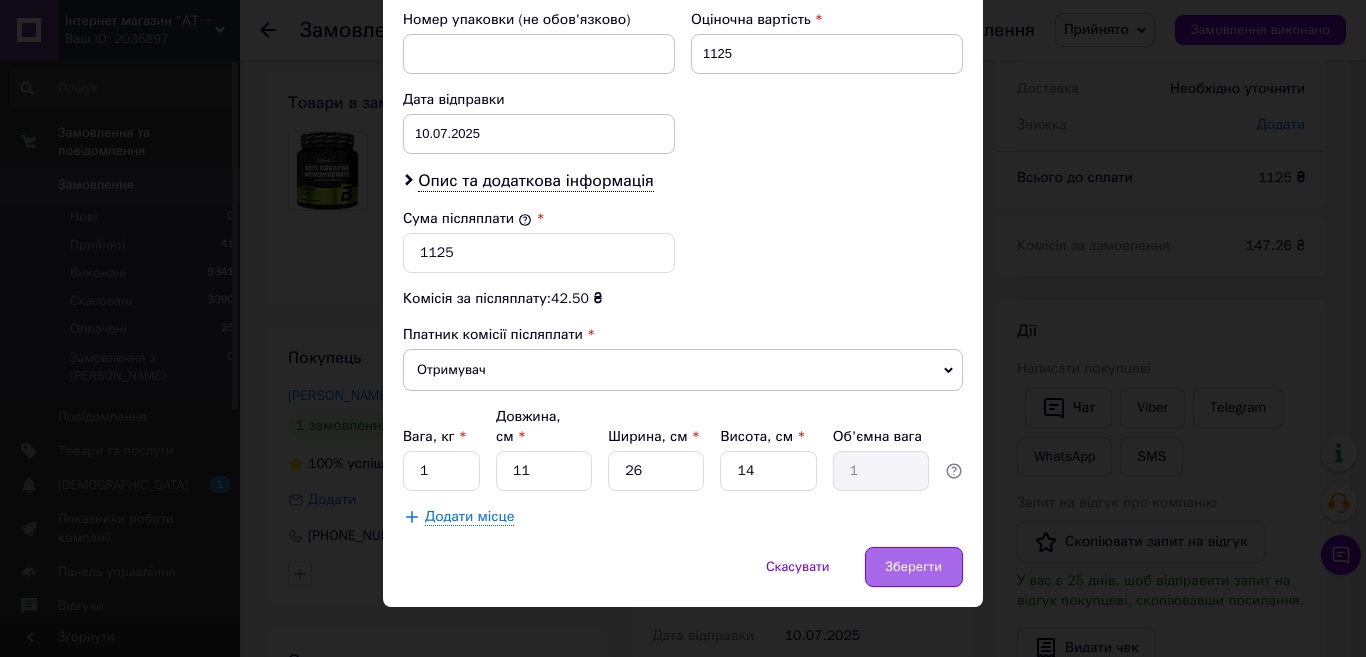 click on "Зберегти" at bounding box center (914, 567) 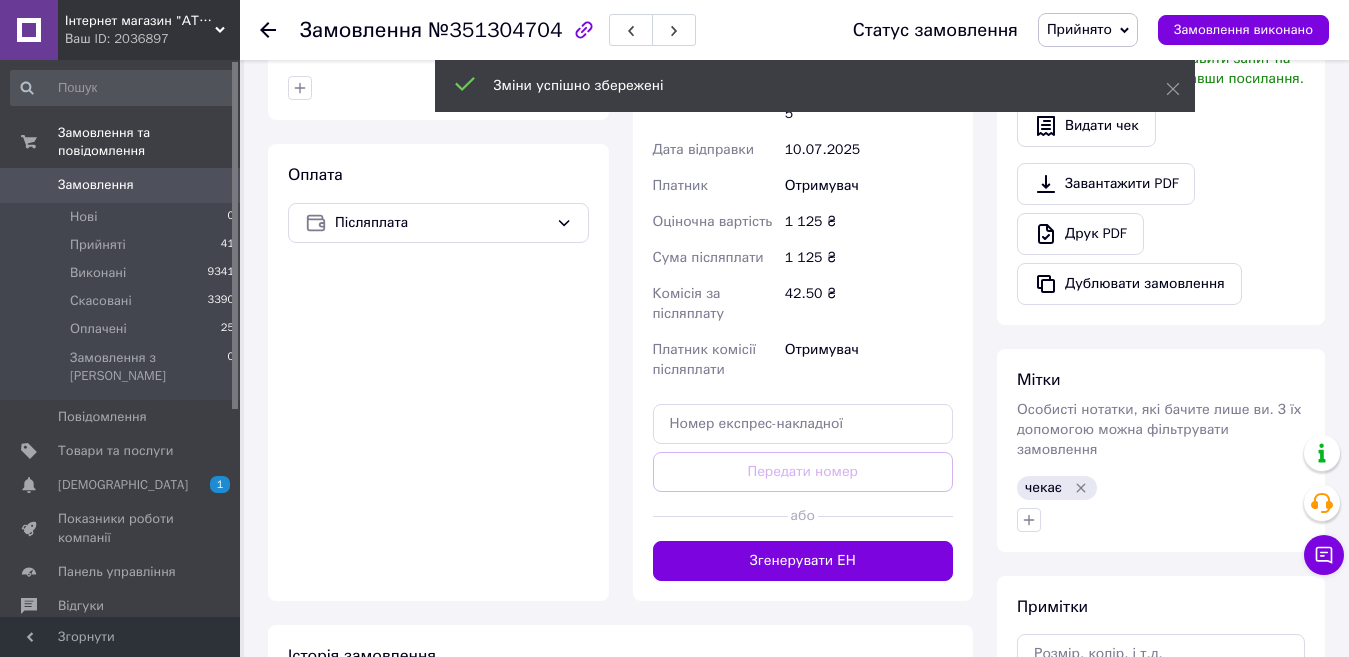 scroll, scrollTop: 600, scrollLeft: 0, axis: vertical 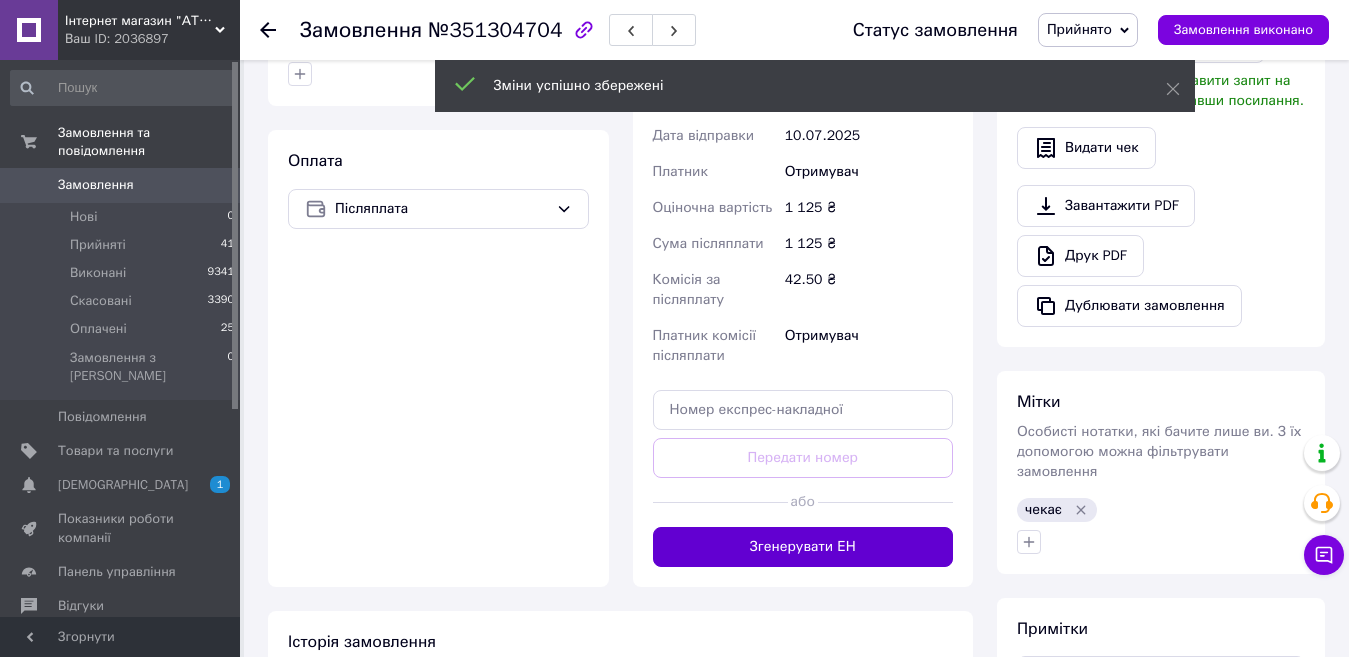 click on "Згенерувати ЕН" at bounding box center [803, 547] 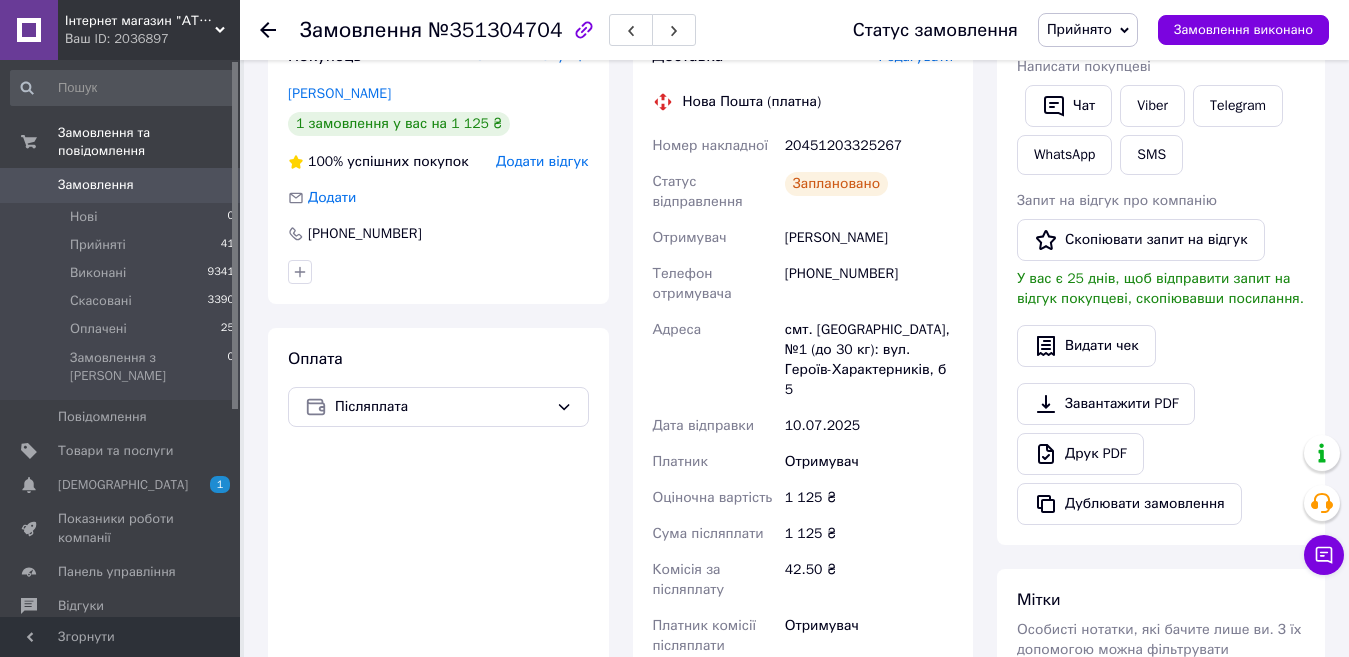 scroll, scrollTop: 400, scrollLeft: 0, axis: vertical 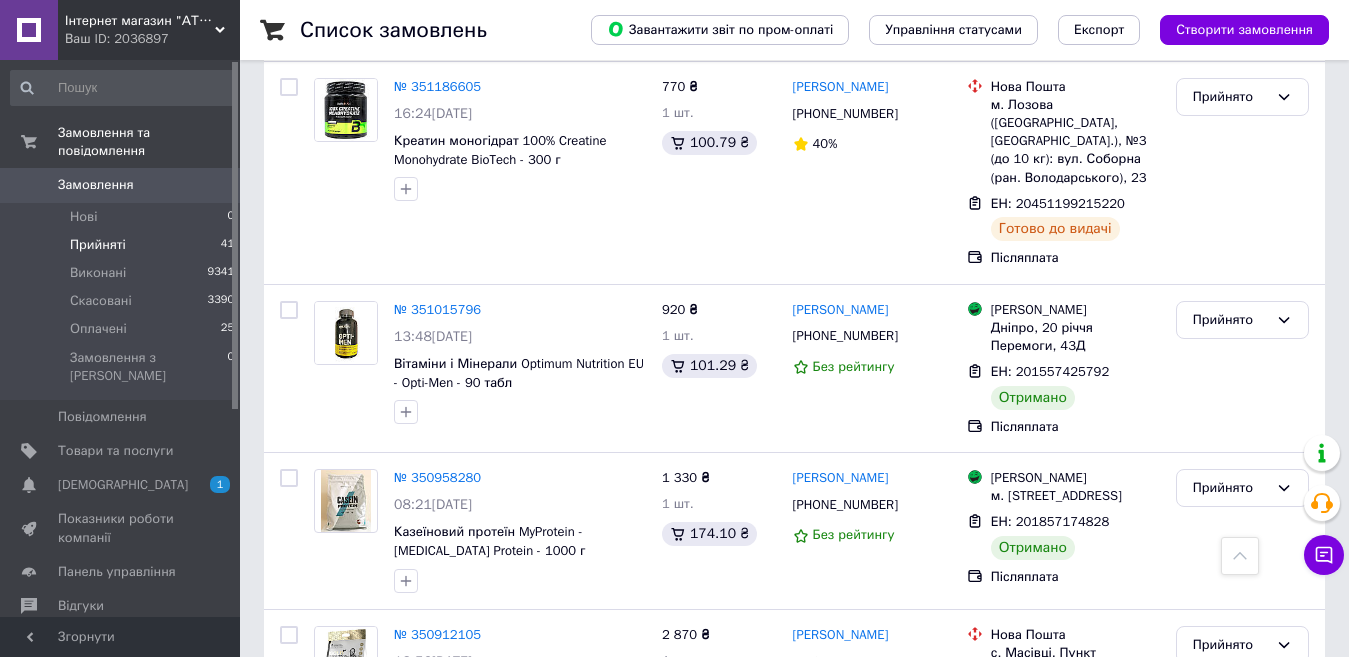 click on "3" at bounding box center (494, 840) 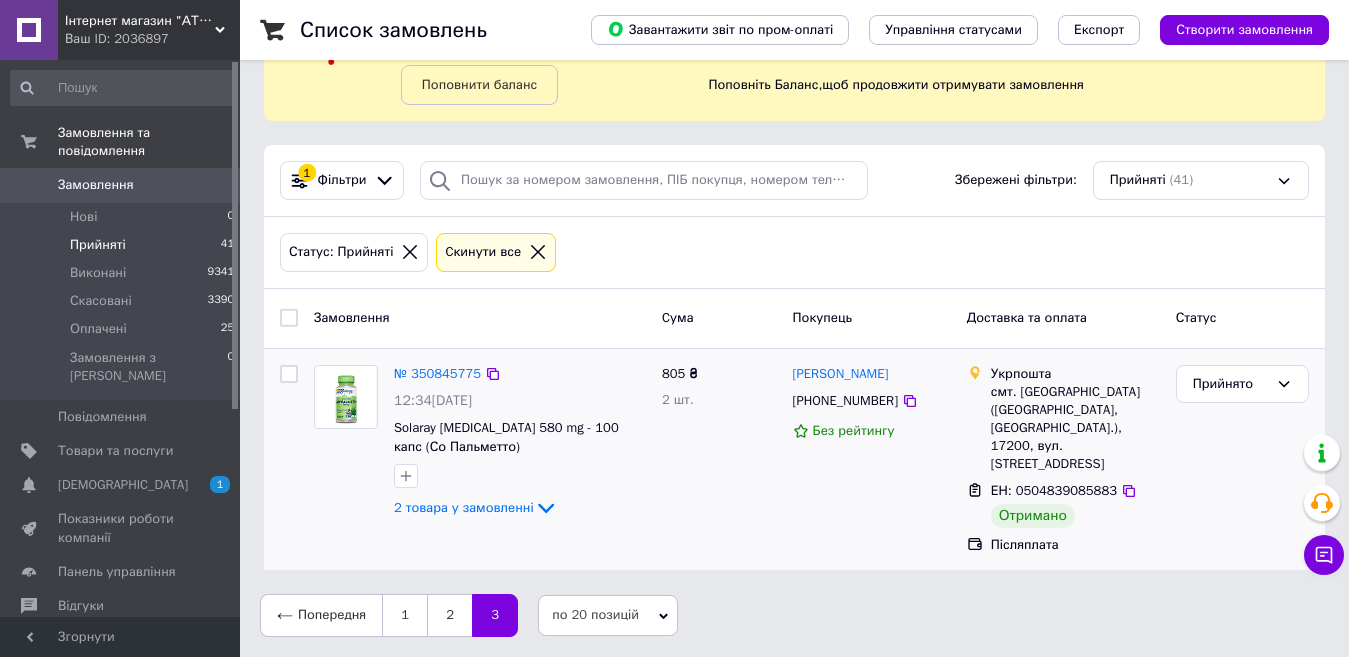 scroll, scrollTop: 0, scrollLeft: 0, axis: both 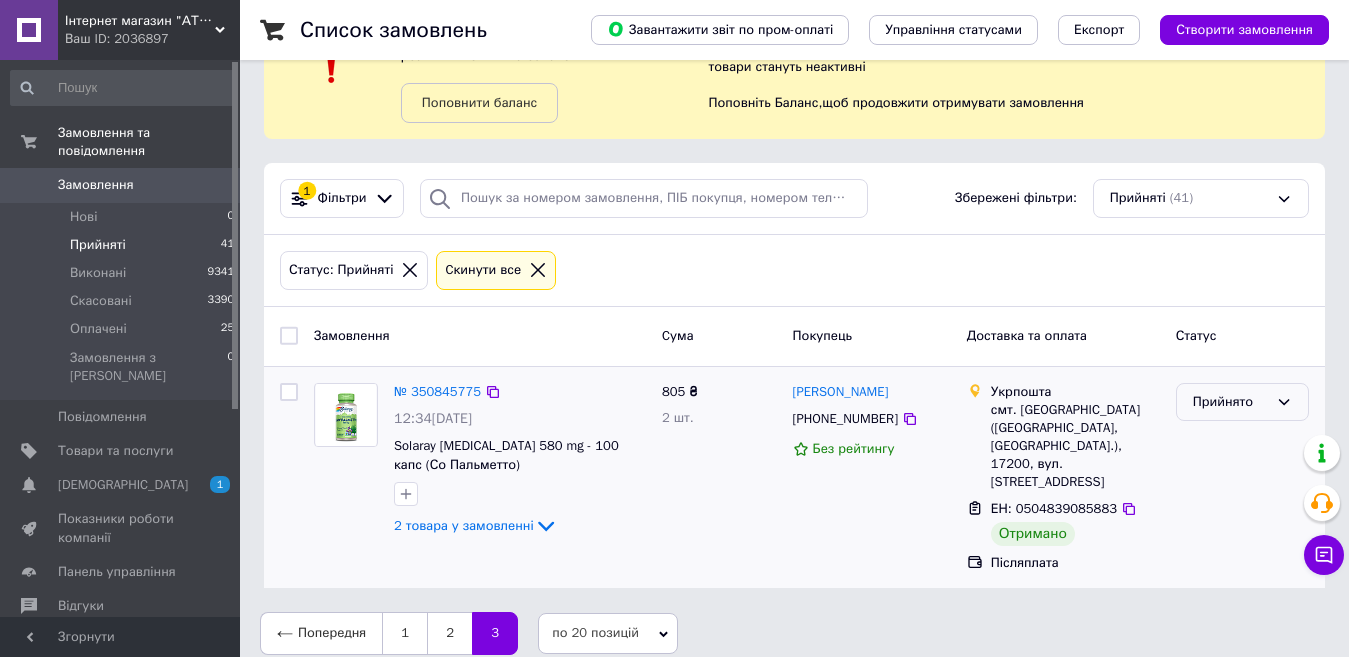 click on "Прийнято" at bounding box center (1230, 402) 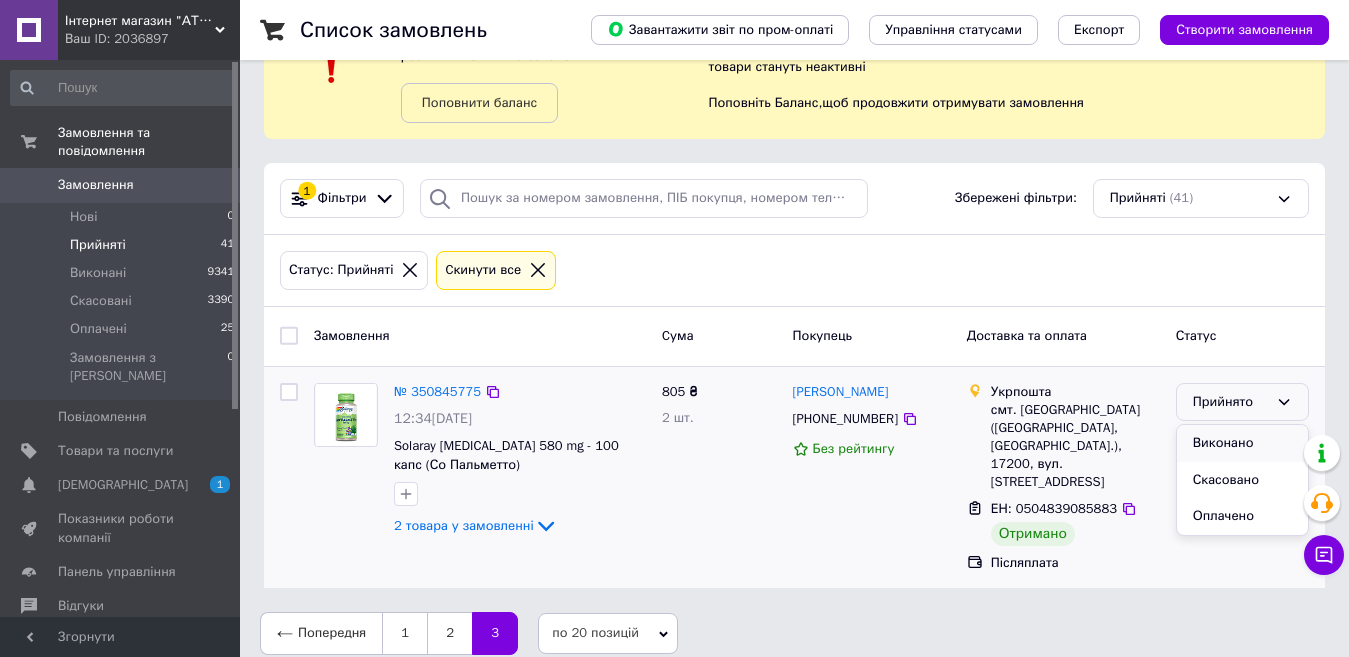 click on "Виконано" at bounding box center [1242, 443] 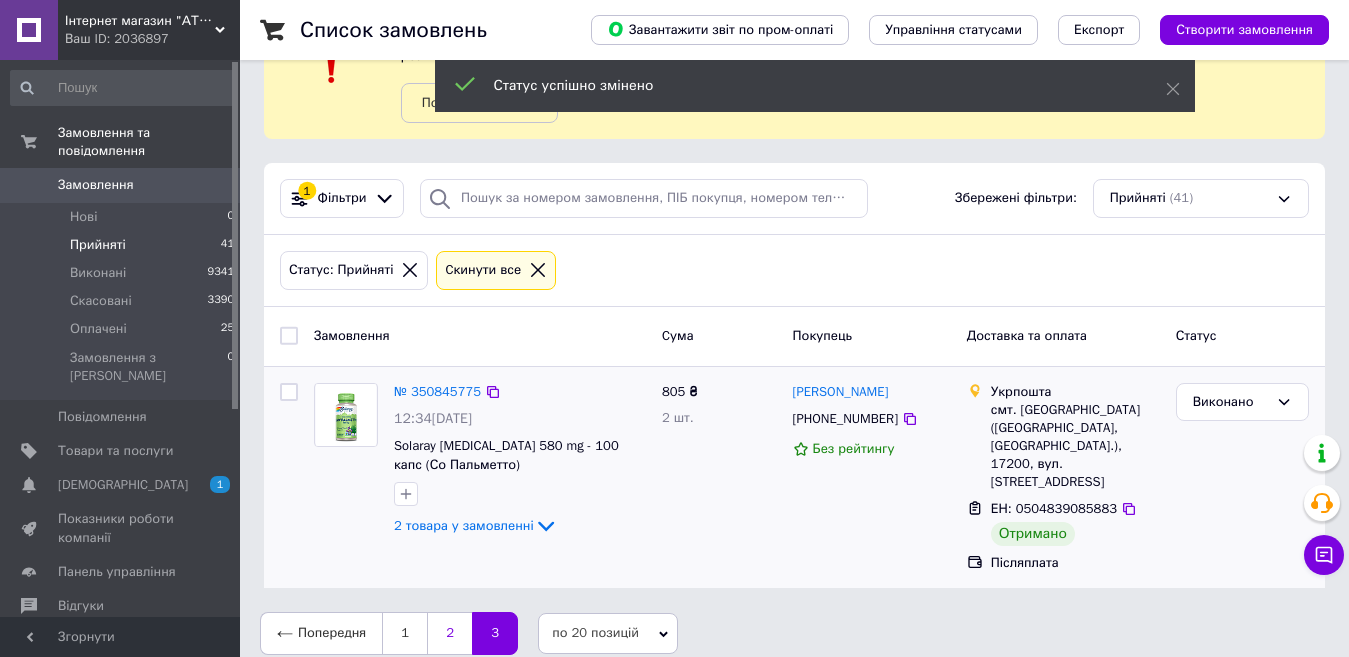 click on "2" at bounding box center (449, 633) 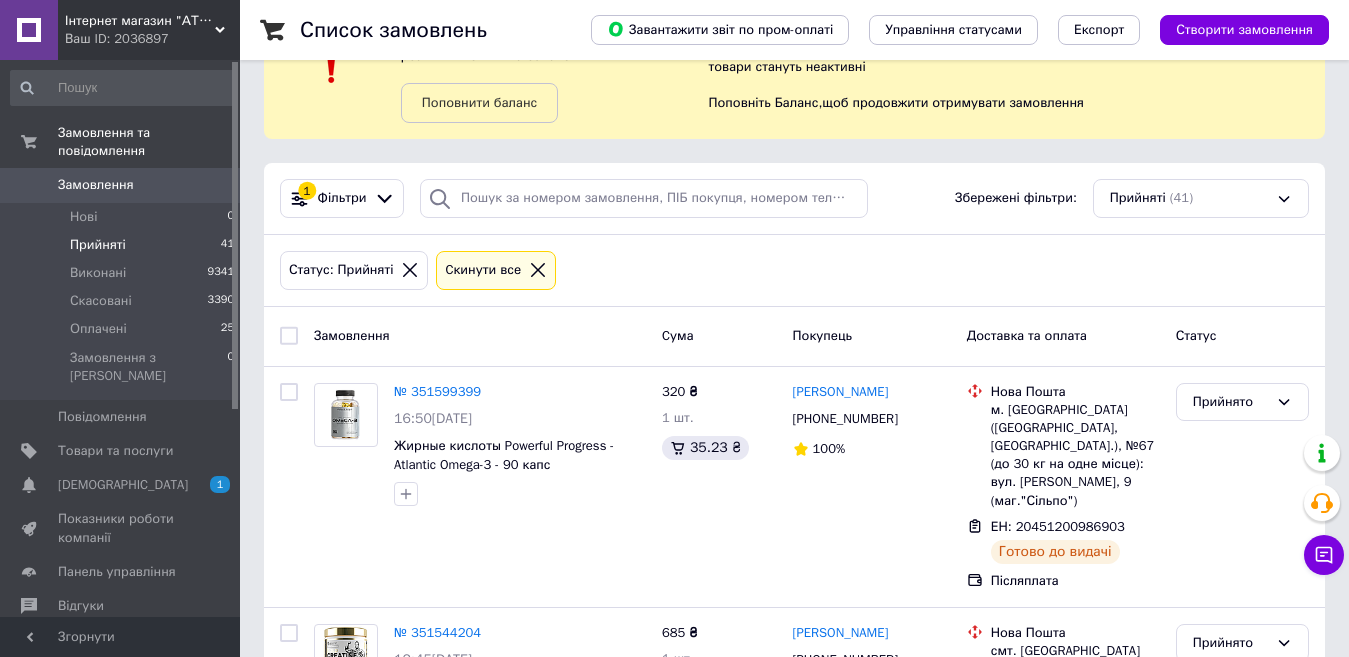 scroll, scrollTop: 0, scrollLeft: 0, axis: both 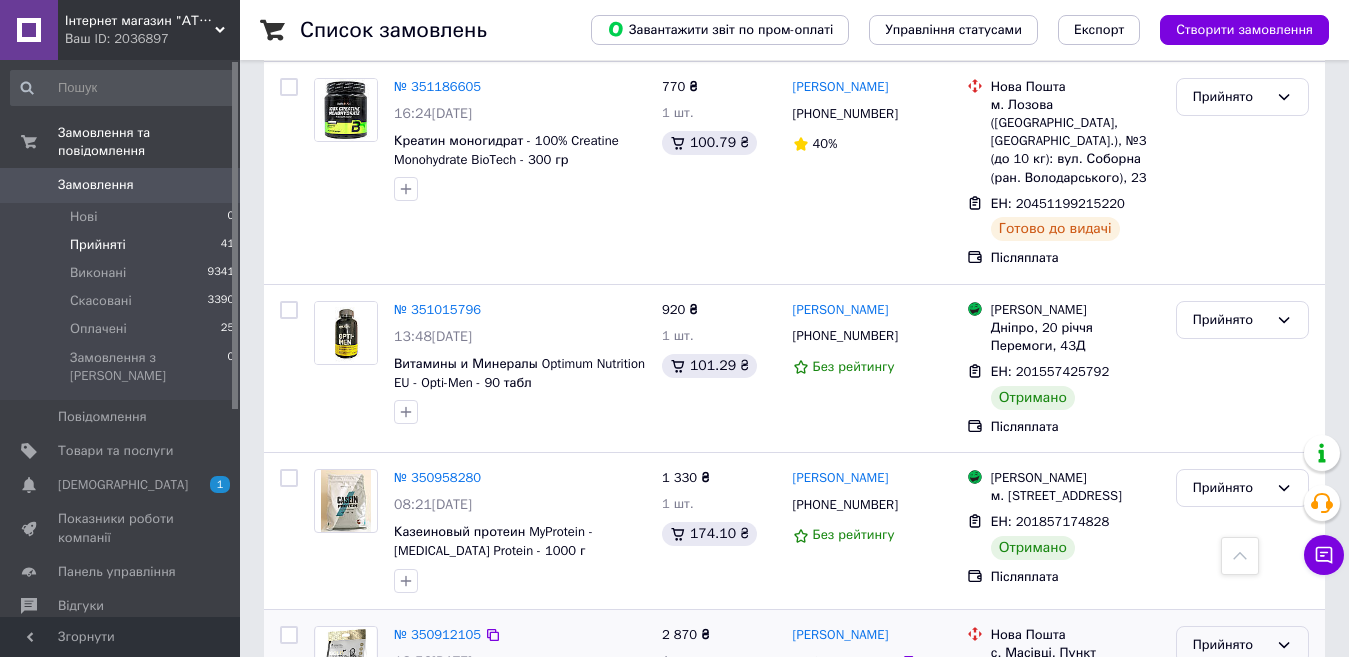 click on "Прийнято" at bounding box center (1230, 645) 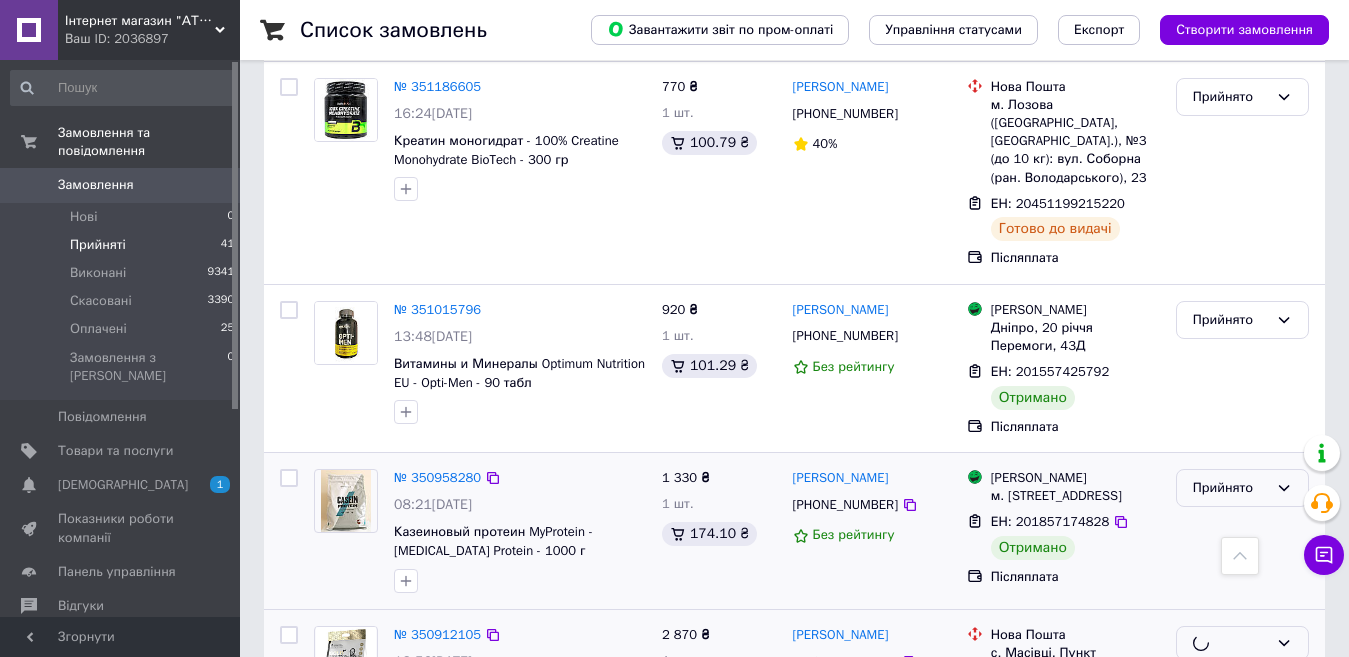 click on "Прийнято" at bounding box center [1230, 488] 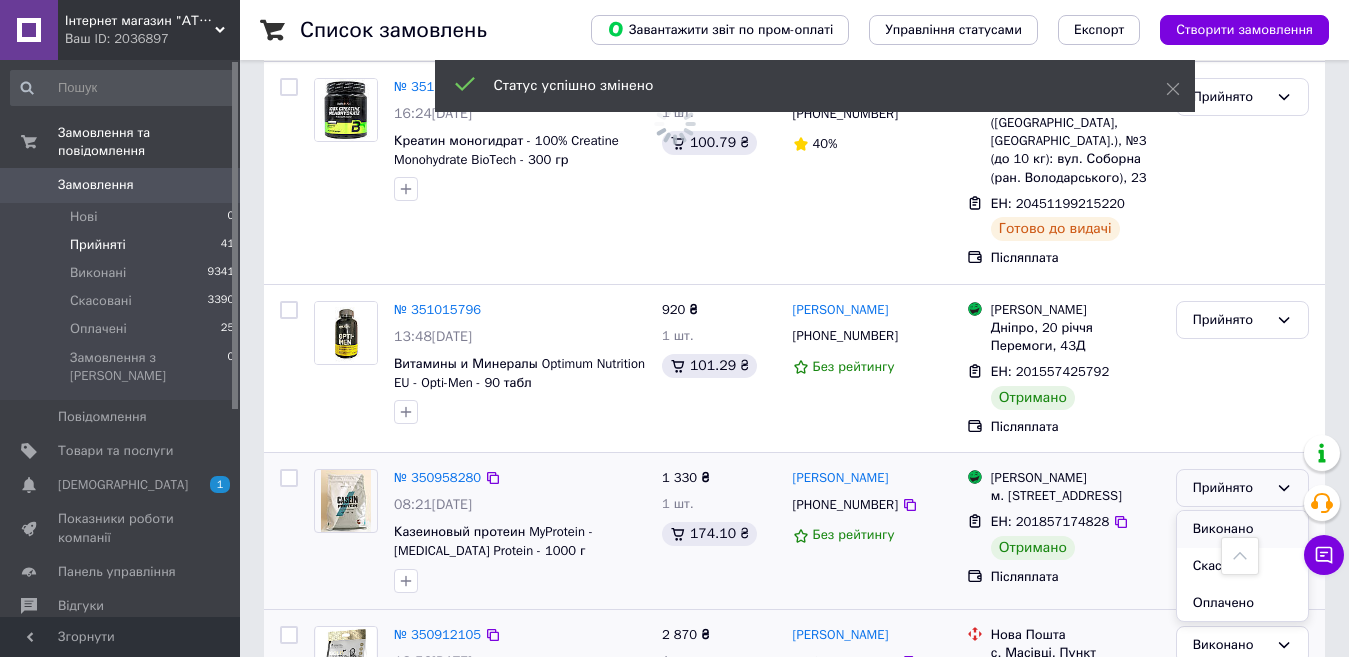 click on "Виконано" at bounding box center (1242, 529) 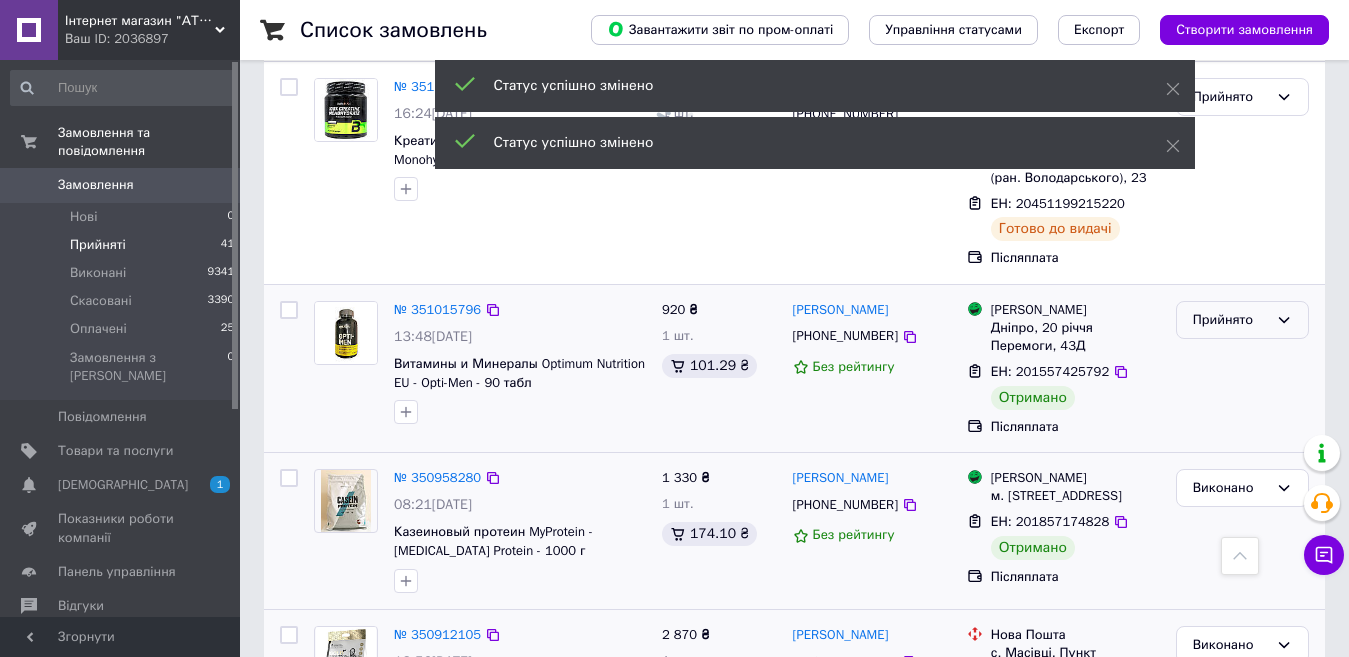 scroll, scrollTop: 3427, scrollLeft: 0, axis: vertical 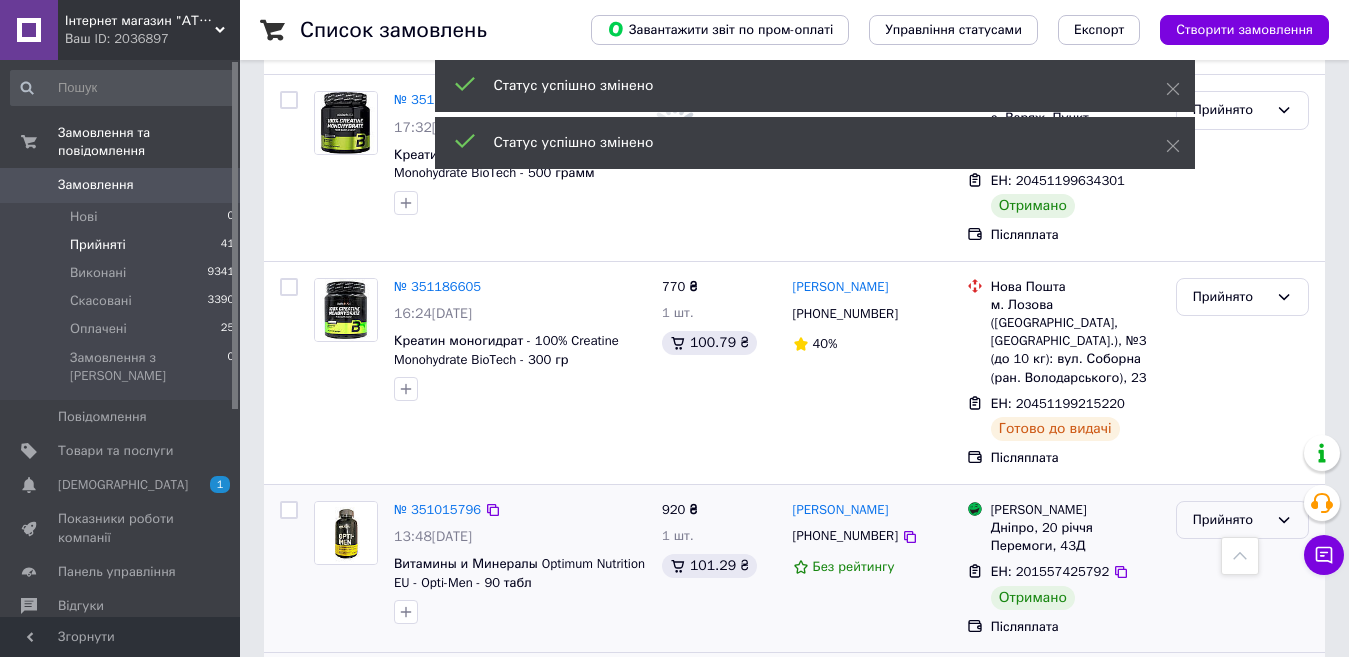 click on "Прийнято" at bounding box center [1230, 520] 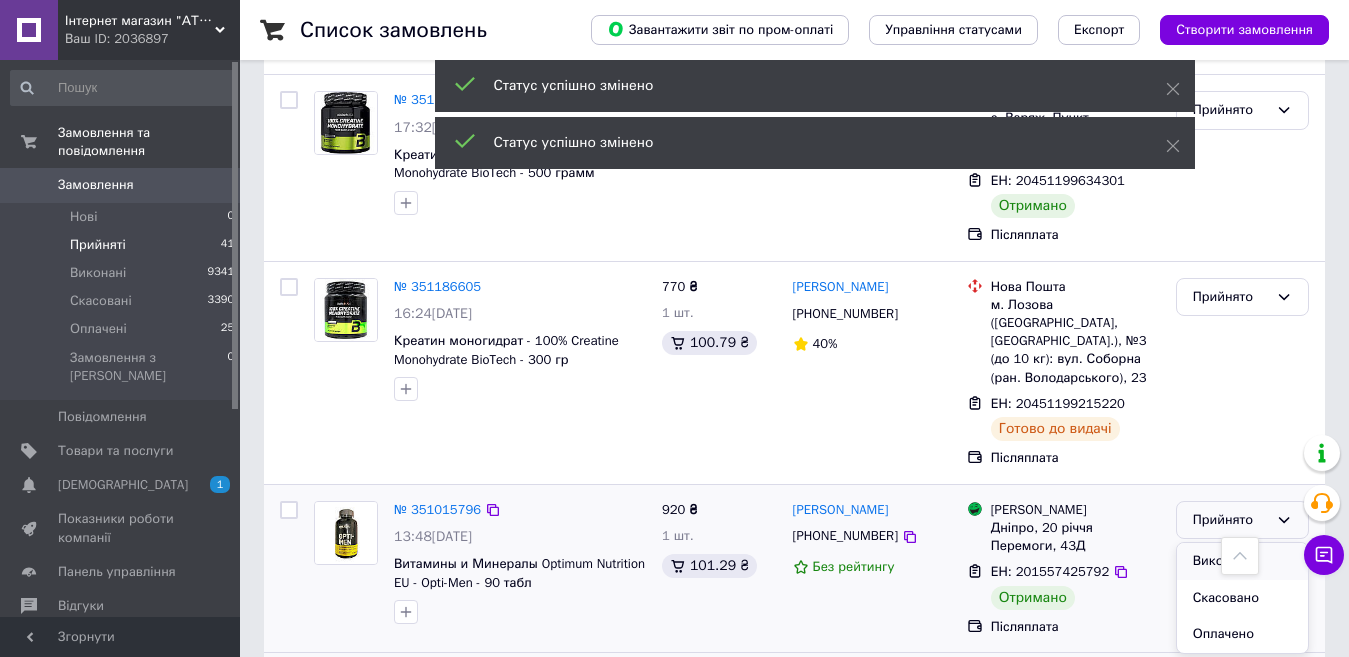 click on "Виконано" at bounding box center (1242, 561) 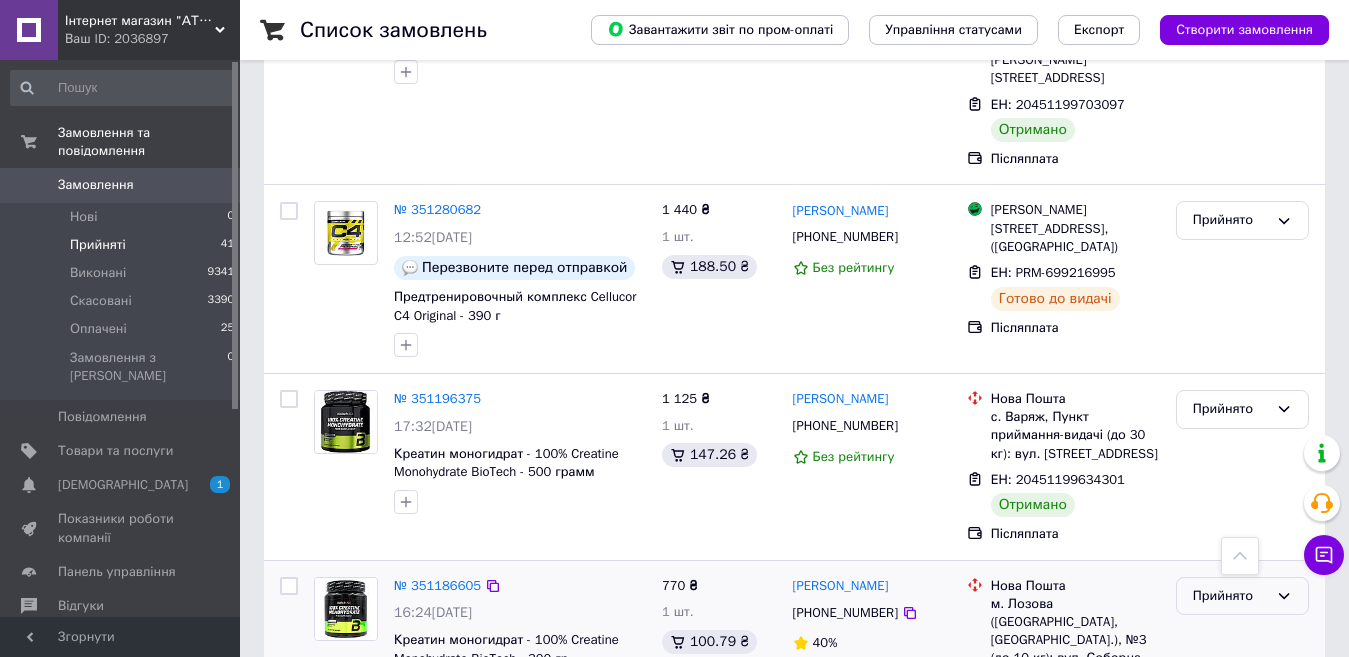 scroll, scrollTop: 3127, scrollLeft: 0, axis: vertical 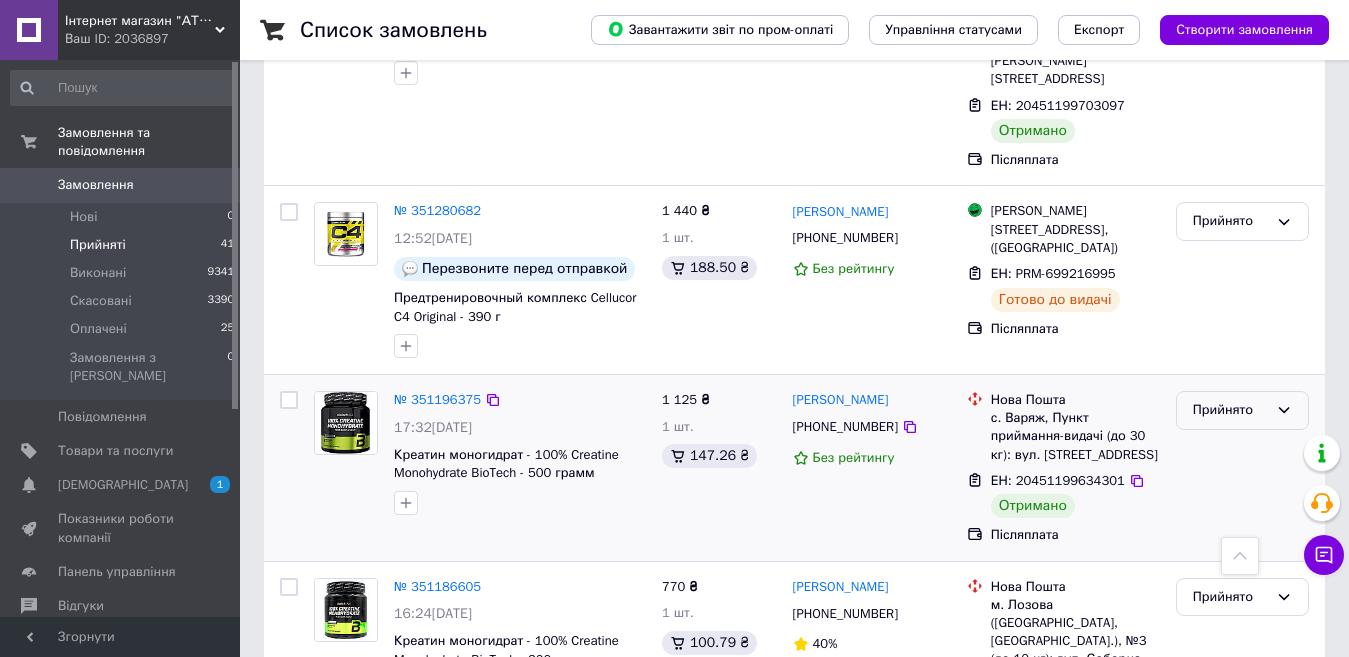 click on "Прийнято" at bounding box center [1230, 410] 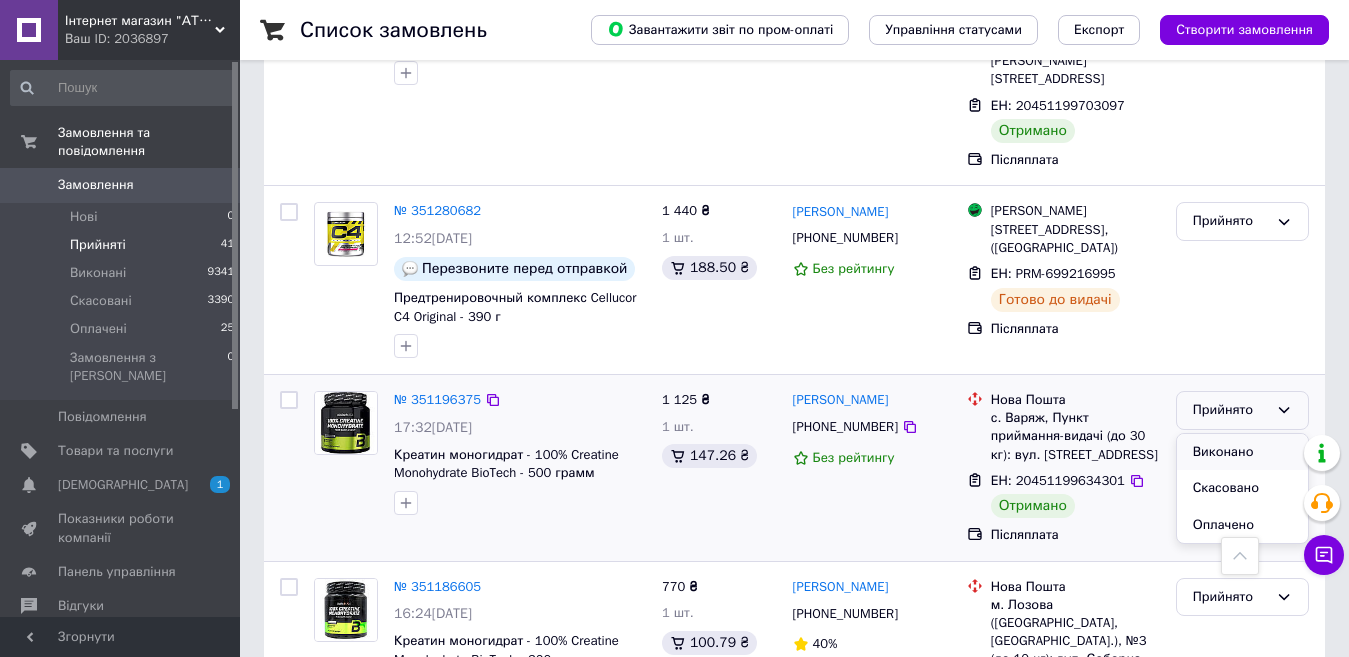 click on "Виконано" at bounding box center (1242, 452) 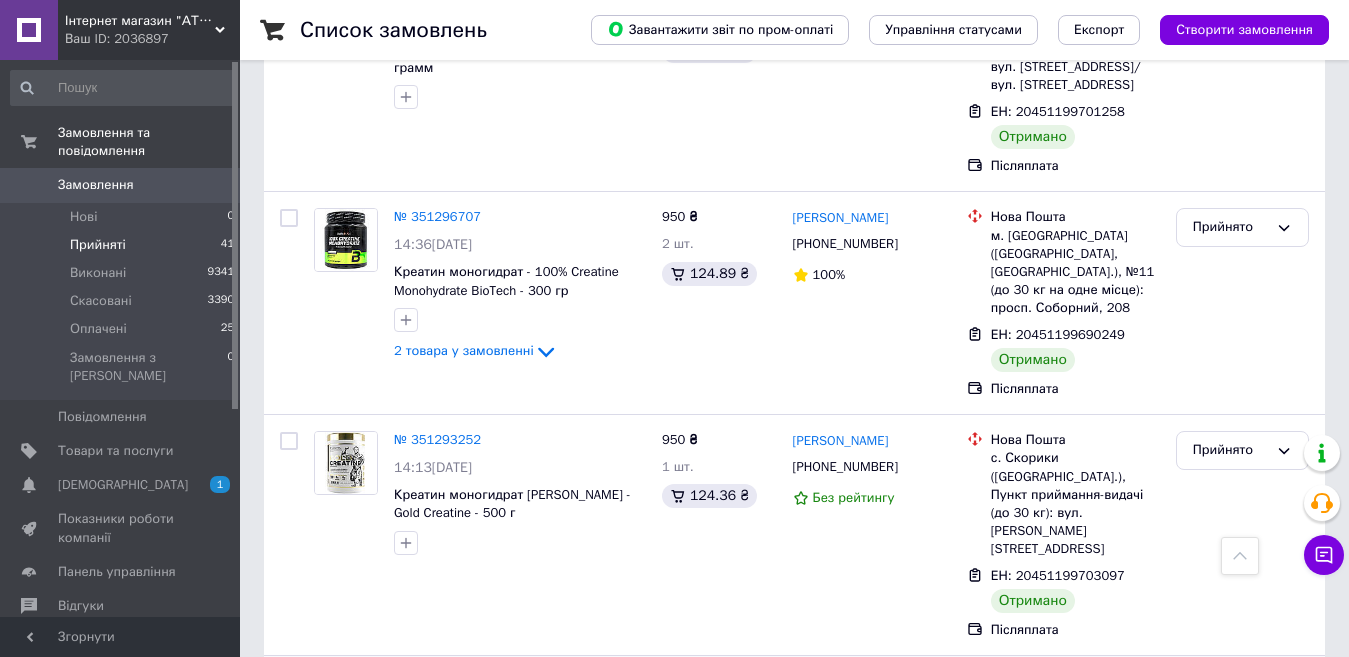 scroll, scrollTop: 2627, scrollLeft: 0, axis: vertical 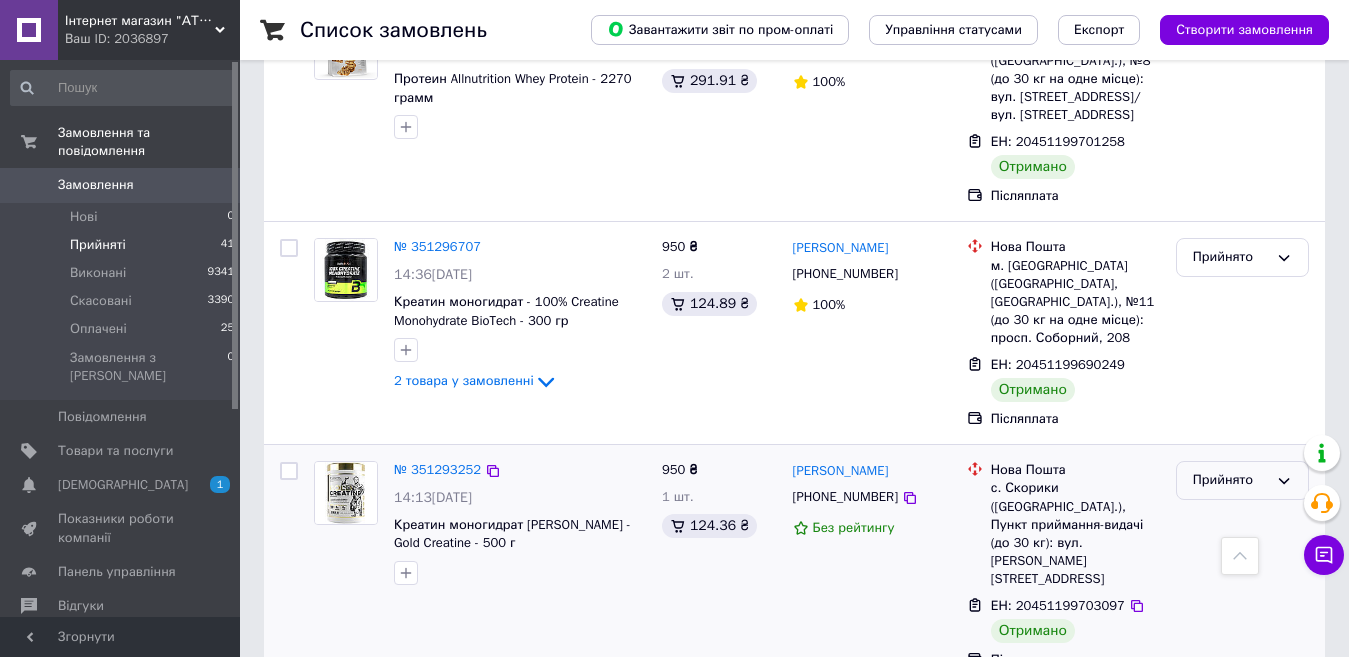 click on "Прийнято" at bounding box center (1230, 480) 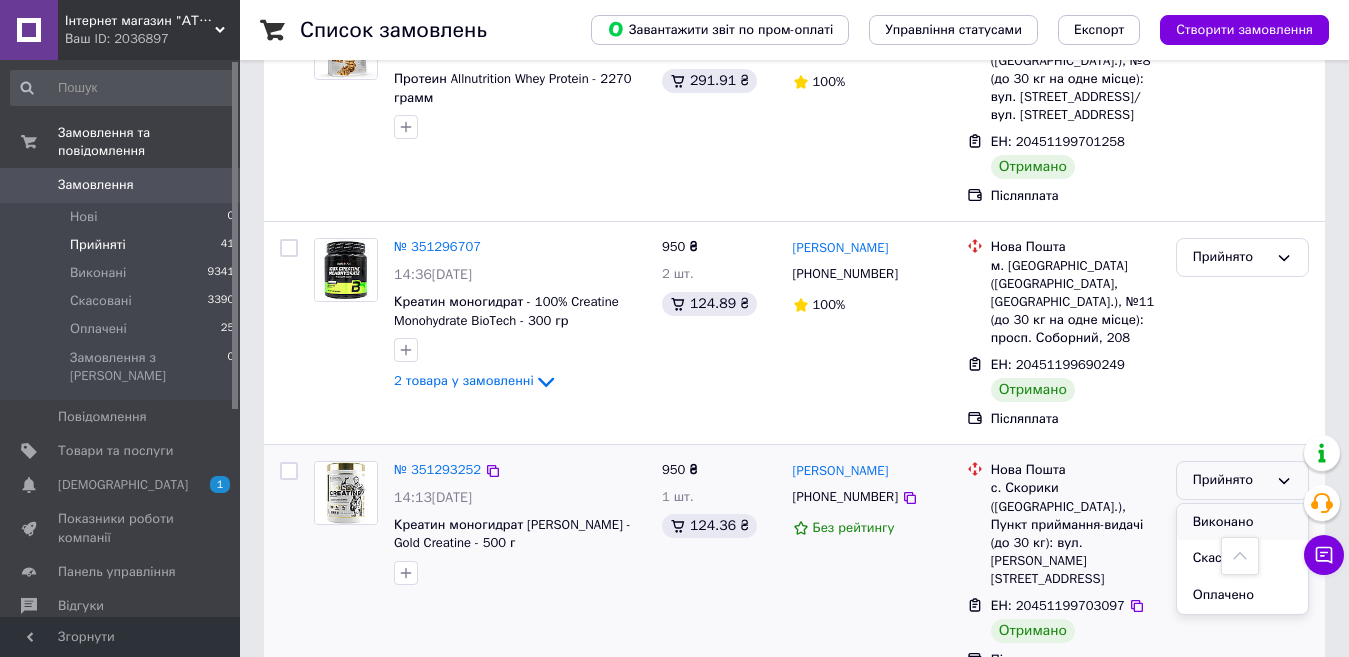 click on "Виконано" at bounding box center [1242, 522] 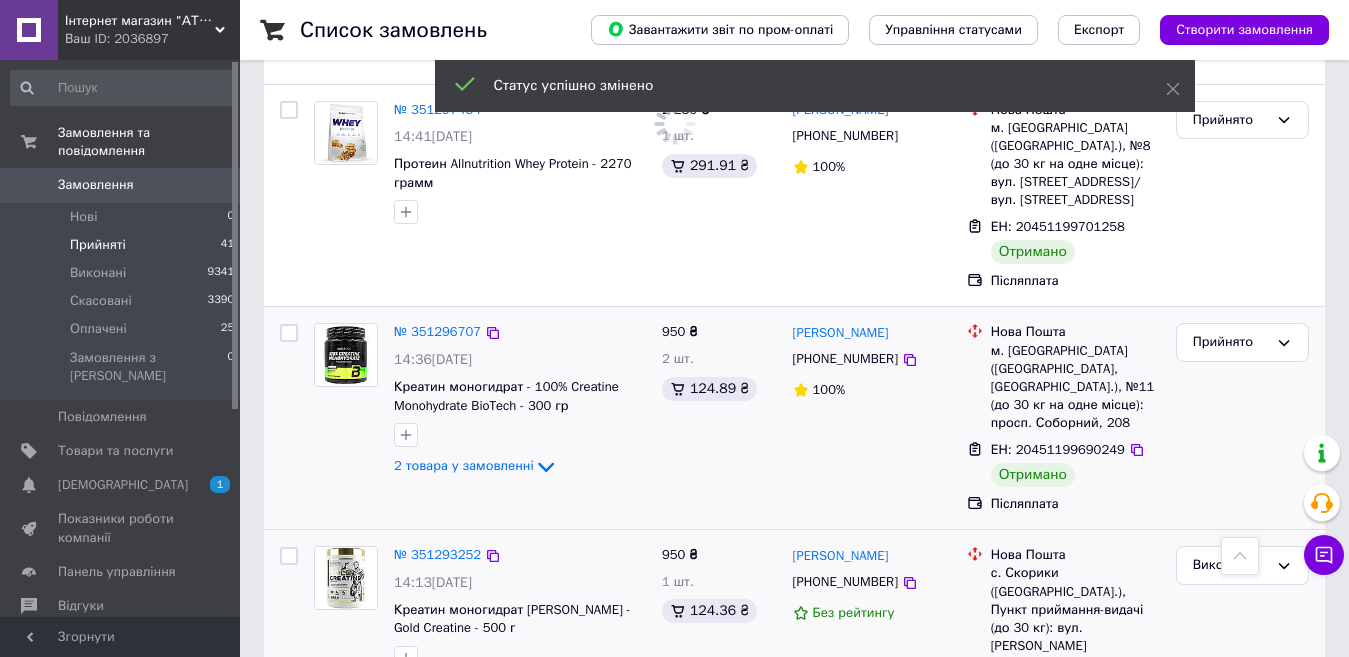 scroll, scrollTop: 2427, scrollLeft: 0, axis: vertical 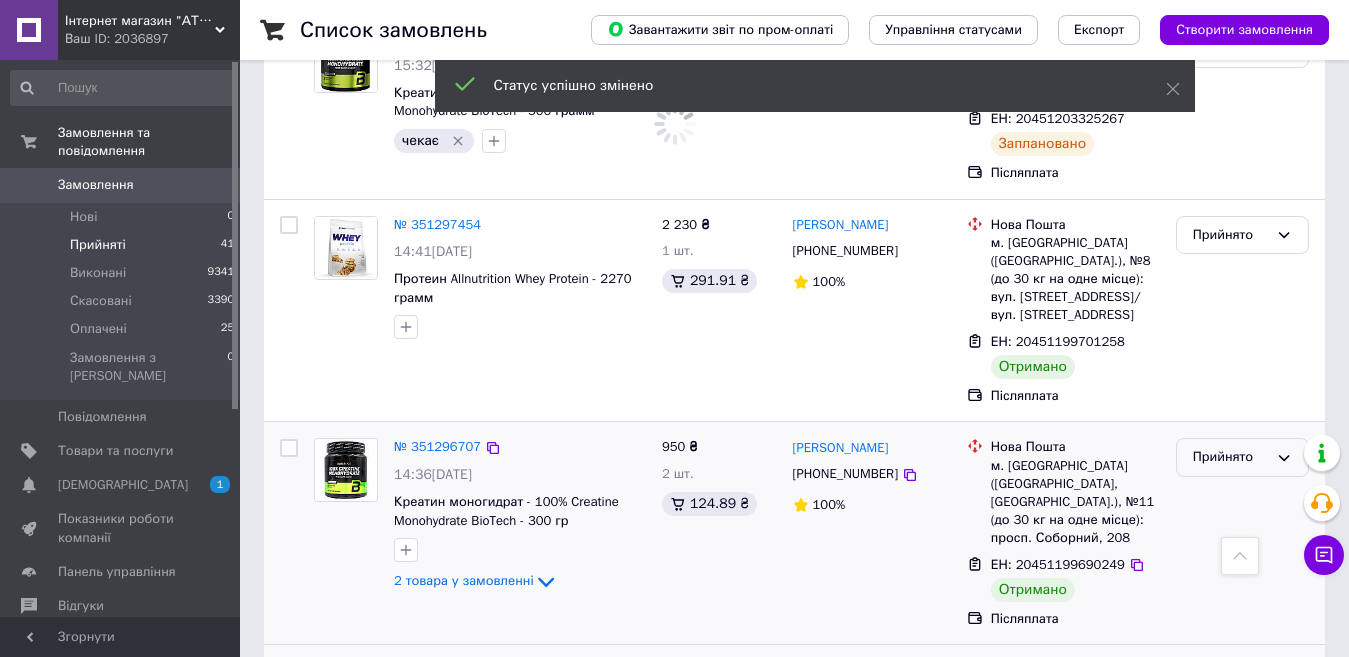 click on "Прийнято" at bounding box center (1230, 457) 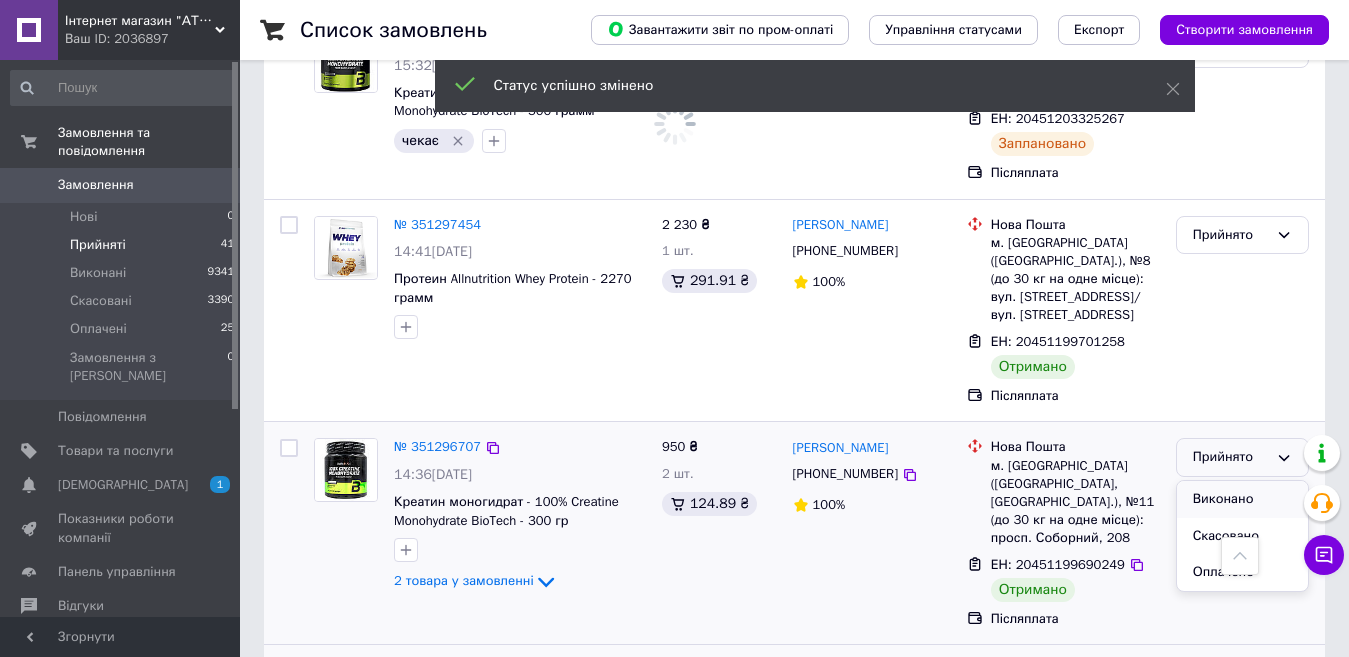 click on "Виконано" at bounding box center [1242, 499] 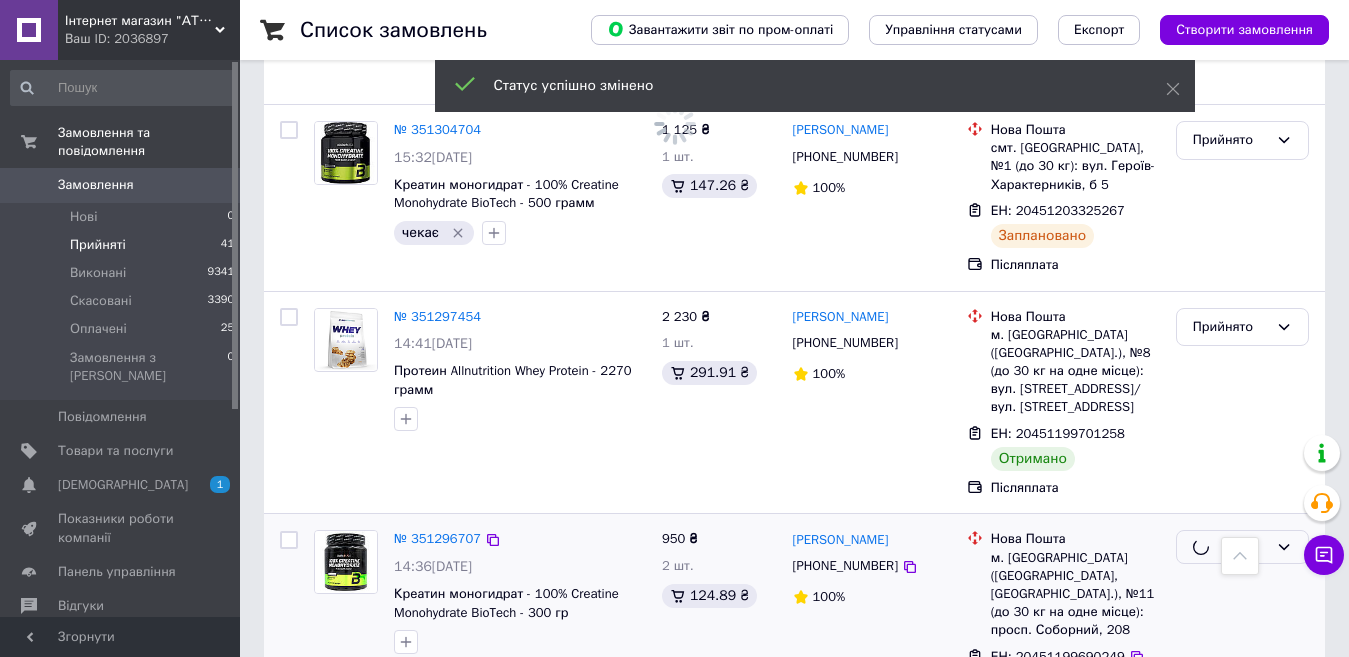 scroll, scrollTop: 2227, scrollLeft: 0, axis: vertical 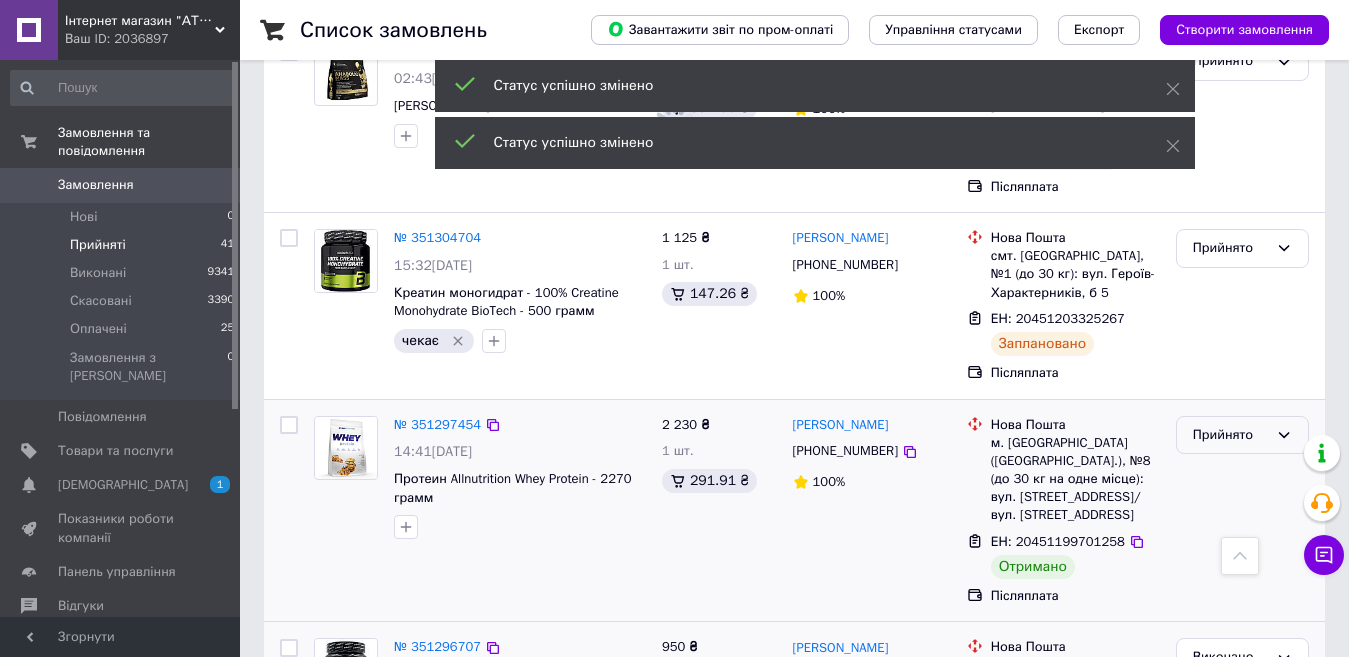 click on "Прийнято" at bounding box center [1230, 435] 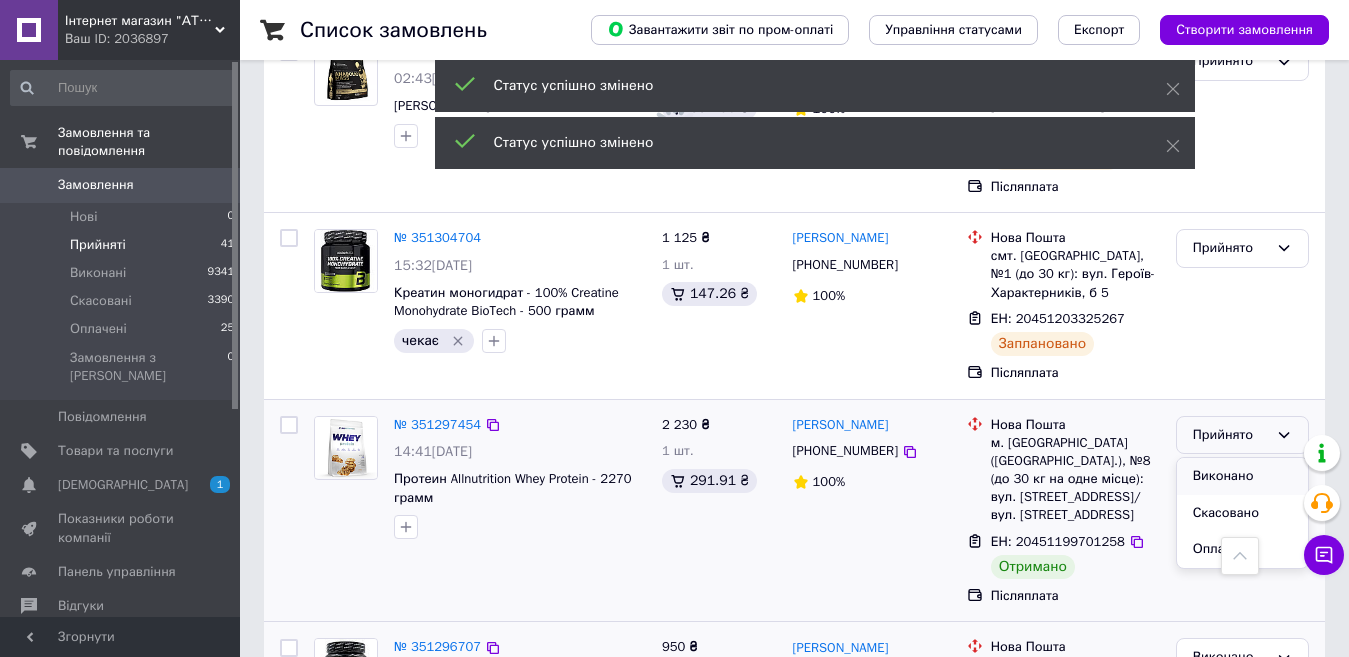 click on "Виконано" at bounding box center [1242, 476] 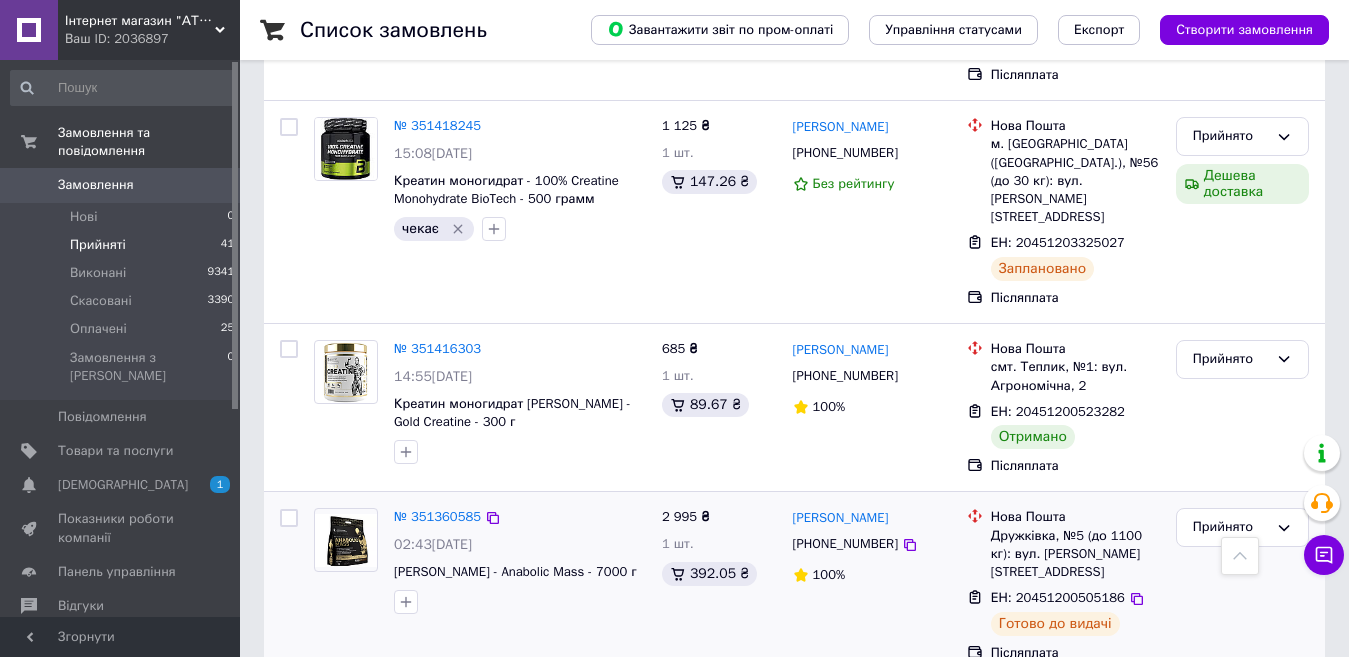 scroll, scrollTop: 1727, scrollLeft: 0, axis: vertical 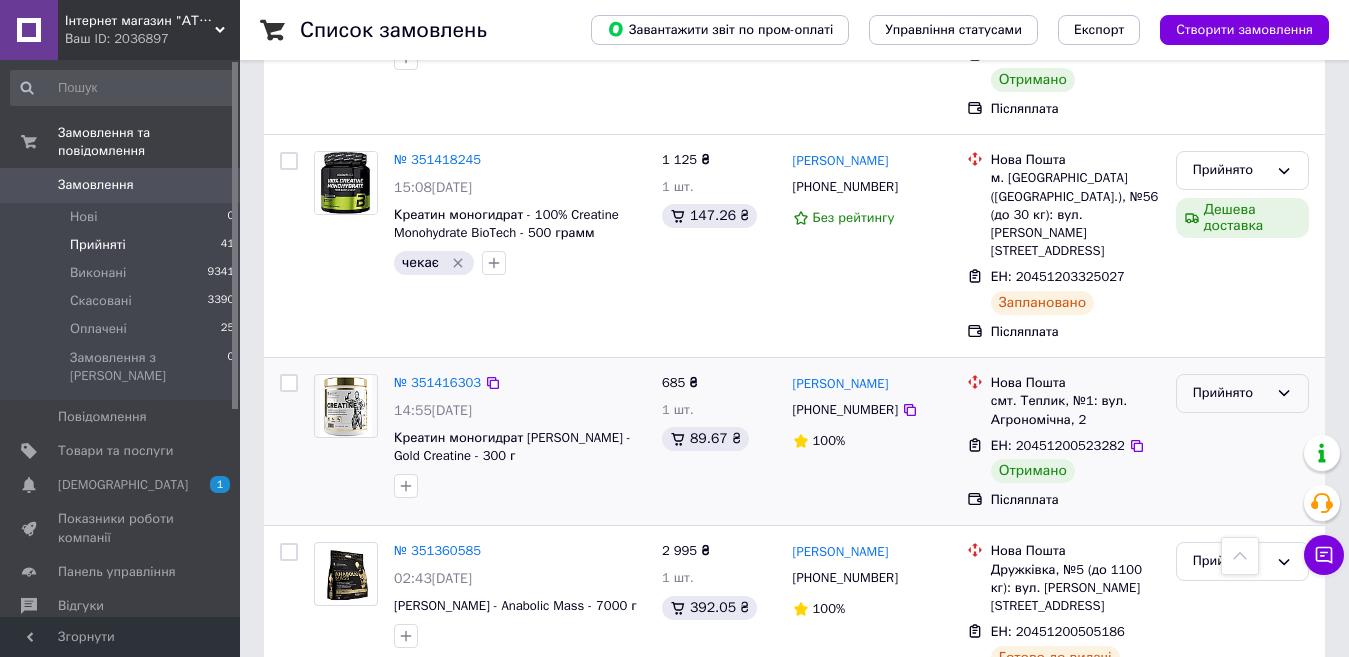 click on "Прийнято" at bounding box center (1230, 393) 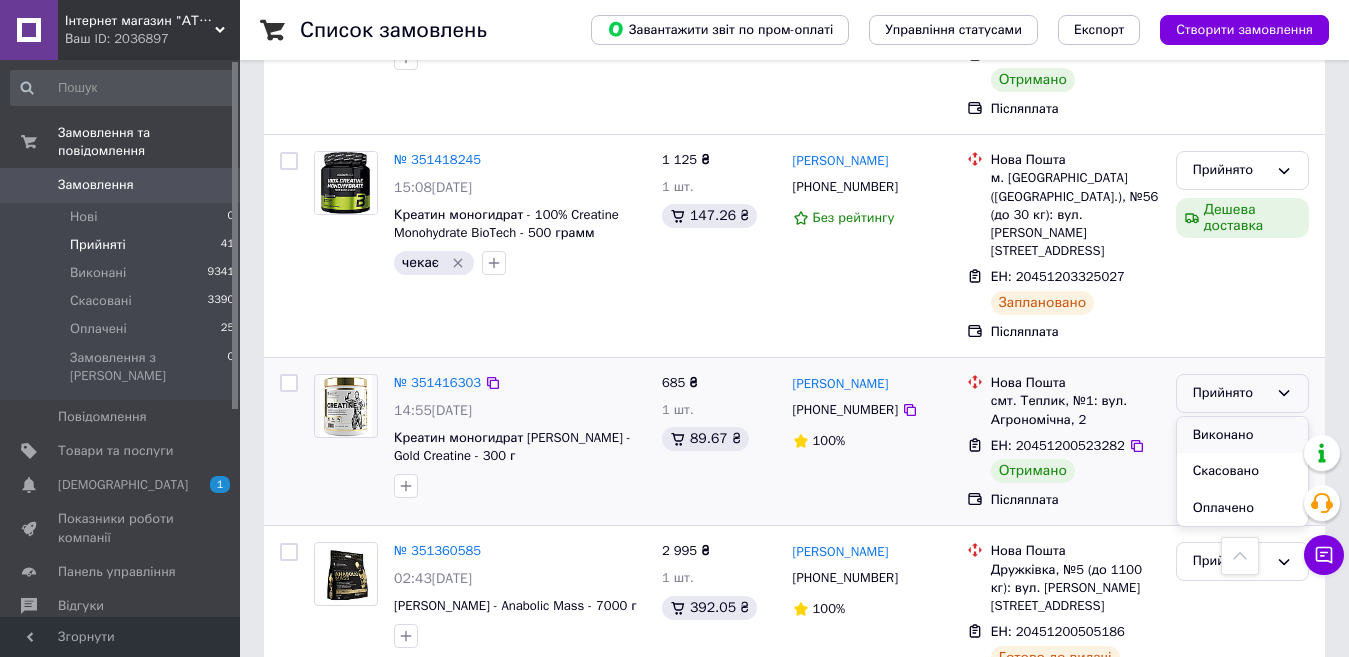 click on "Виконано" at bounding box center (1242, 435) 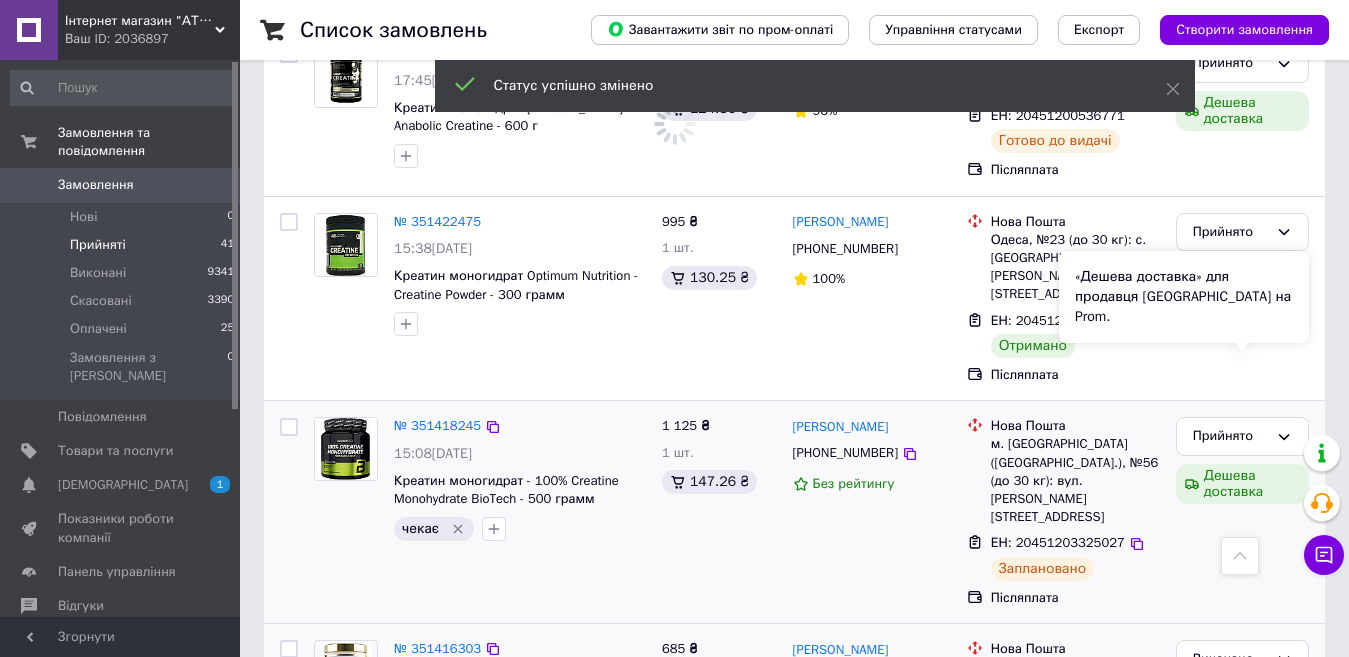 scroll, scrollTop: 1327, scrollLeft: 0, axis: vertical 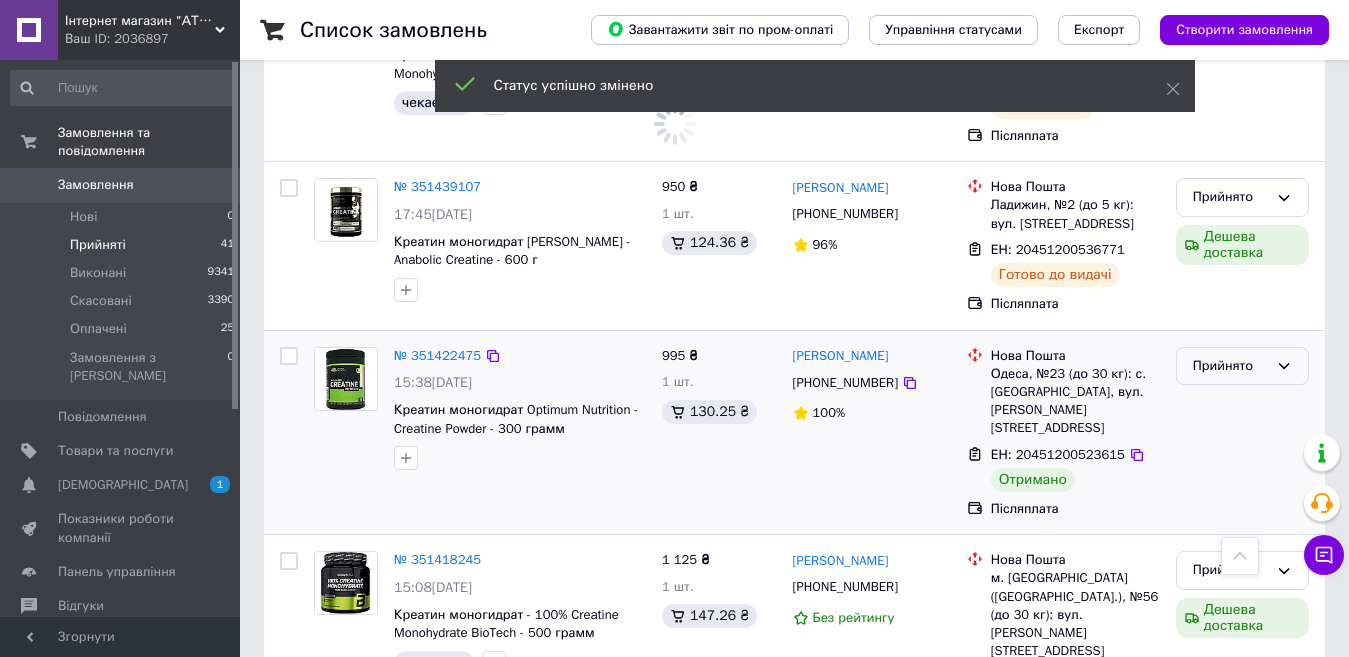 click on "Прийнято" at bounding box center [1230, 366] 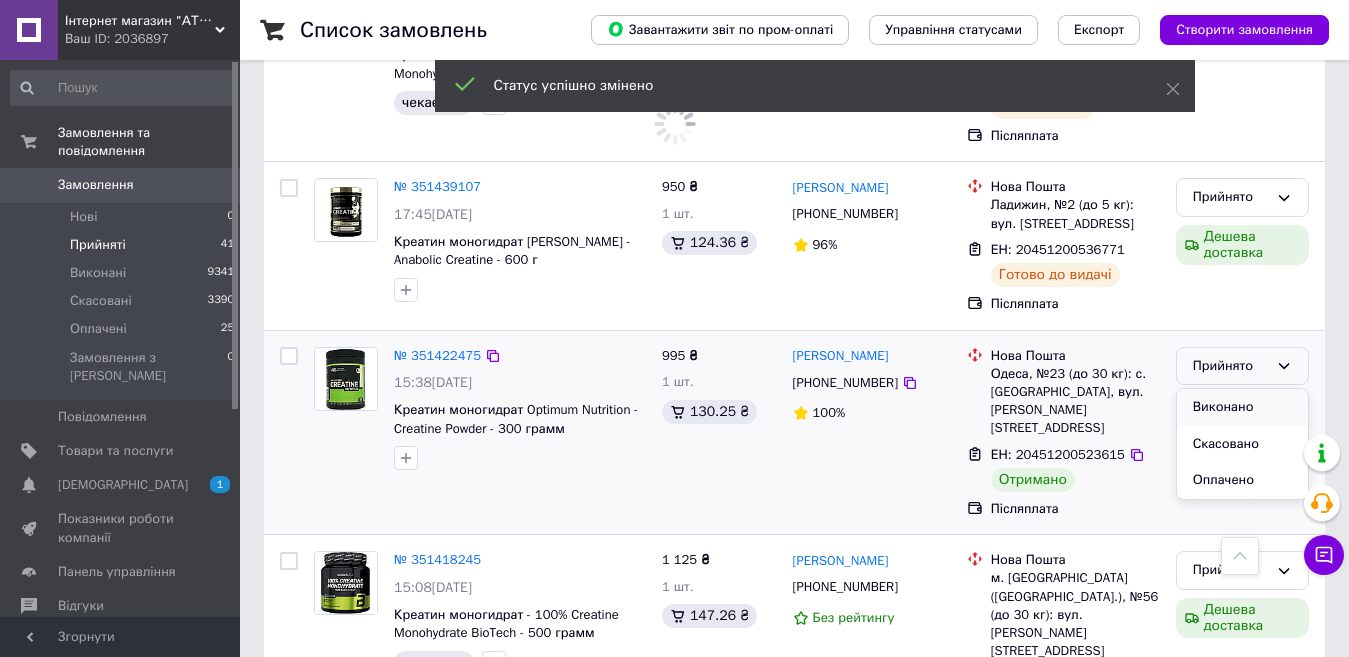 click on "Виконано" at bounding box center (1242, 407) 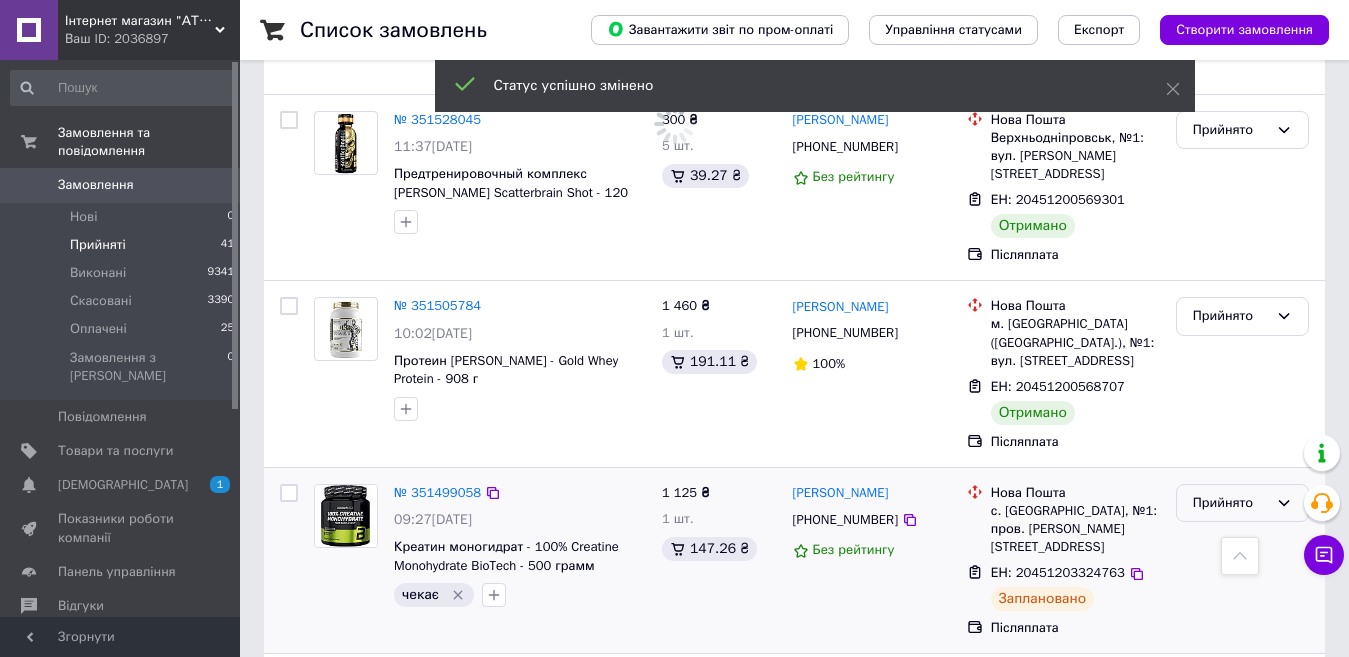 scroll, scrollTop: 827, scrollLeft: 0, axis: vertical 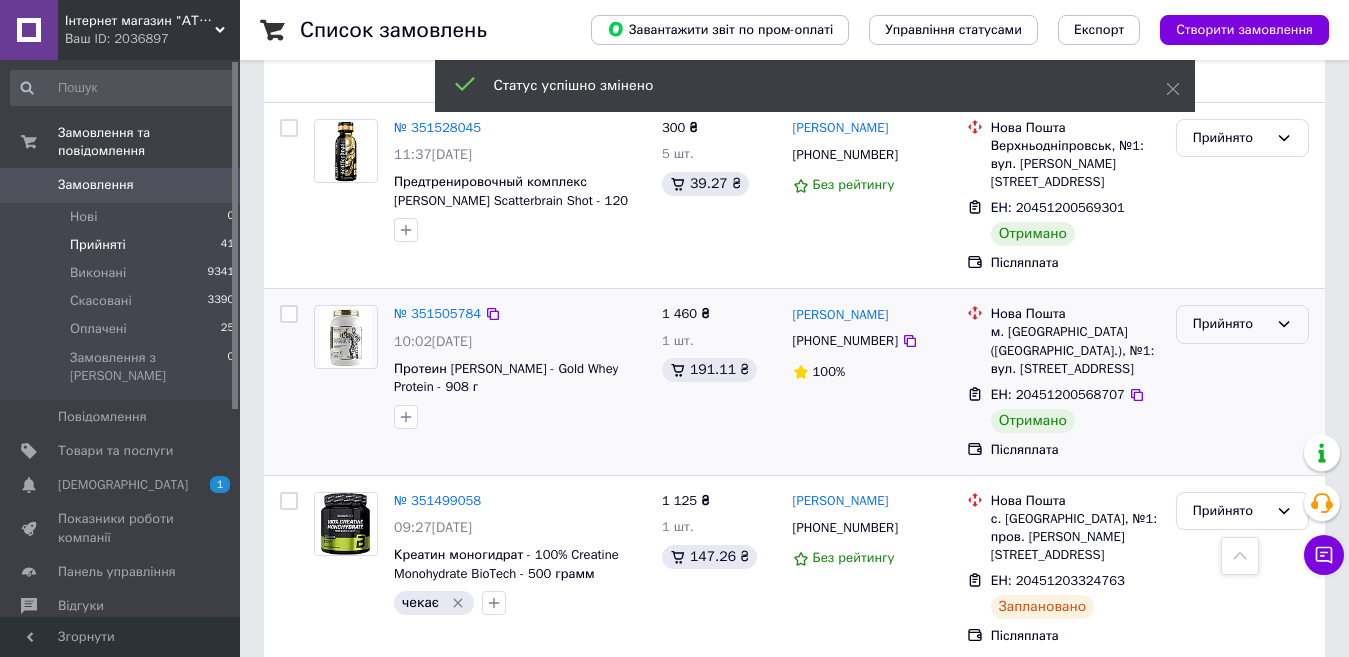 click on "Прийнято" at bounding box center [1230, 324] 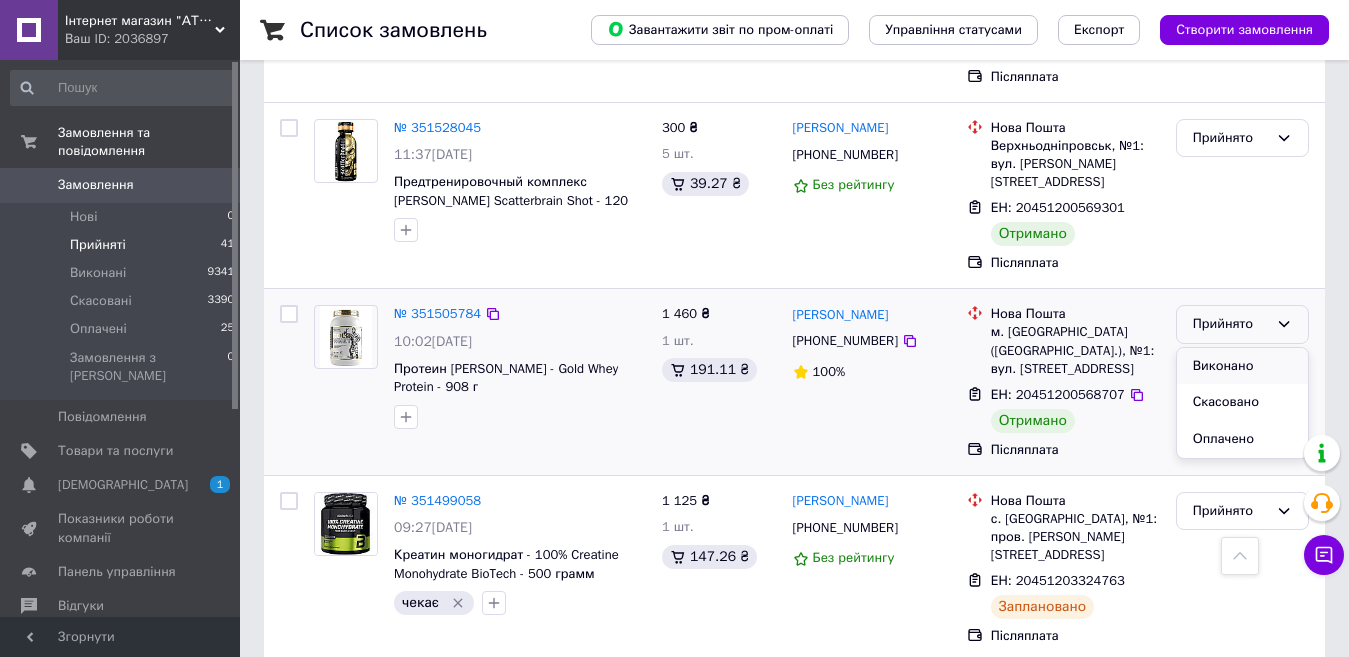 click on "Виконано" at bounding box center [1242, 366] 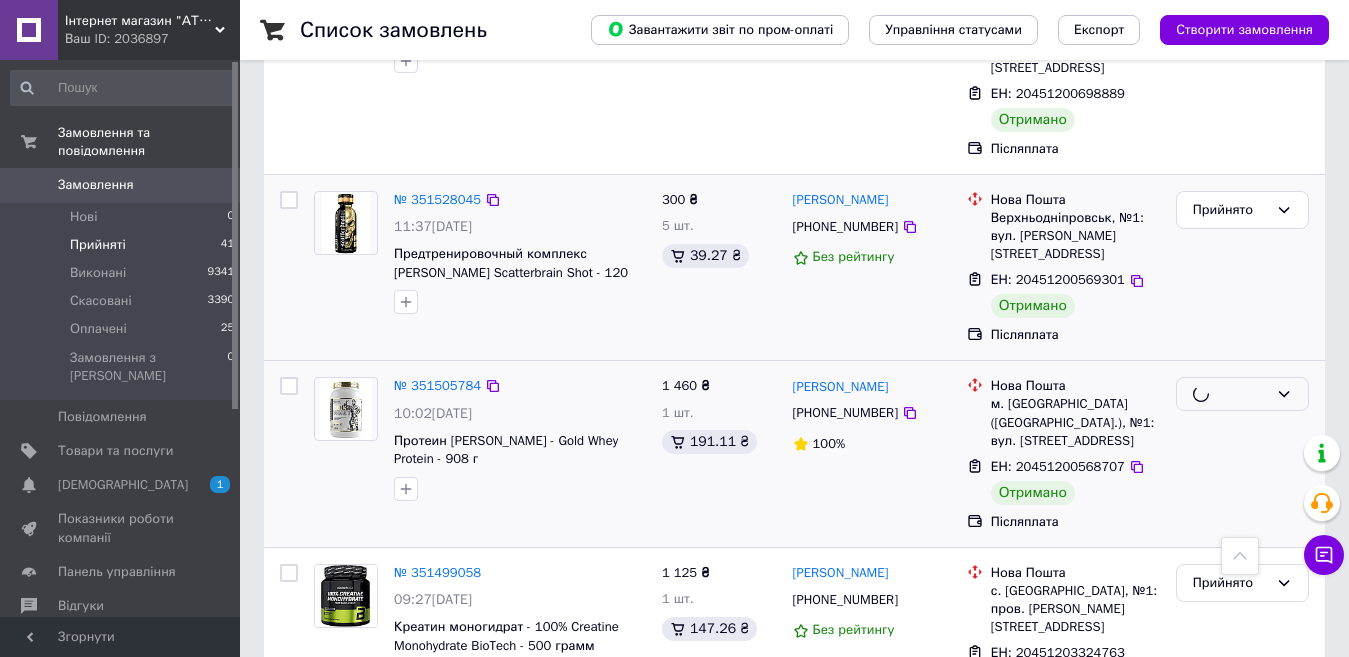 scroll, scrollTop: 627, scrollLeft: 0, axis: vertical 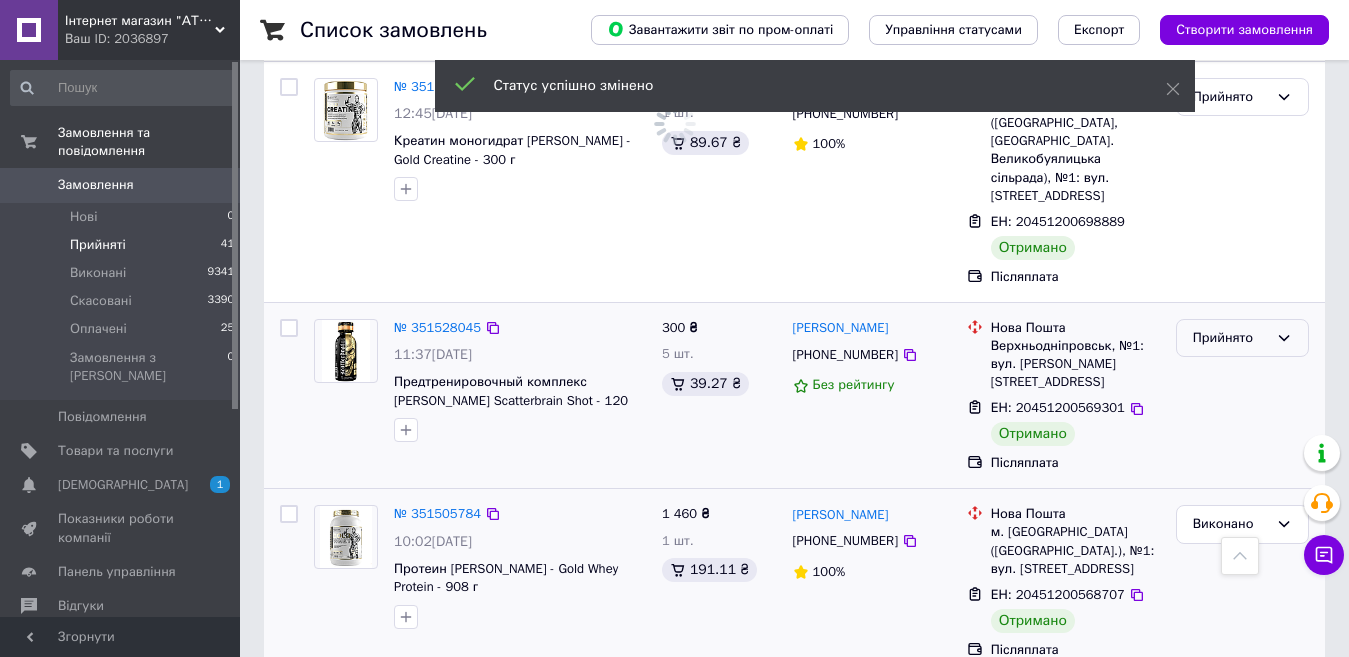 click on "Прийнято" at bounding box center [1230, 338] 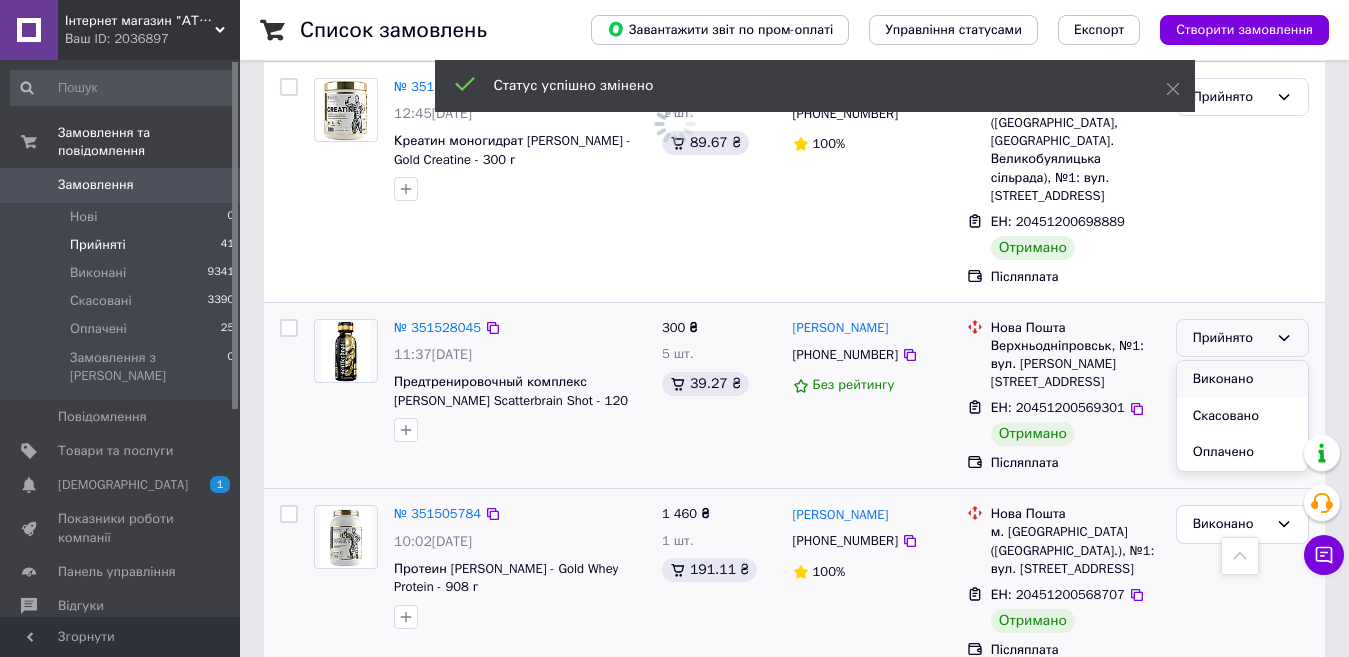 click on "Виконано" at bounding box center [1242, 379] 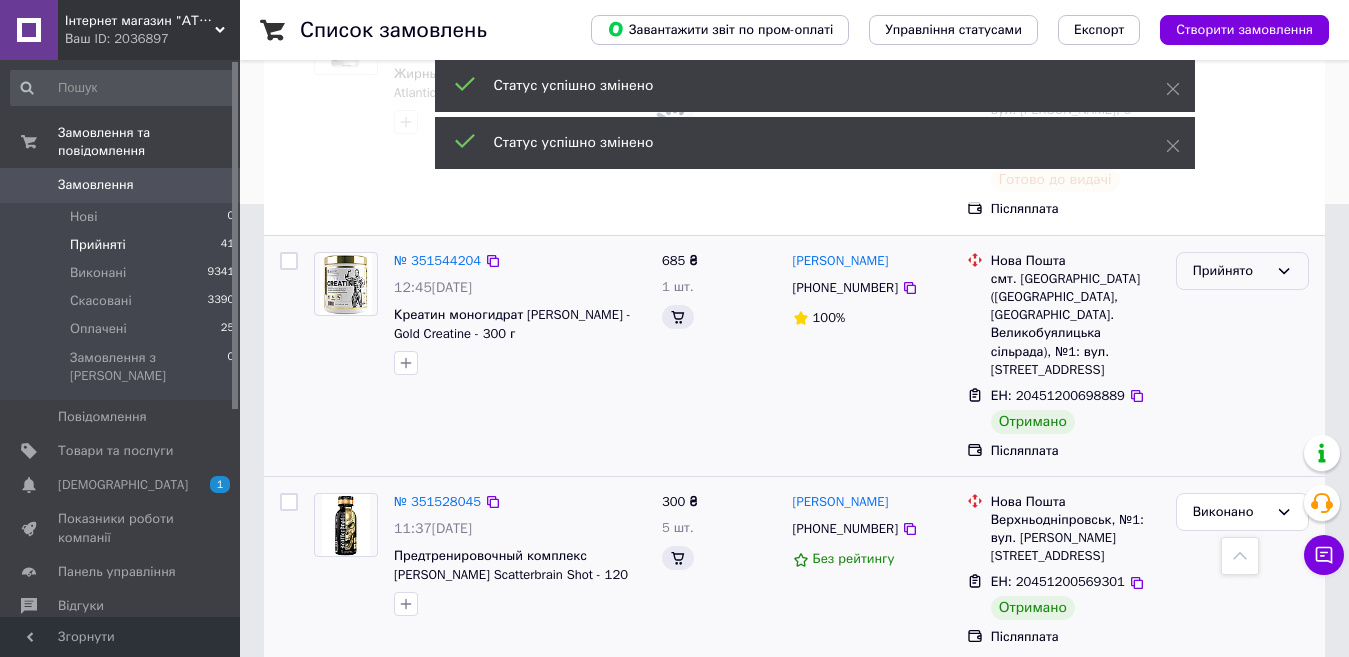 scroll, scrollTop: 427, scrollLeft: 0, axis: vertical 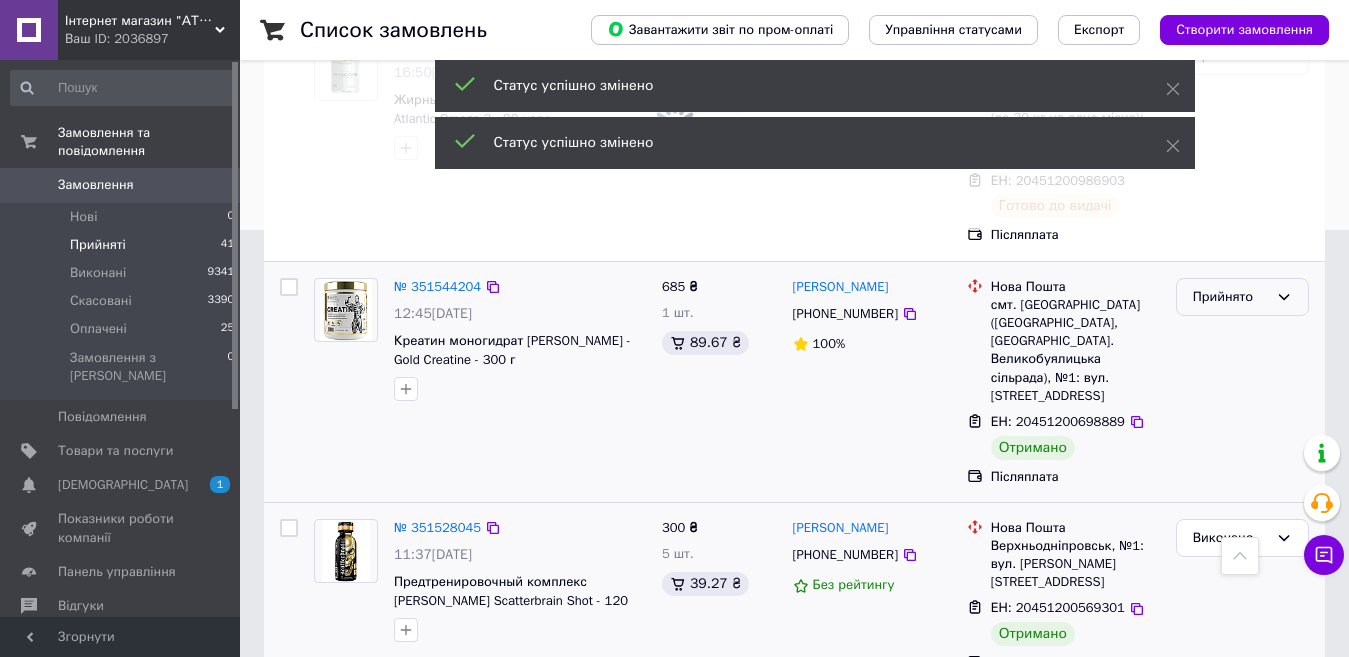 click on "Прийнято" at bounding box center (1230, 297) 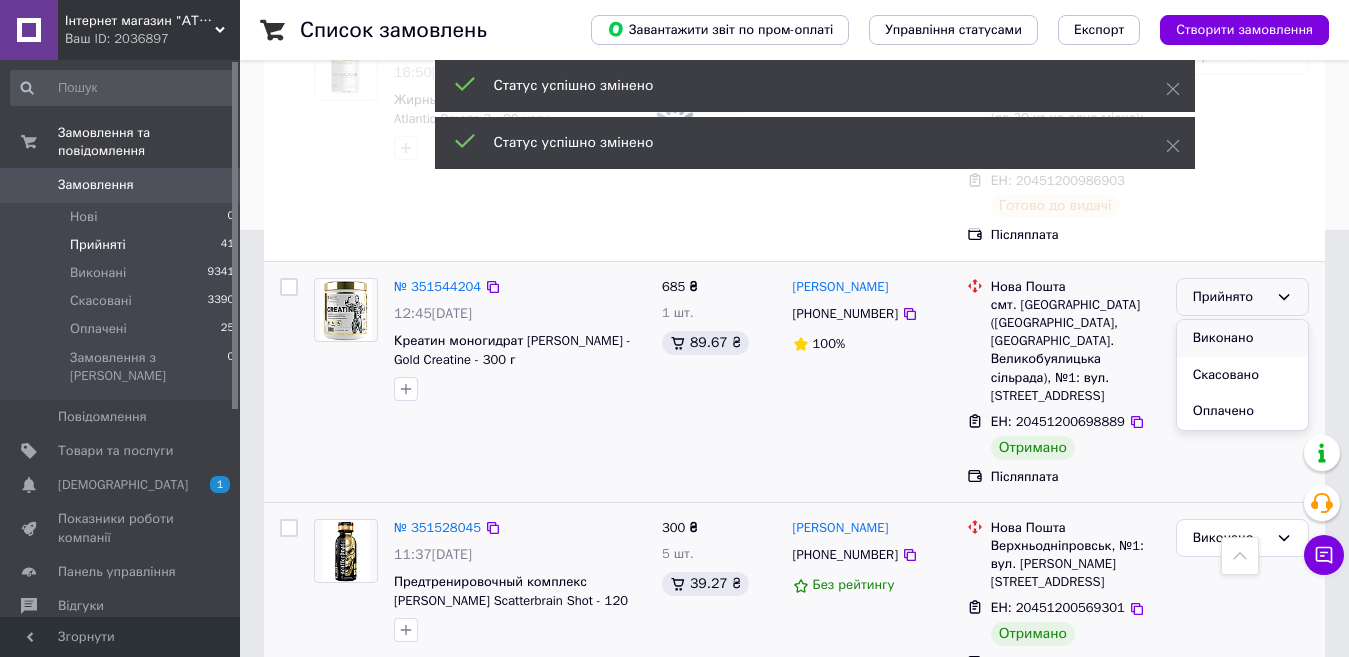 click on "Виконано" at bounding box center (1242, 338) 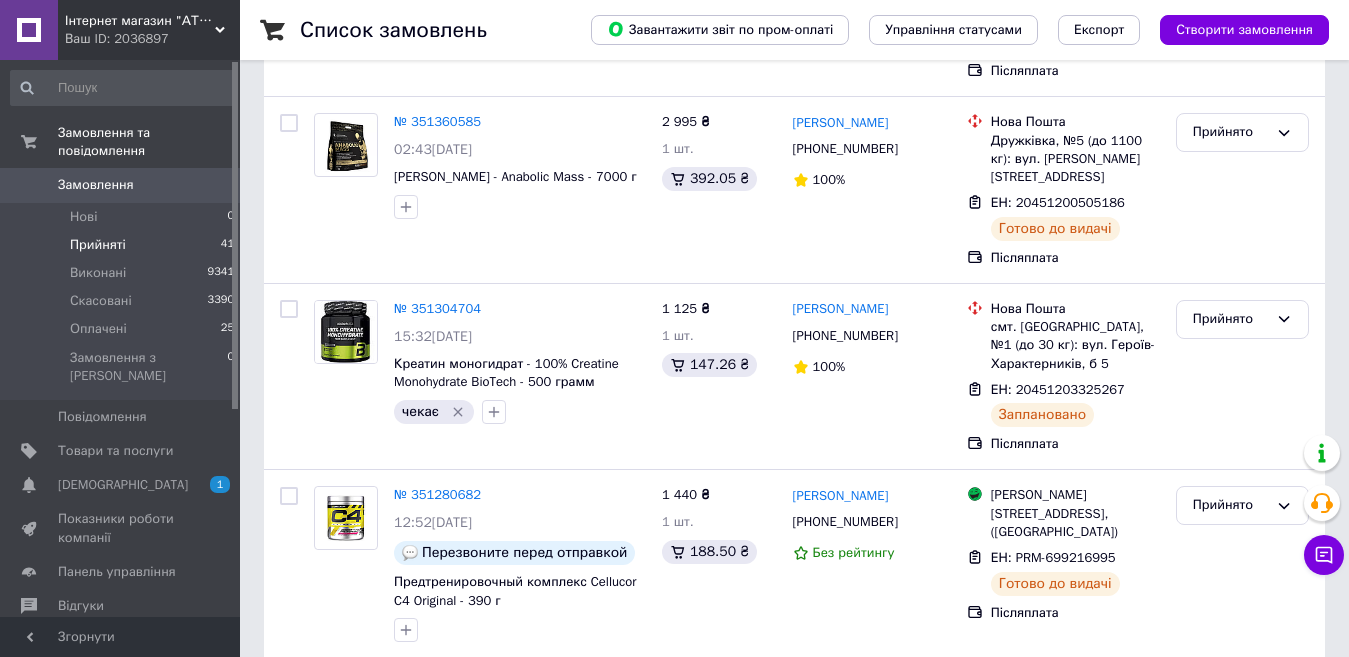 scroll, scrollTop: 1930, scrollLeft: 0, axis: vertical 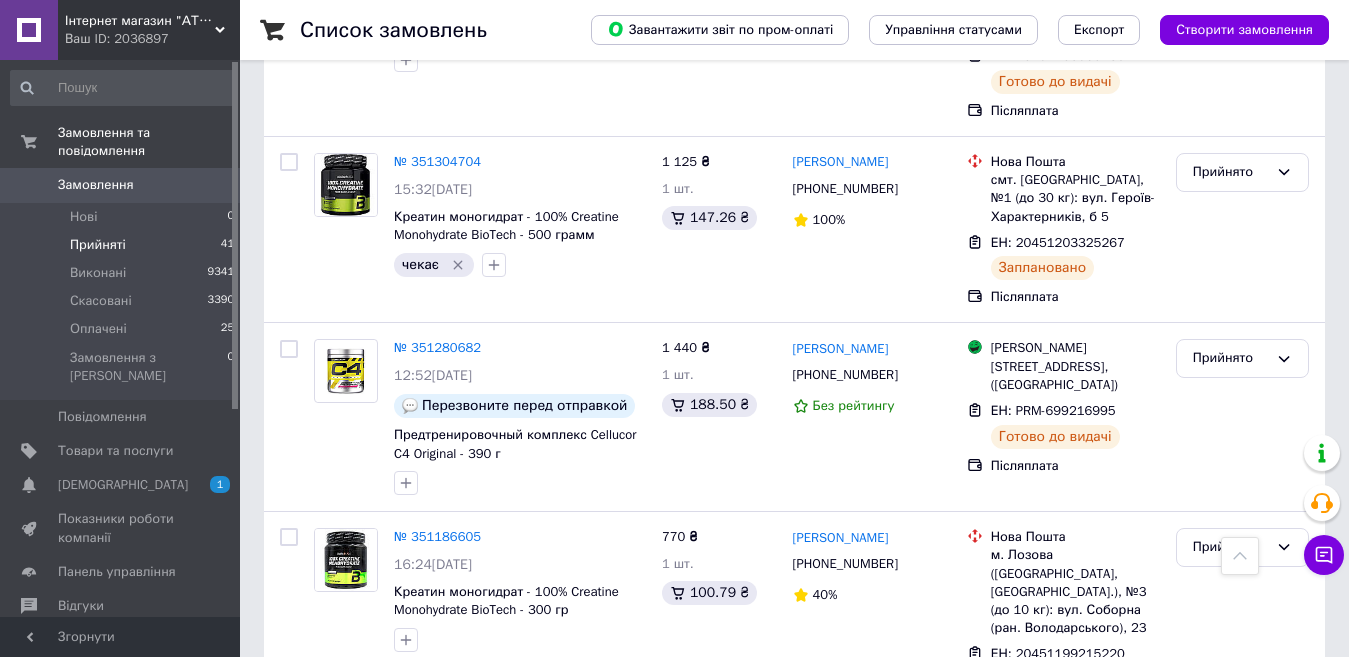 click on "1" at bounding box center (404, 779) 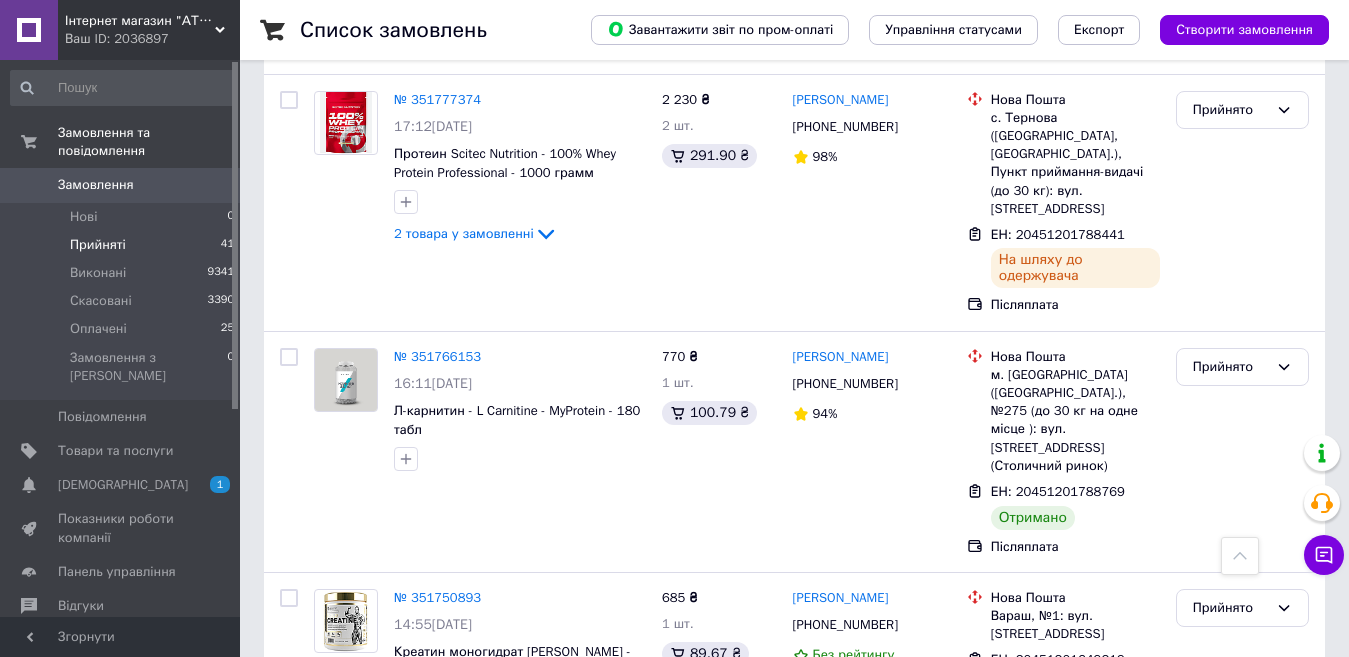 scroll, scrollTop: 2915, scrollLeft: 0, axis: vertical 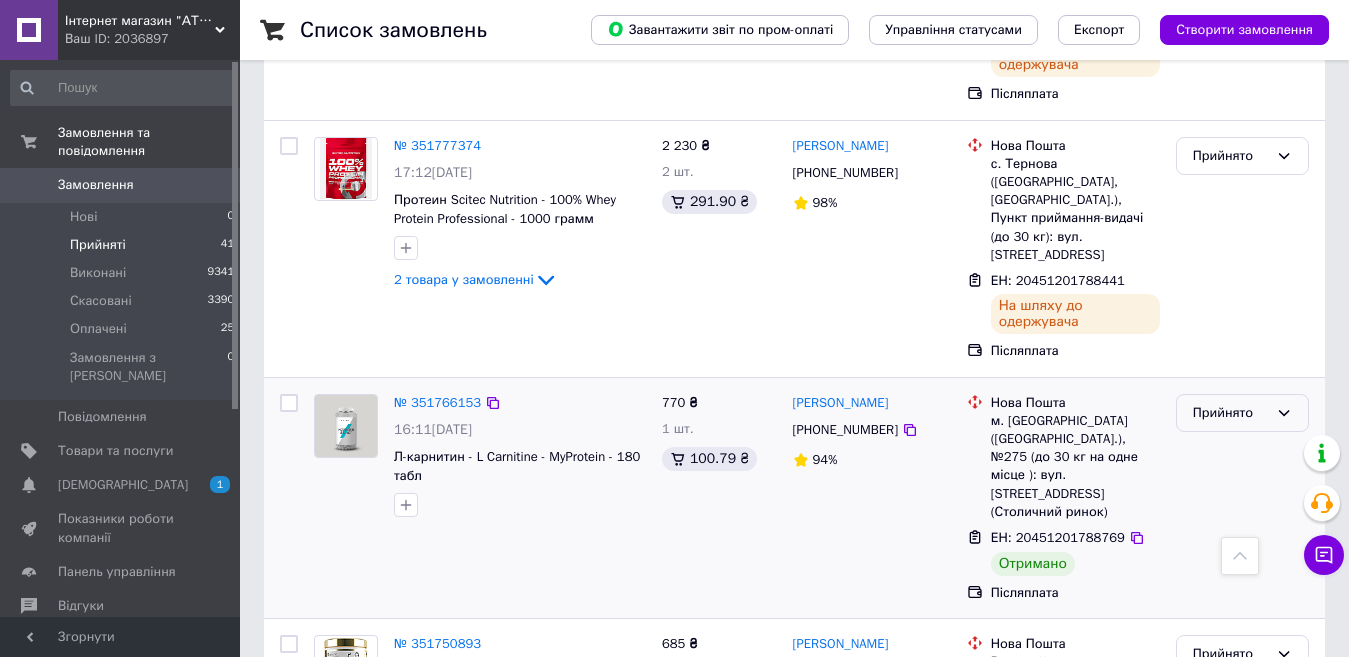 click on "Прийнято" at bounding box center [1230, 413] 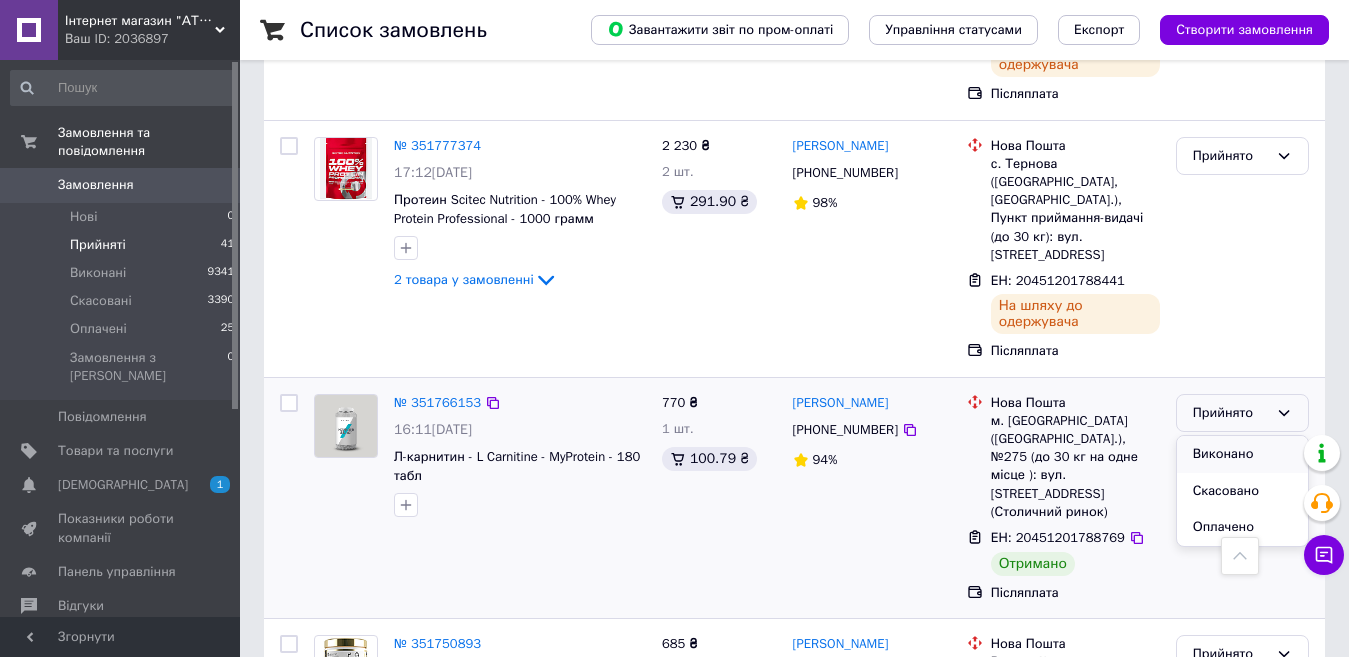 click on "Виконано" at bounding box center (1242, 454) 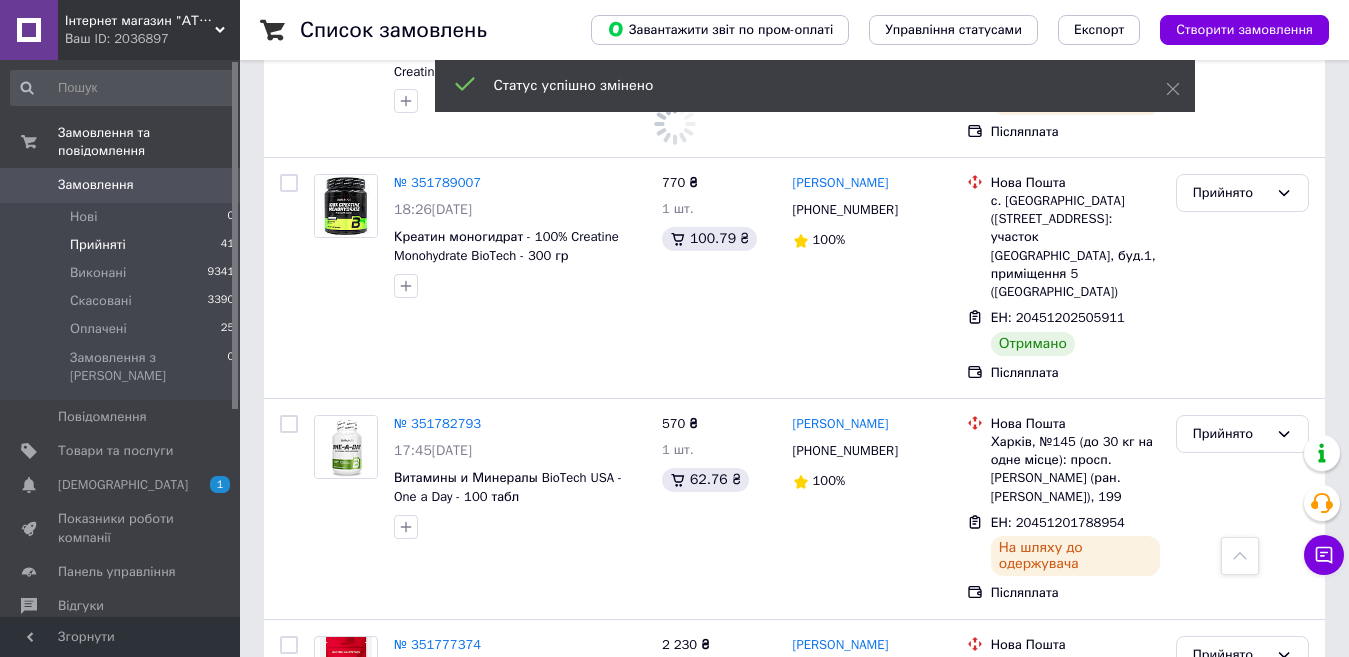 scroll, scrollTop: 2415, scrollLeft: 0, axis: vertical 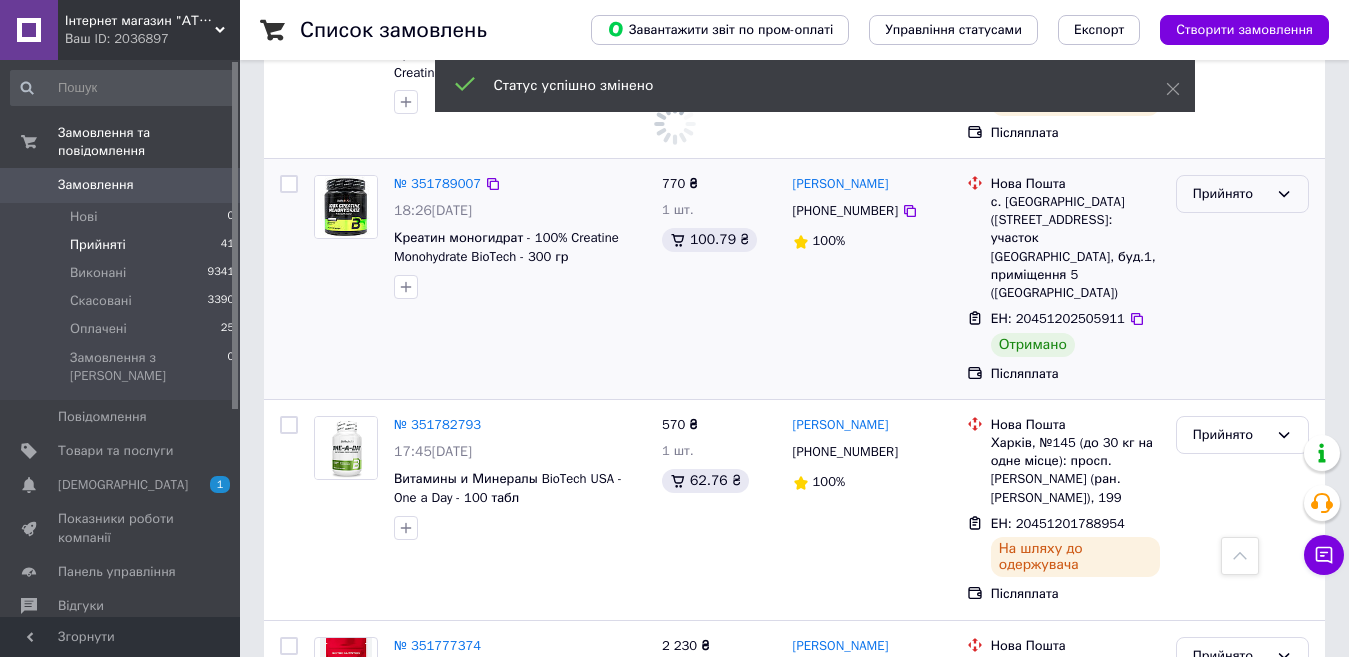 click on "Прийнято" at bounding box center [1230, 194] 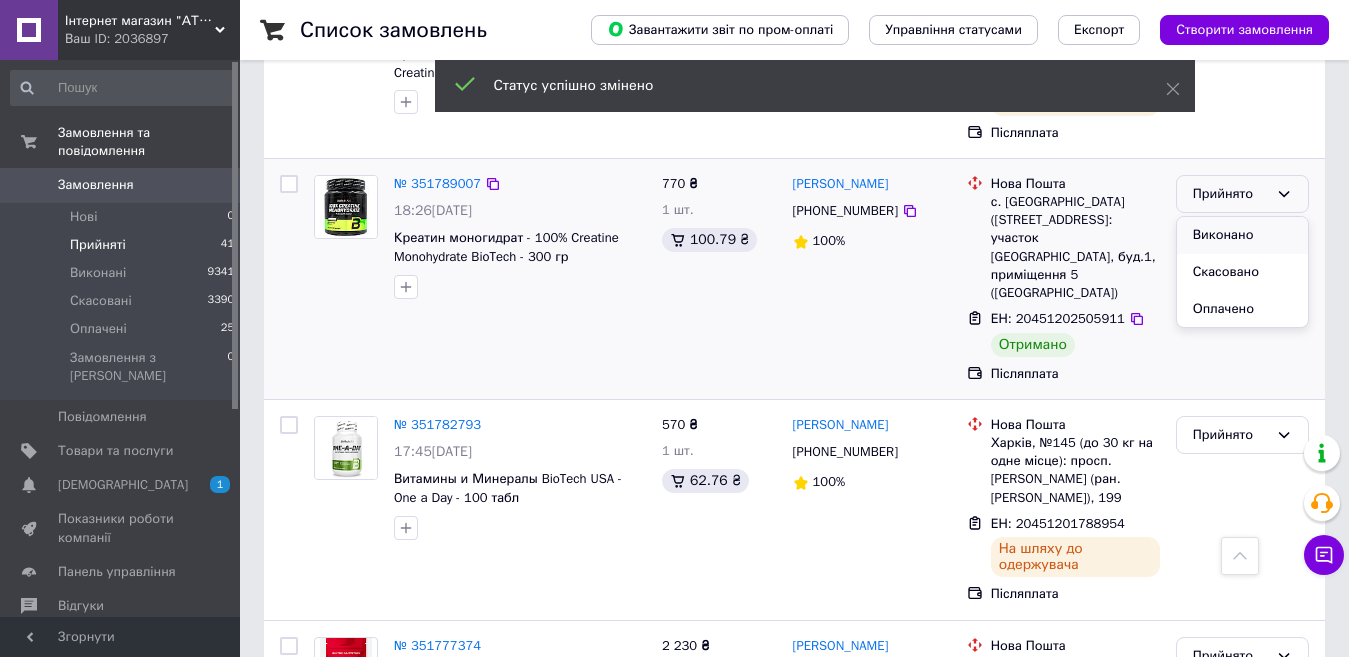 click on "Виконано" at bounding box center (1242, 235) 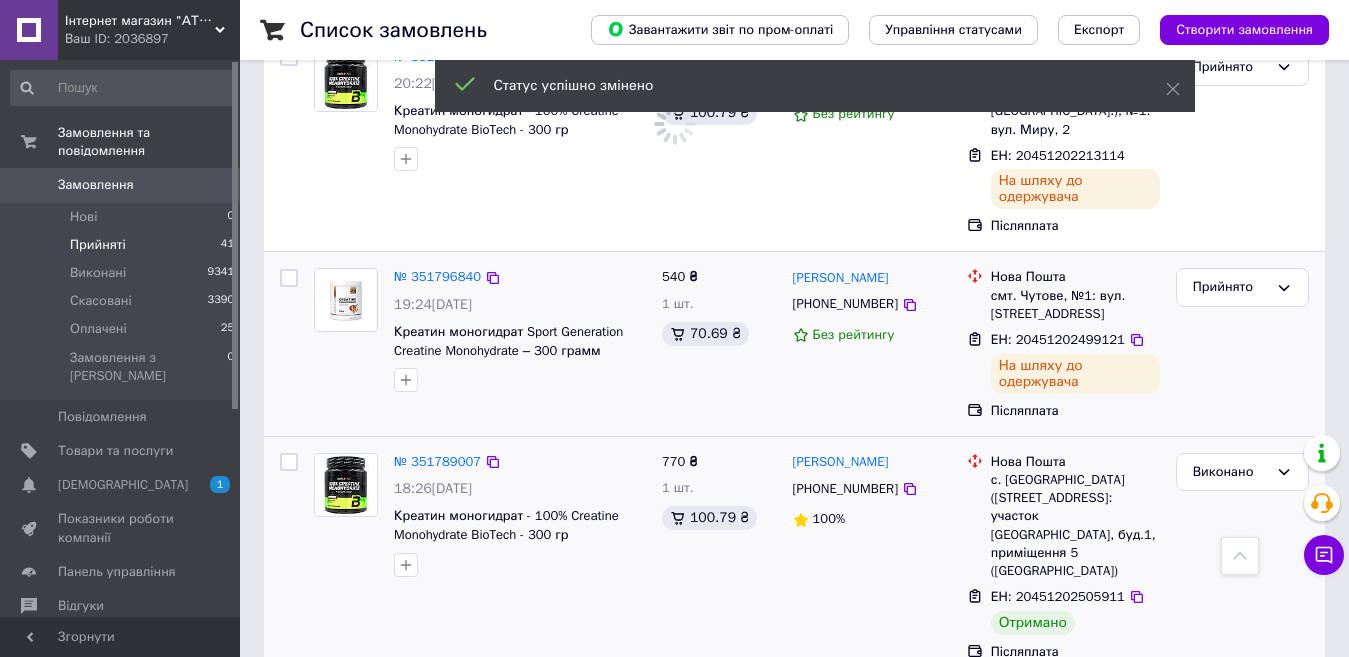 scroll, scrollTop: 1915, scrollLeft: 0, axis: vertical 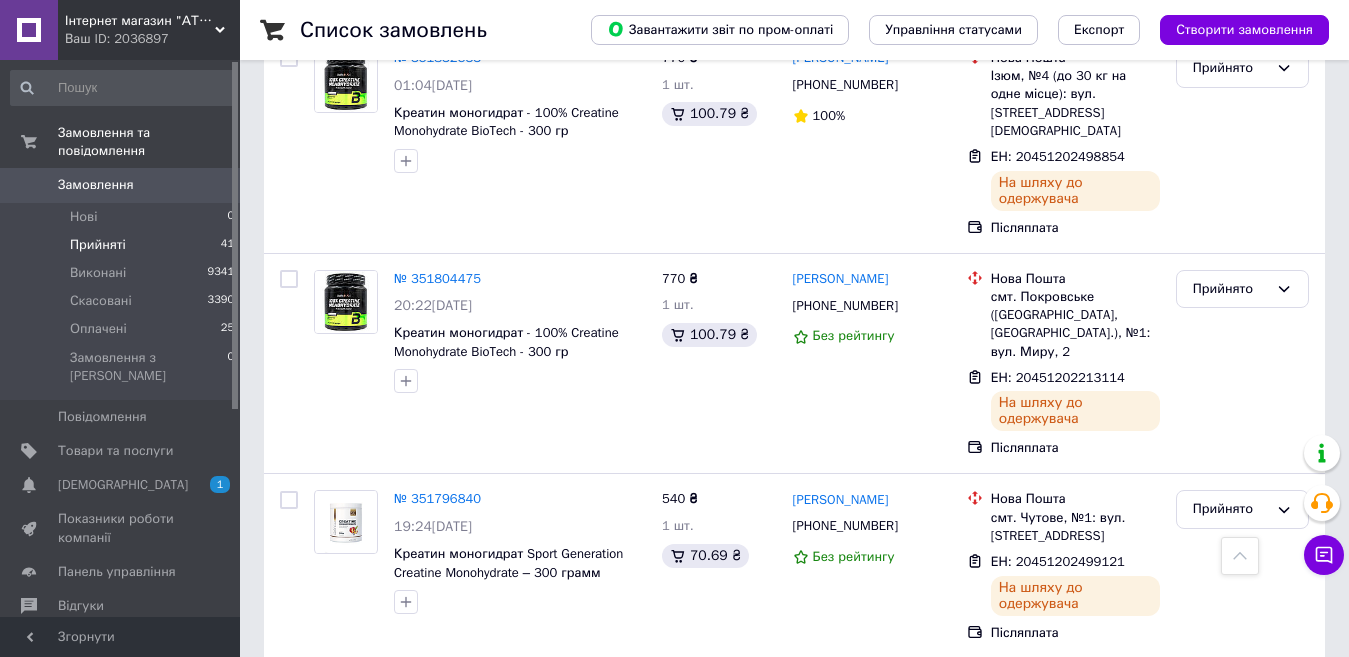 click on "Замовлення" at bounding box center (96, 185) 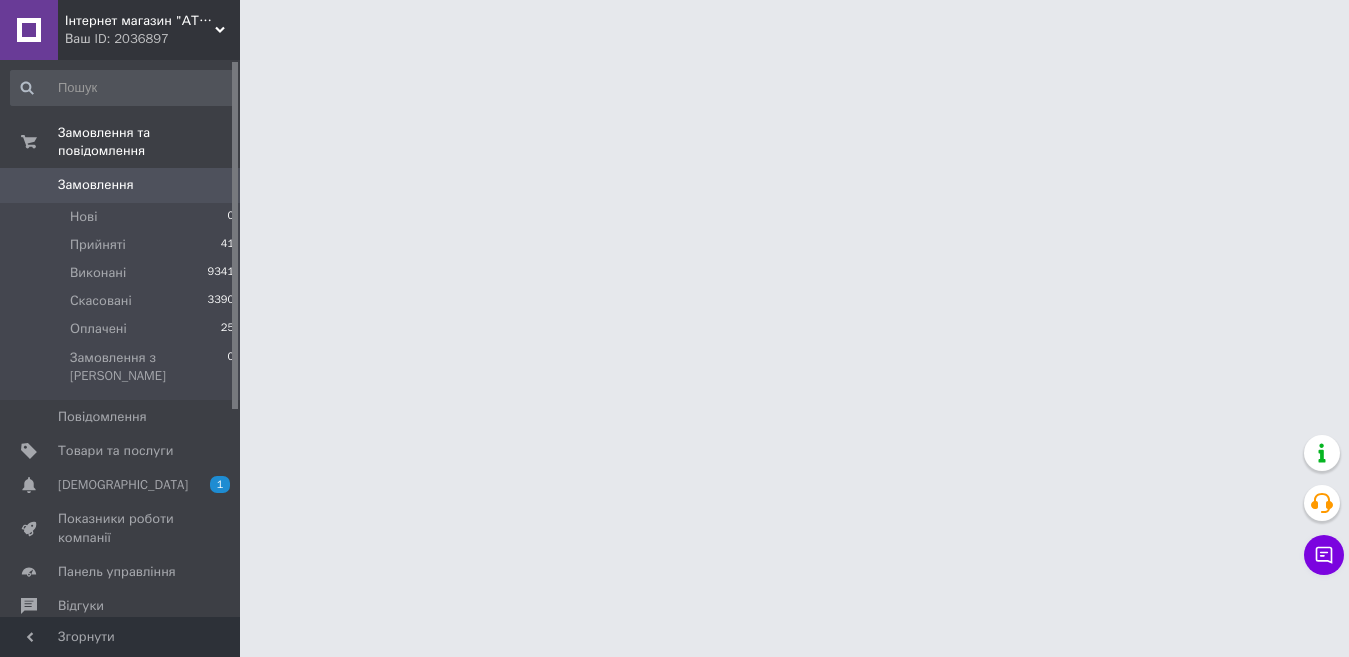 scroll, scrollTop: 0, scrollLeft: 0, axis: both 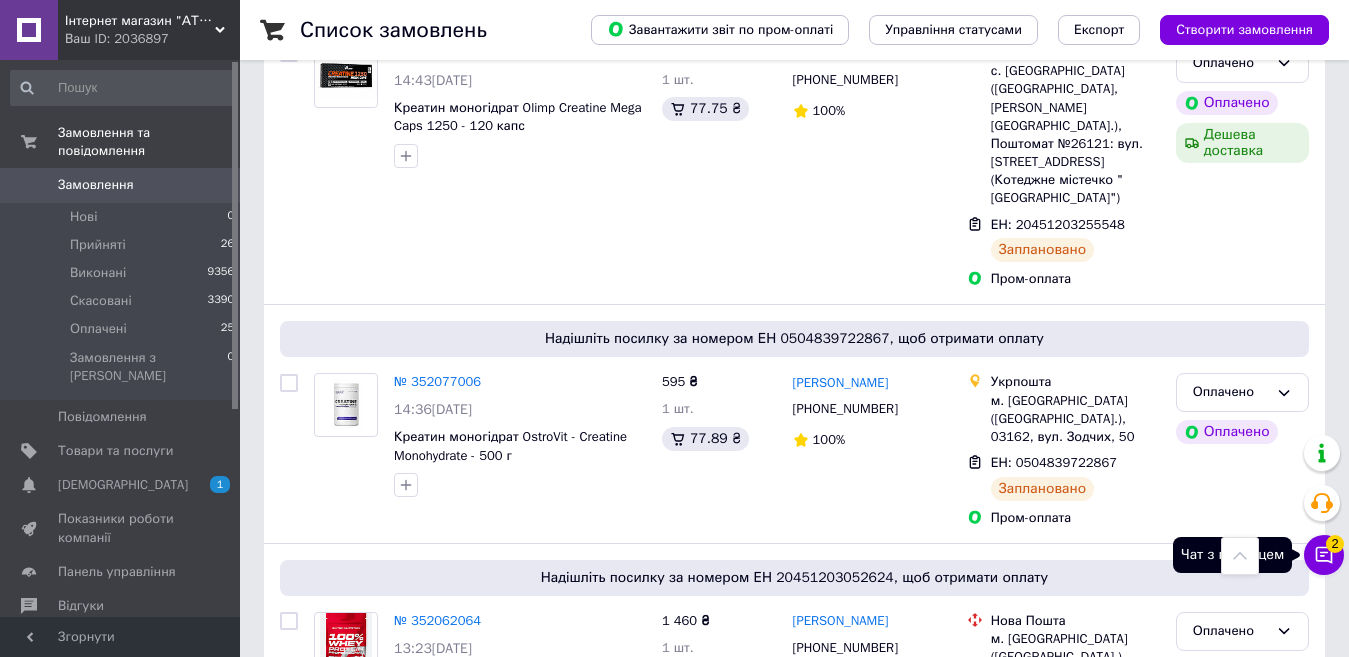 click on "Чат з покупцем 2" at bounding box center [1324, 555] 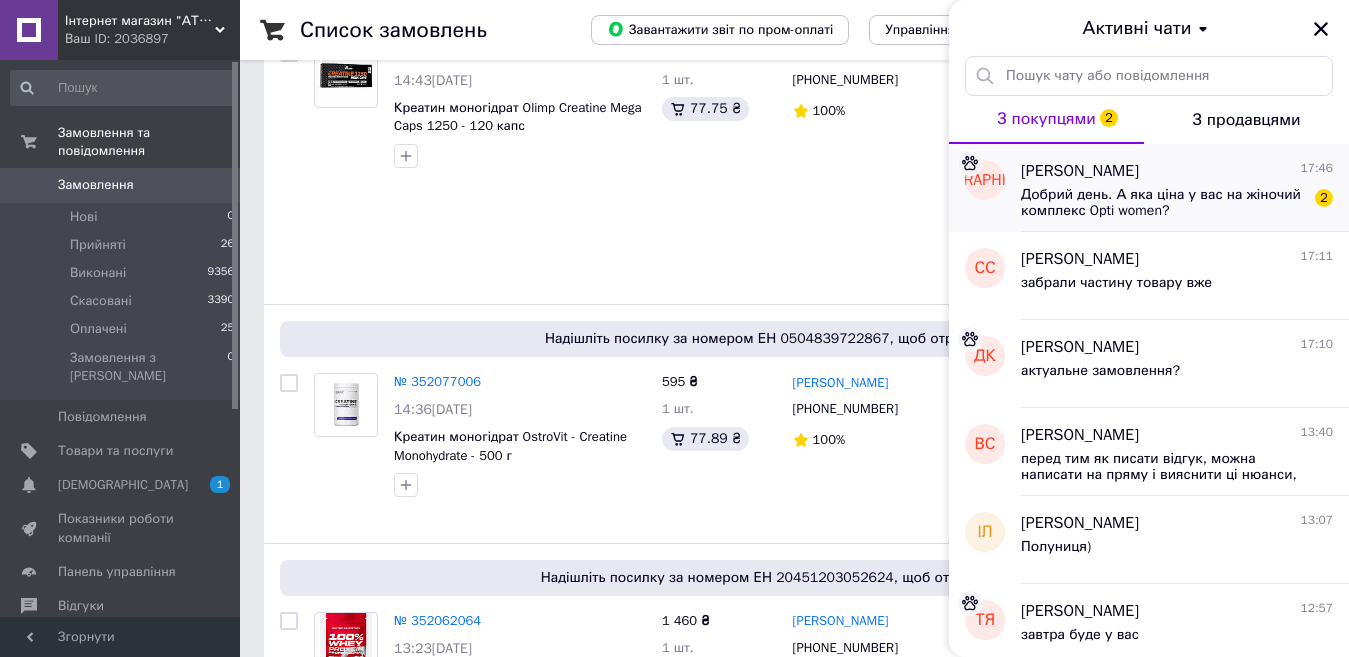 click on "Добрий день. А яка ціна у вас на жіночий комплекс Opti women?" at bounding box center (1163, 203) 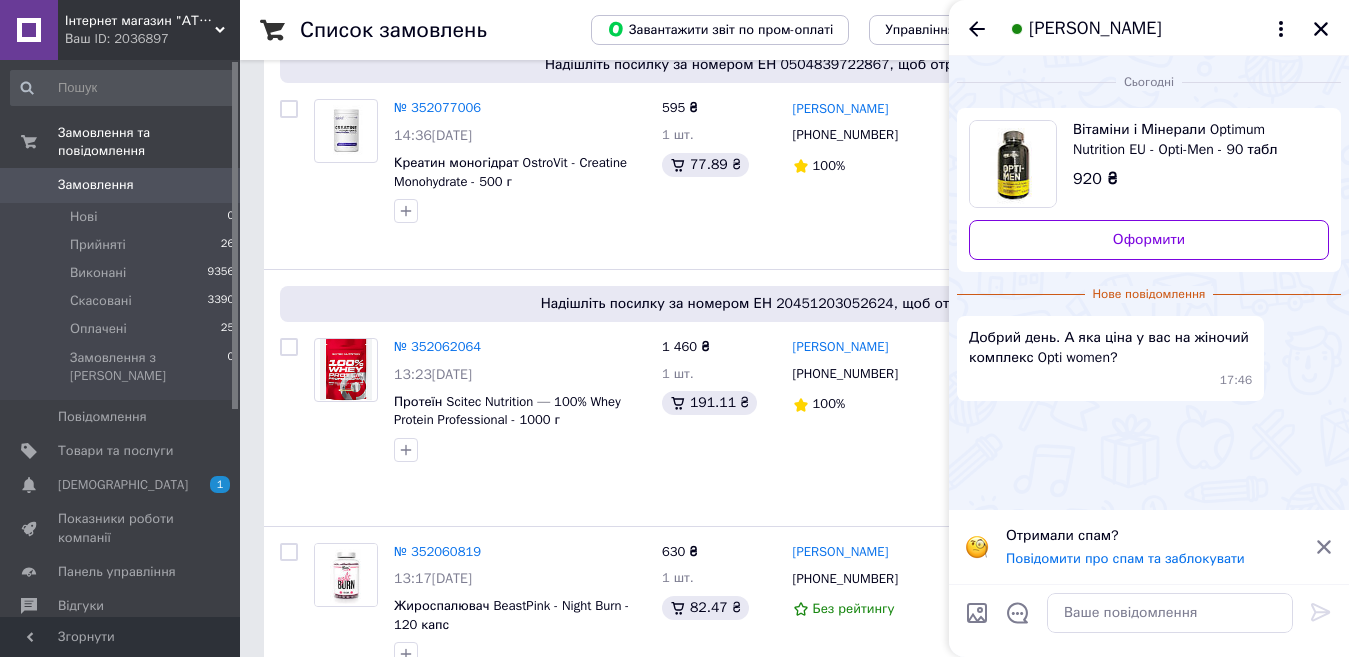 scroll, scrollTop: 700, scrollLeft: 0, axis: vertical 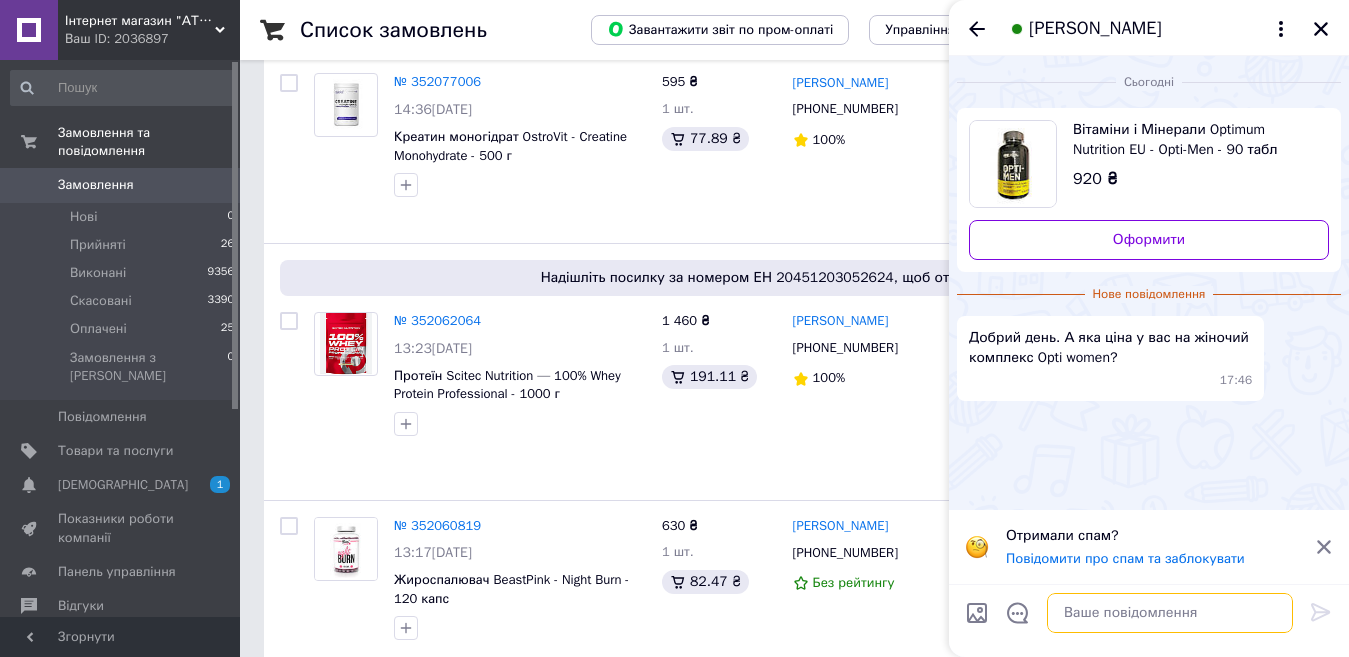 click at bounding box center (1170, 613) 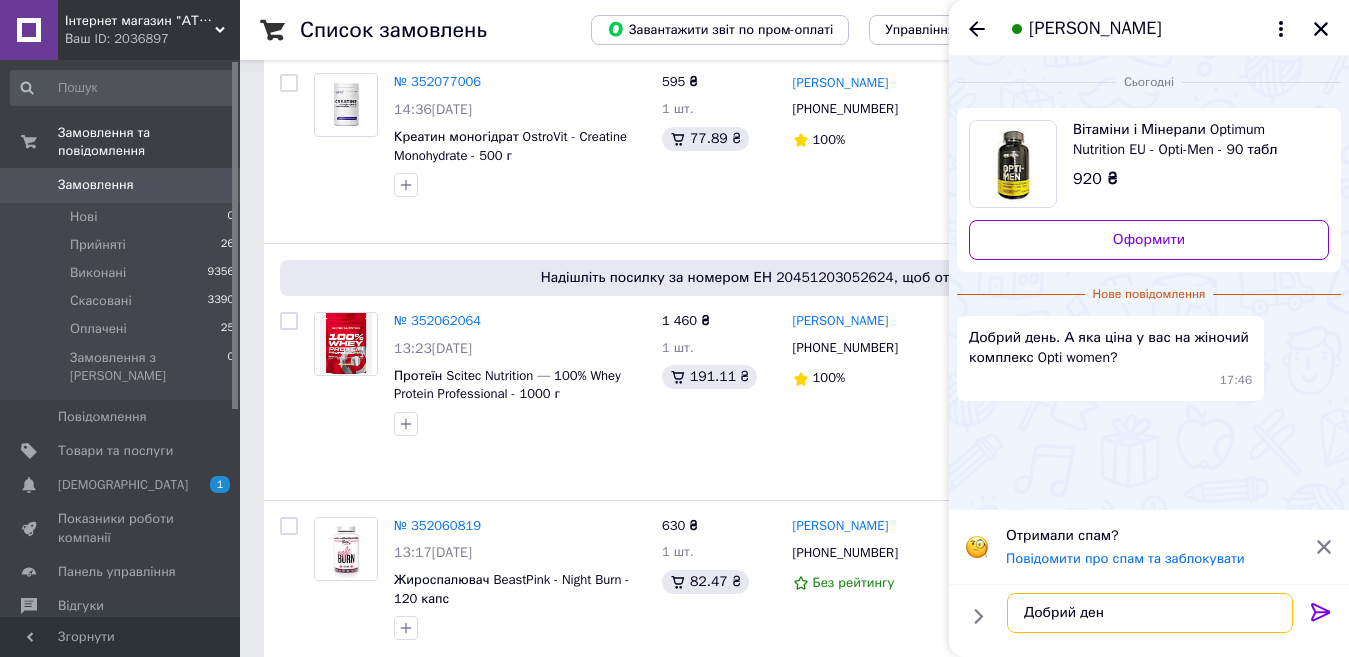 type on "Добрий день" 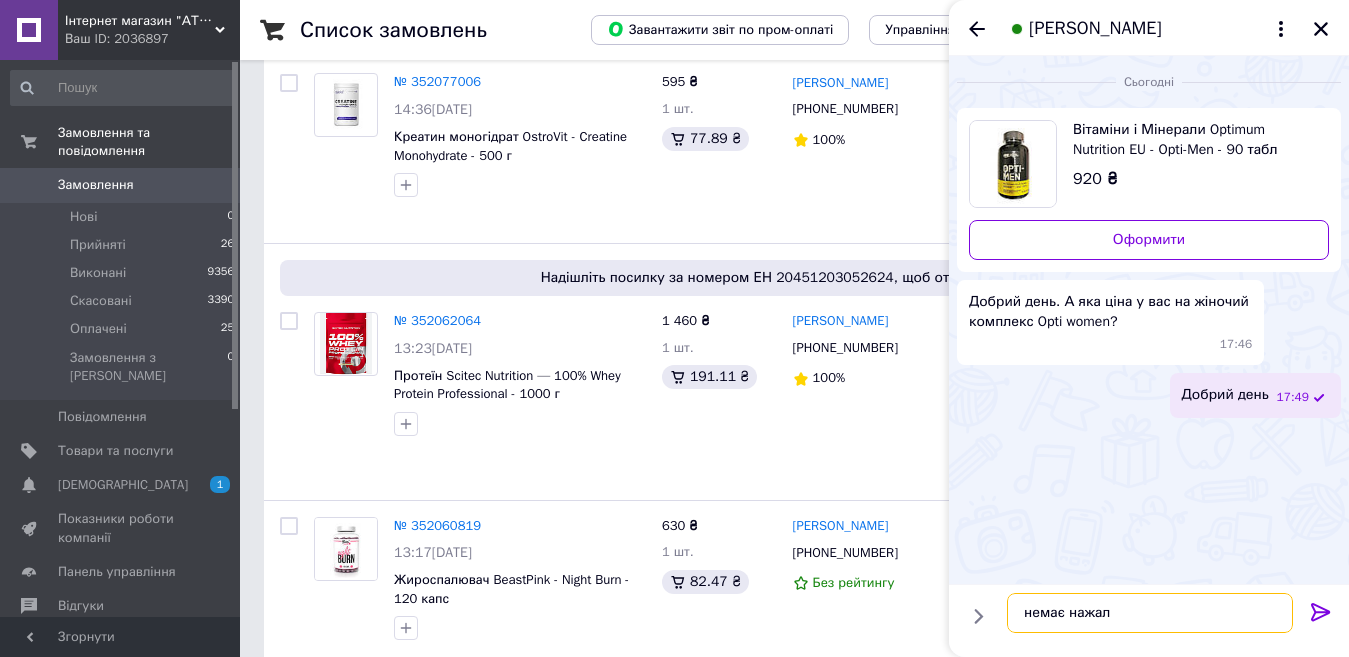 type on "немає нажаль" 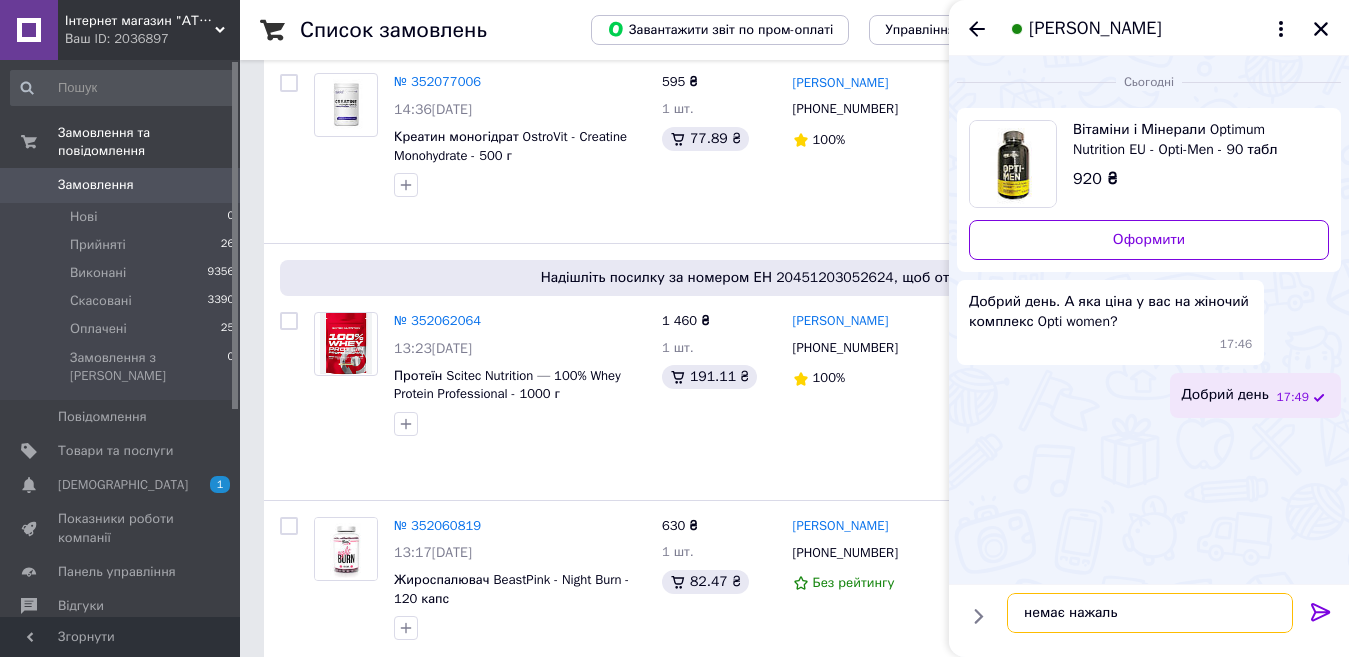 type 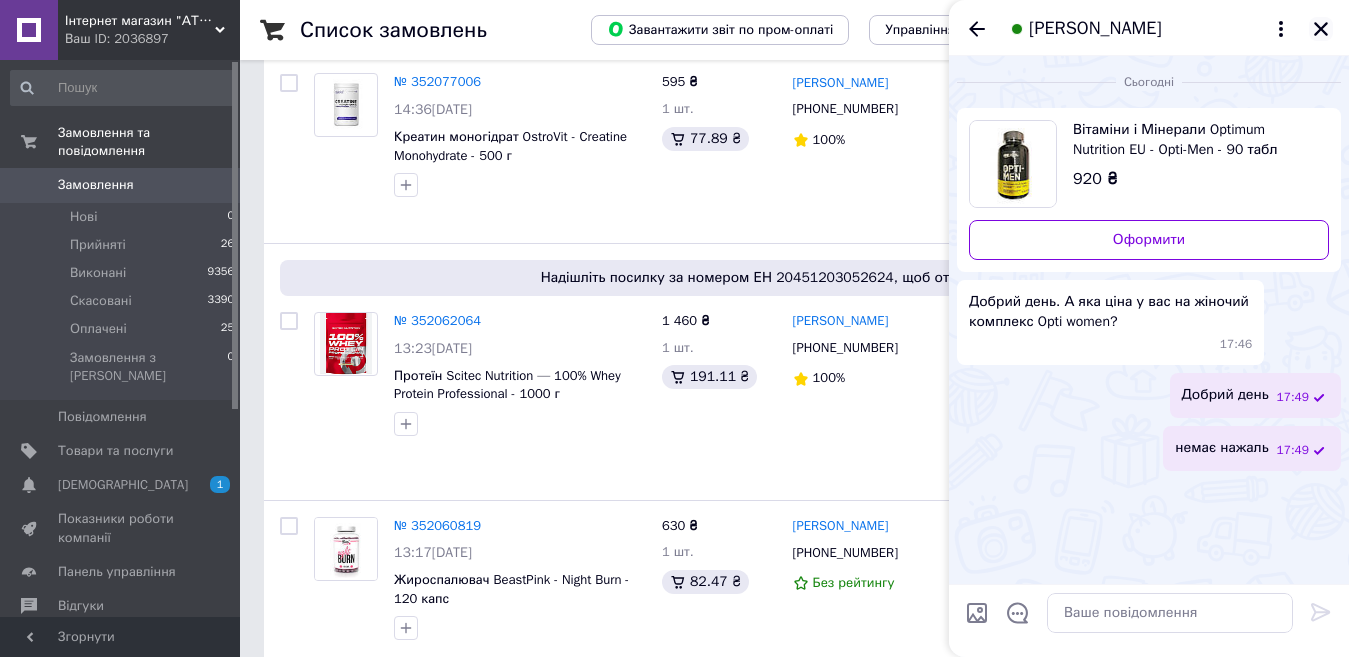 click 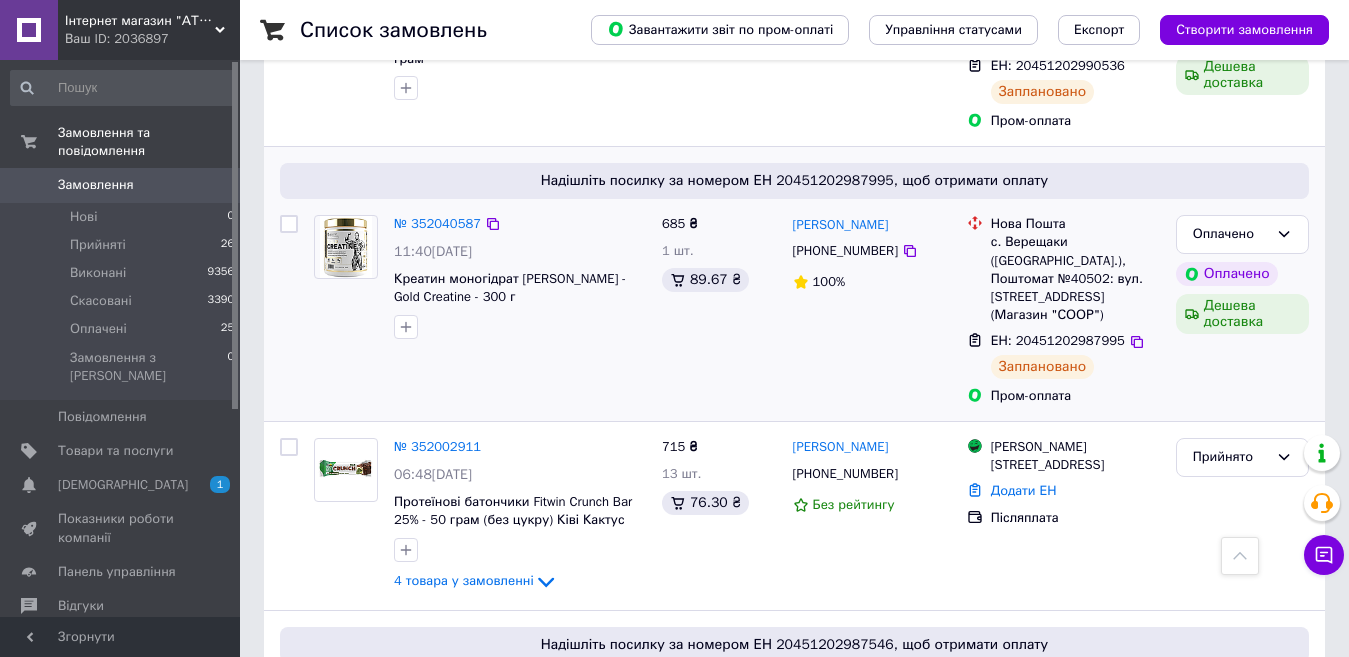 scroll, scrollTop: 1700, scrollLeft: 0, axis: vertical 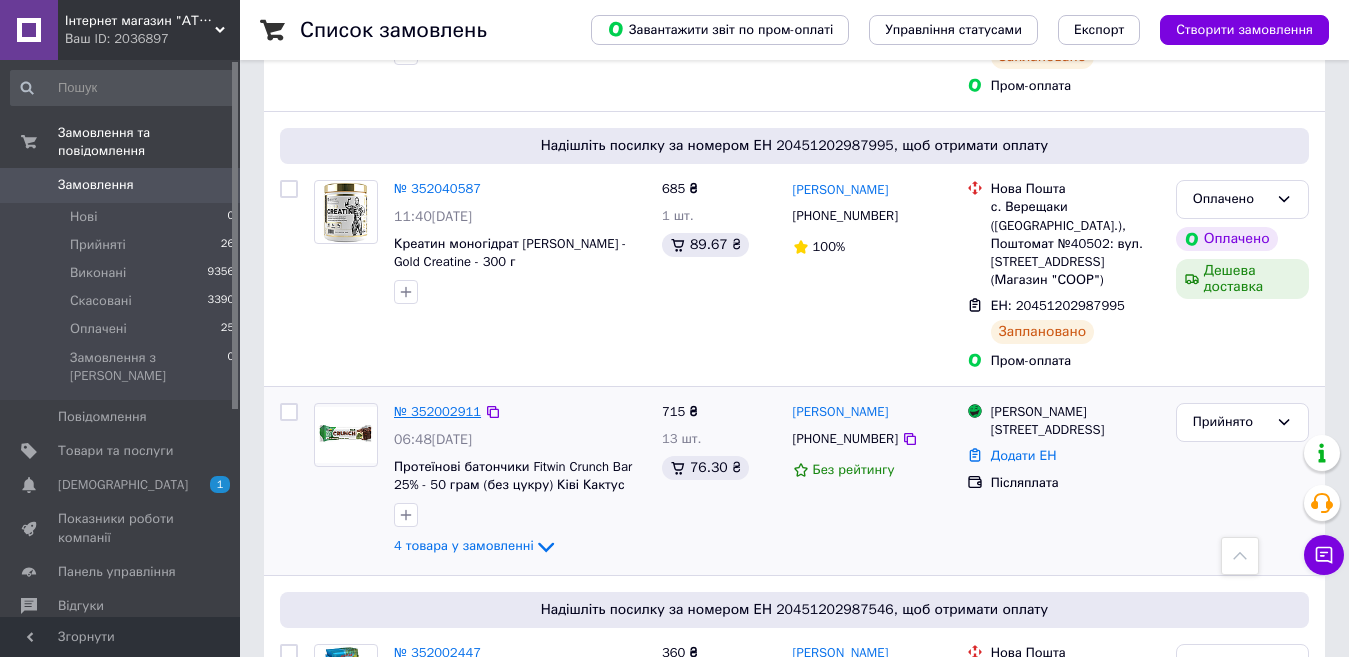 drag, startPoint x: 446, startPoint y: 285, endPoint x: 470, endPoint y: 288, distance: 24.186773 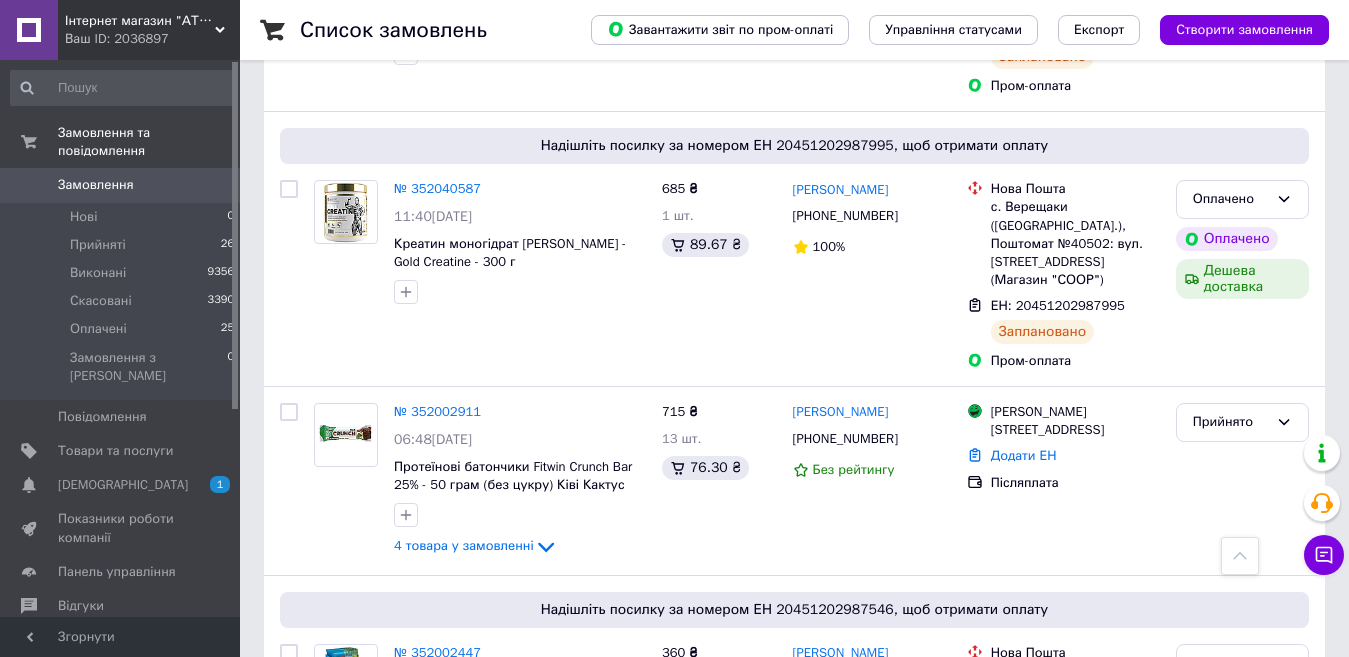 scroll, scrollTop: 0, scrollLeft: 0, axis: both 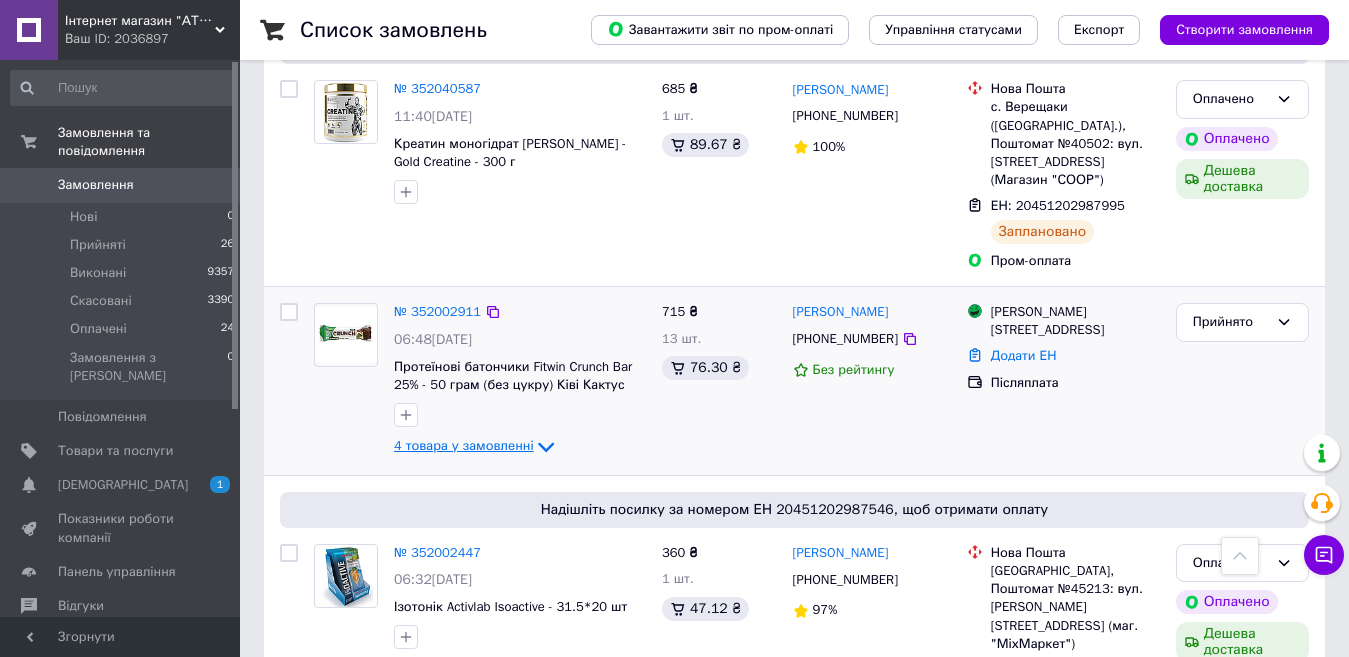 click 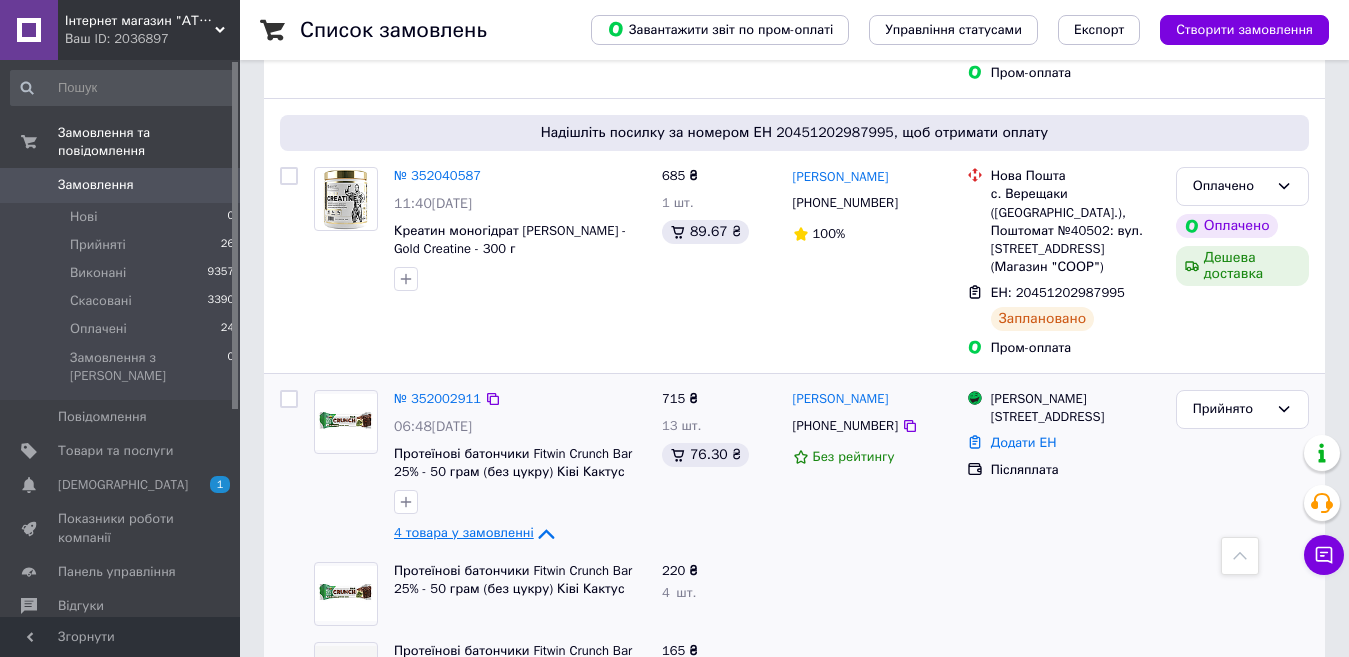 scroll, scrollTop: 1700, scrollLeft: 0, axis: vertical 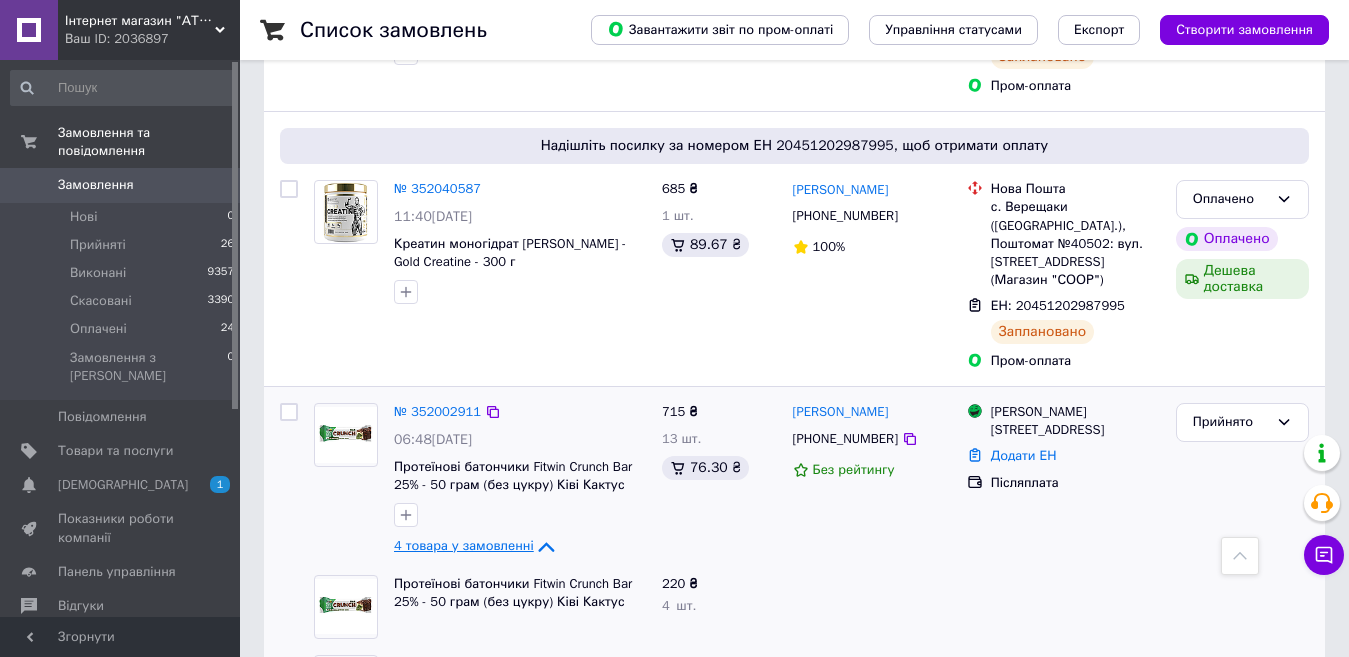 click 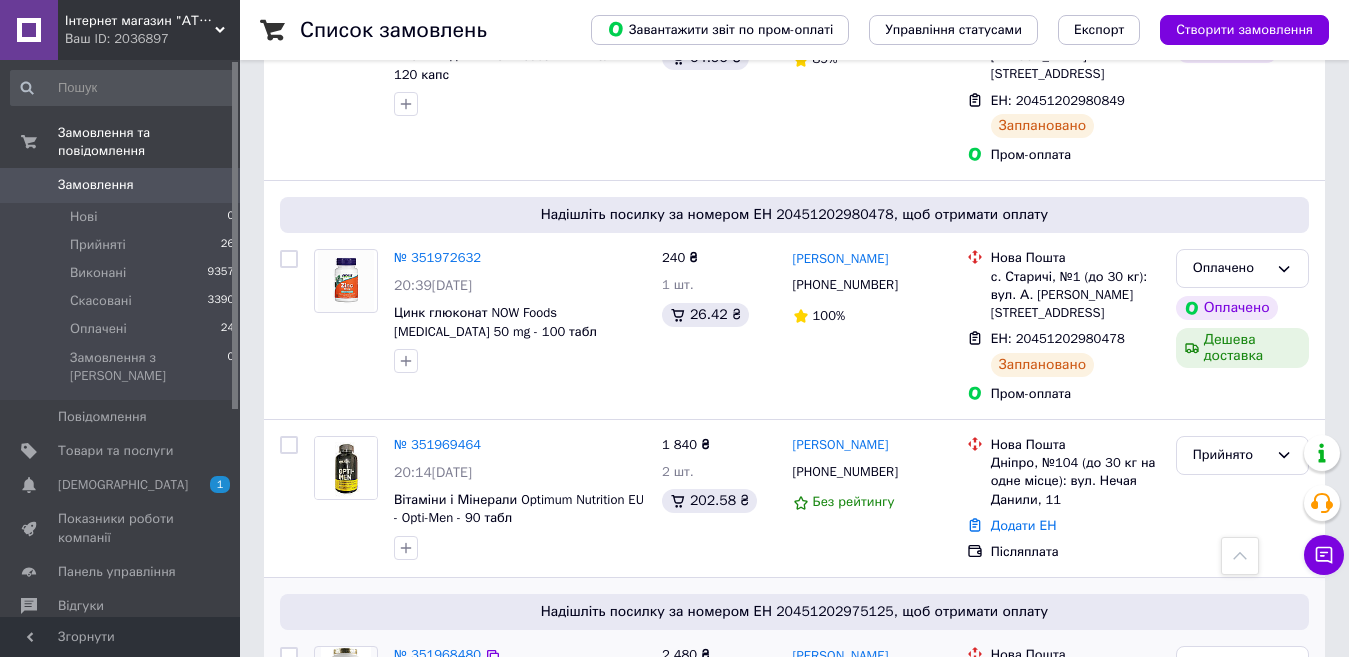 scroll, scrollTop: 3000, scrollLeft: 0, axis: vertical 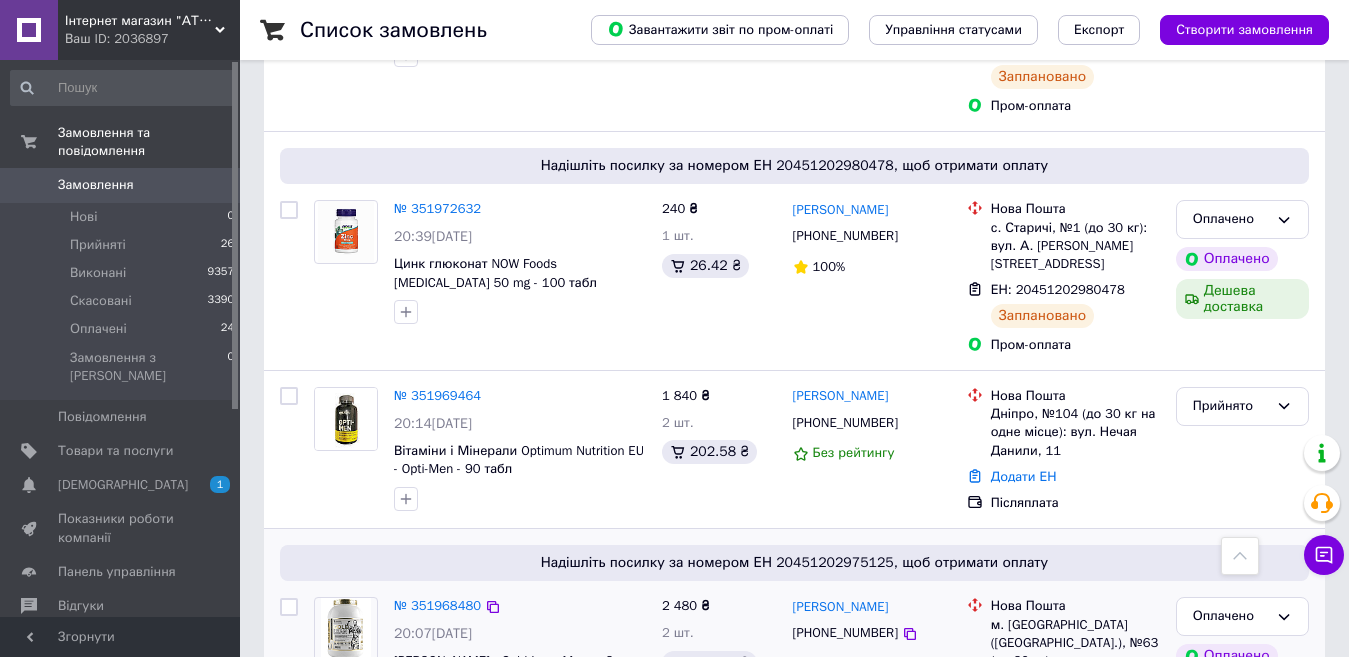 click 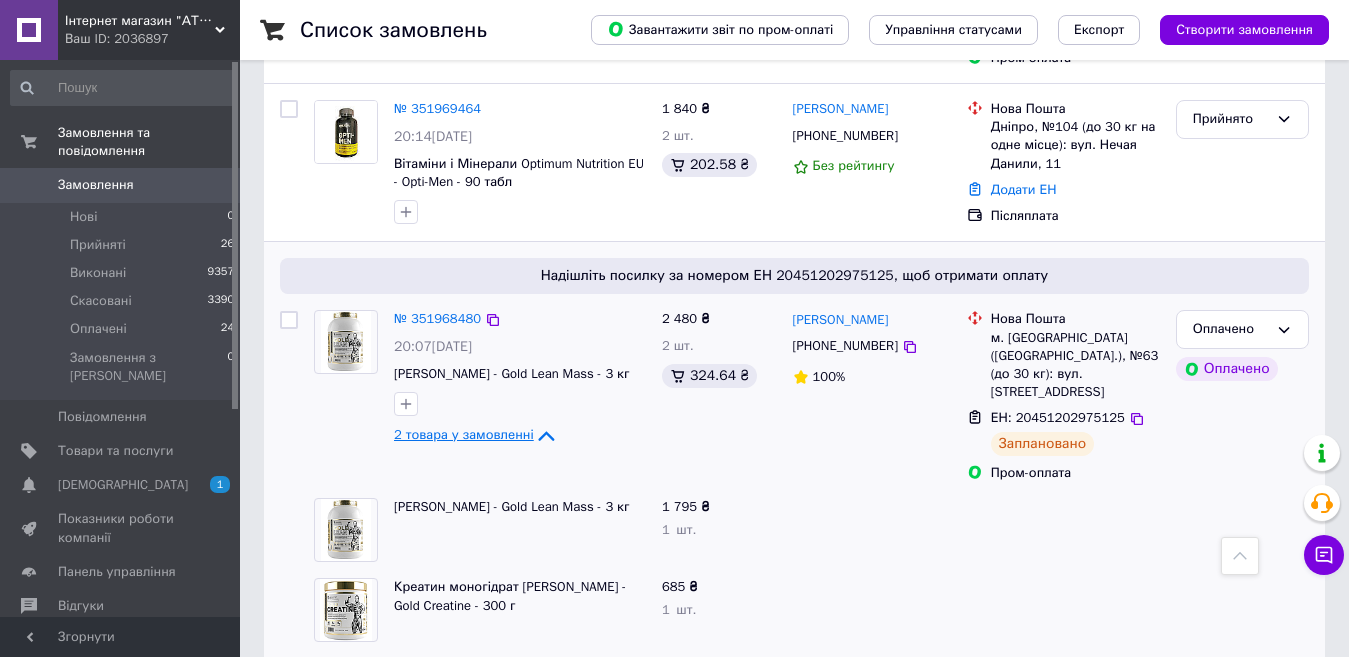 scroll, scrollTop: 3300, scrollLeft: 0, axis: vertical 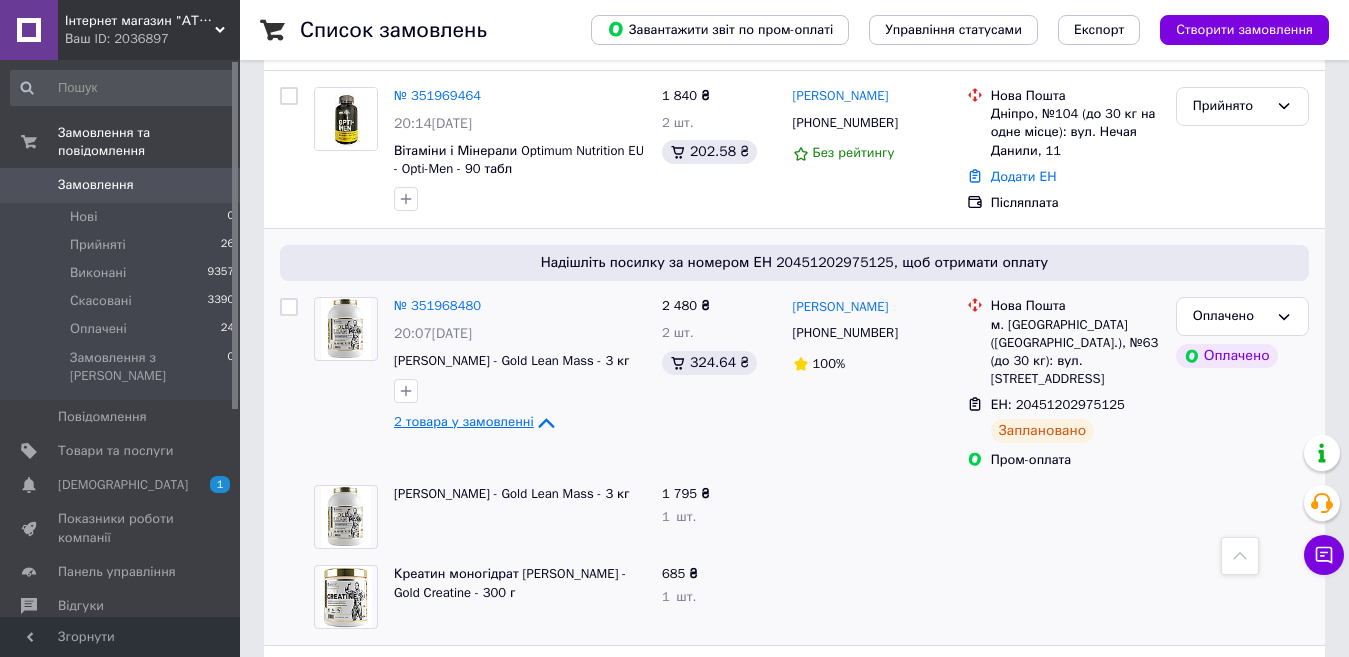 click 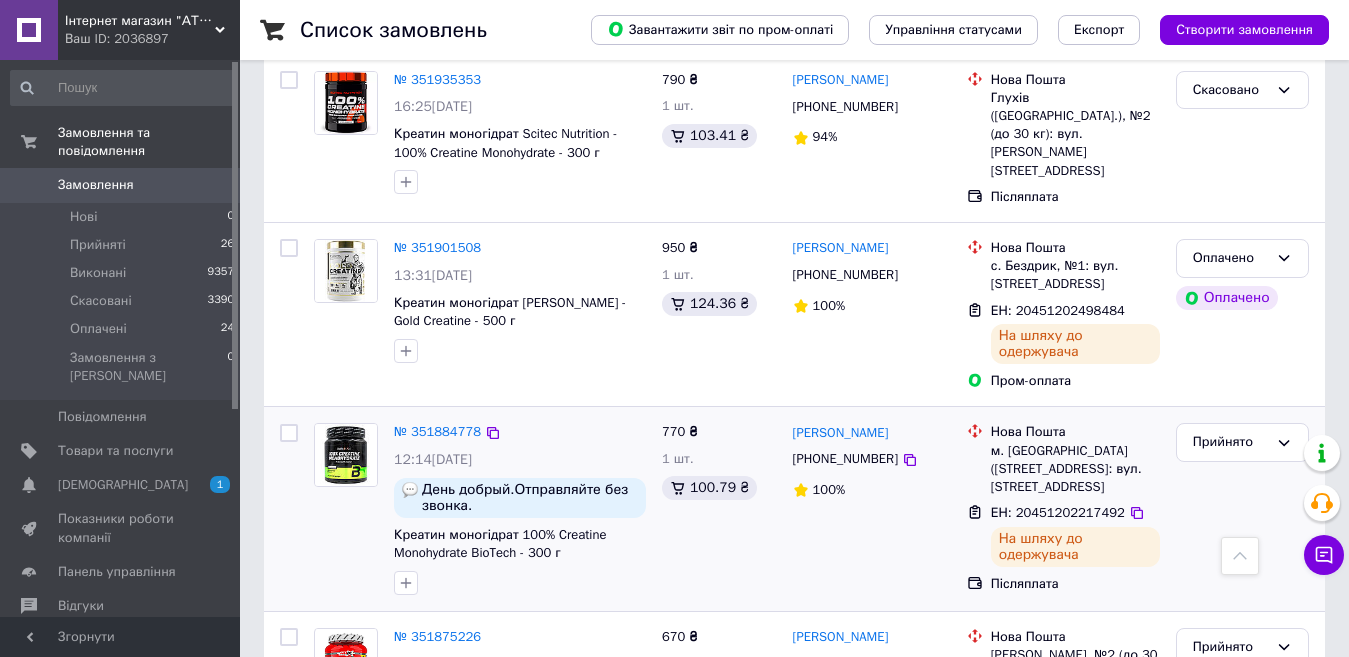 scroll, scrollTop: 3933, scrollLeft: 0, axis: vertical 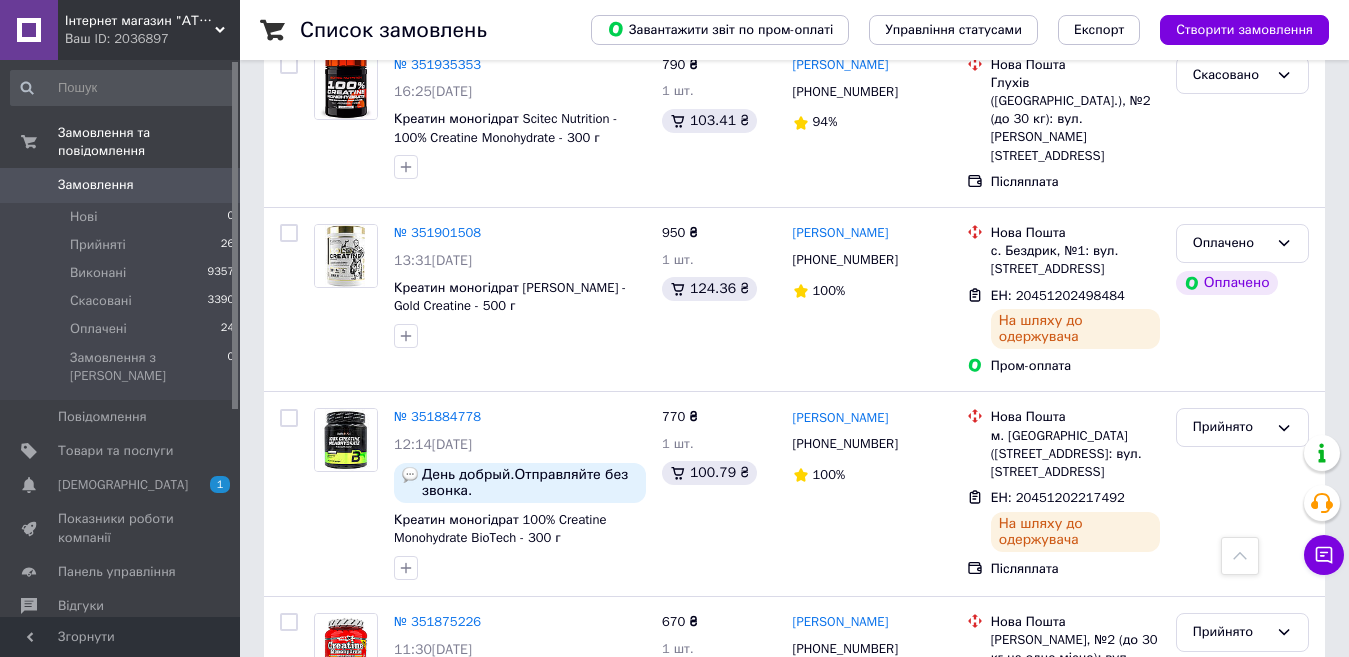 click on "2" at bounding box center (327, 862) 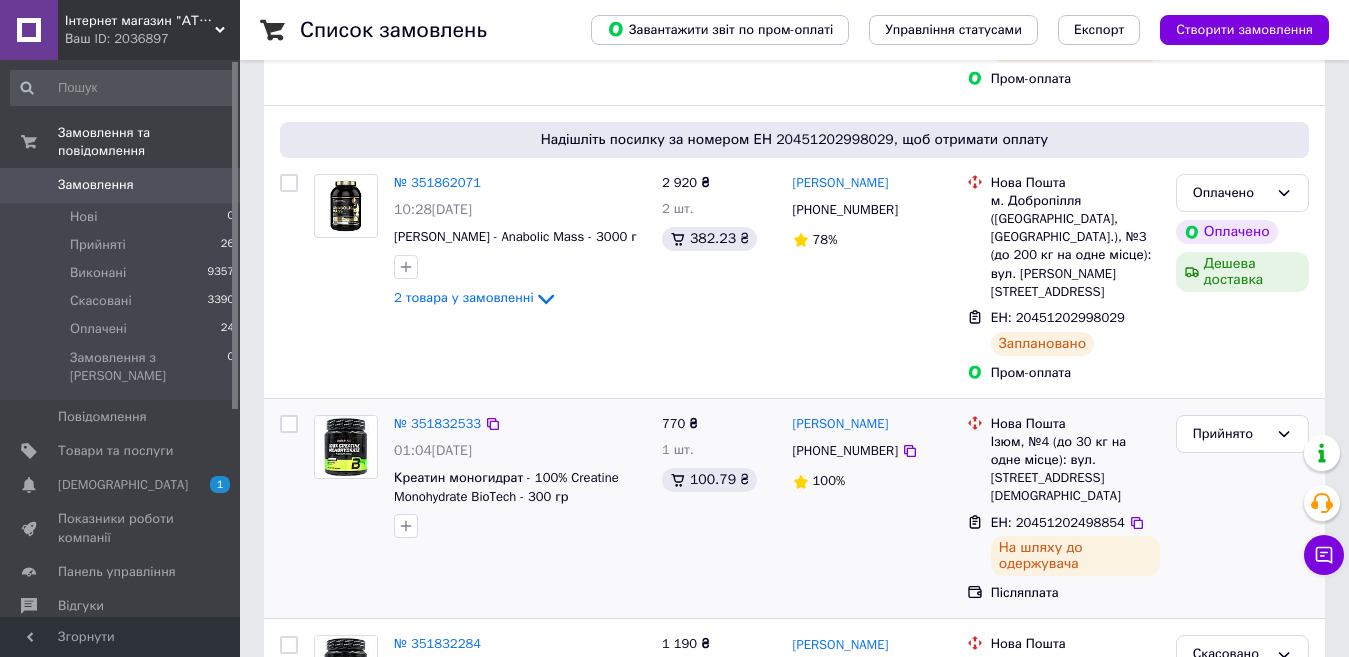 scroll, scrollTop: 500, scrollLeft: 0, axis: vertical 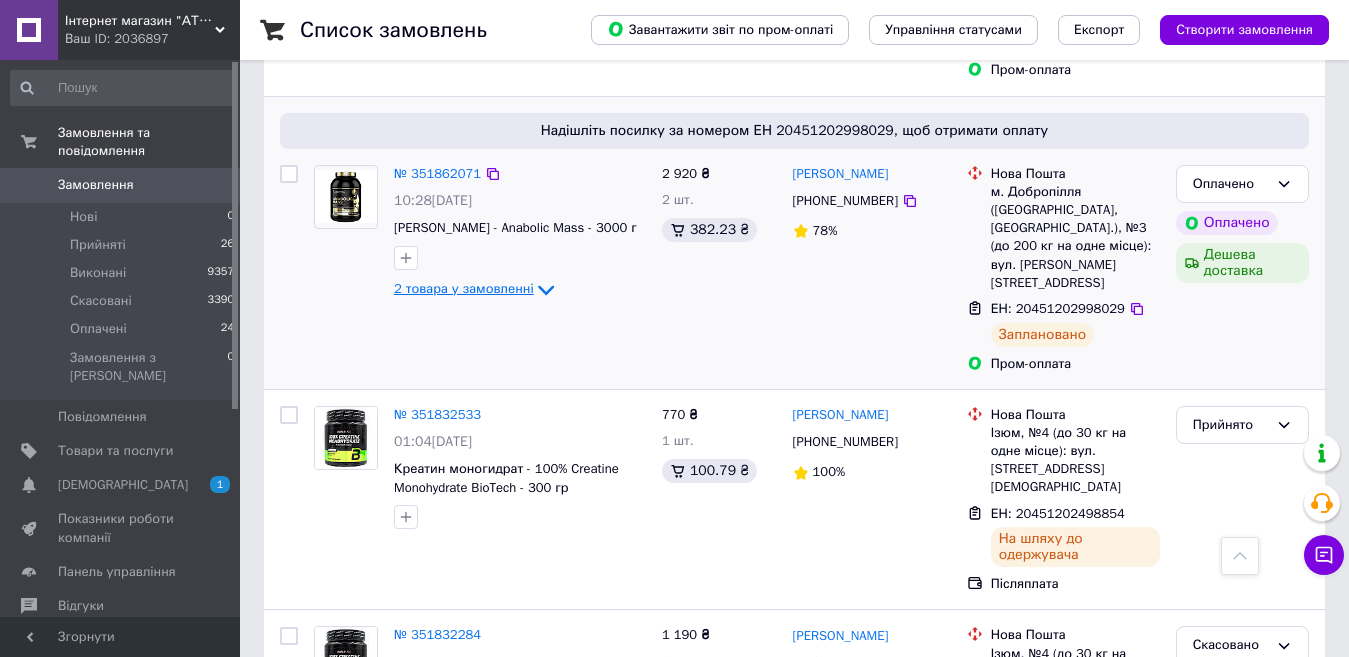 click 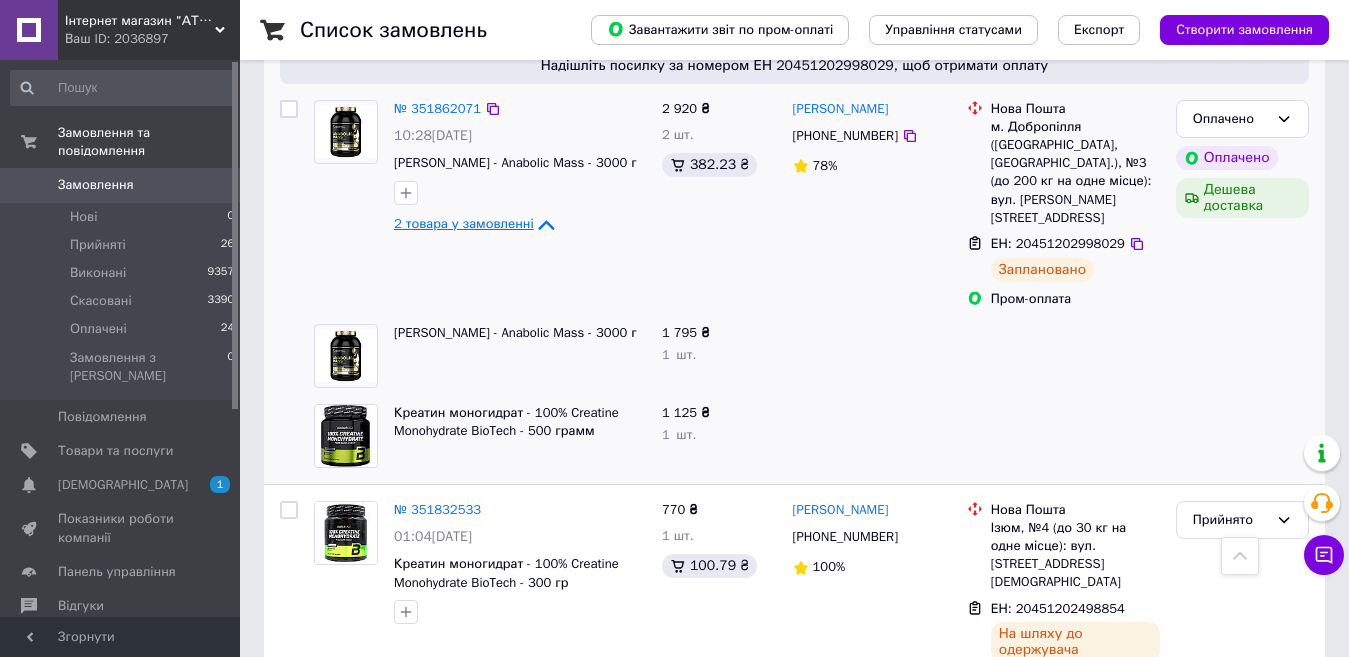 scroll, scrollTop: 600, scrollLeft: 0, axis: vertical 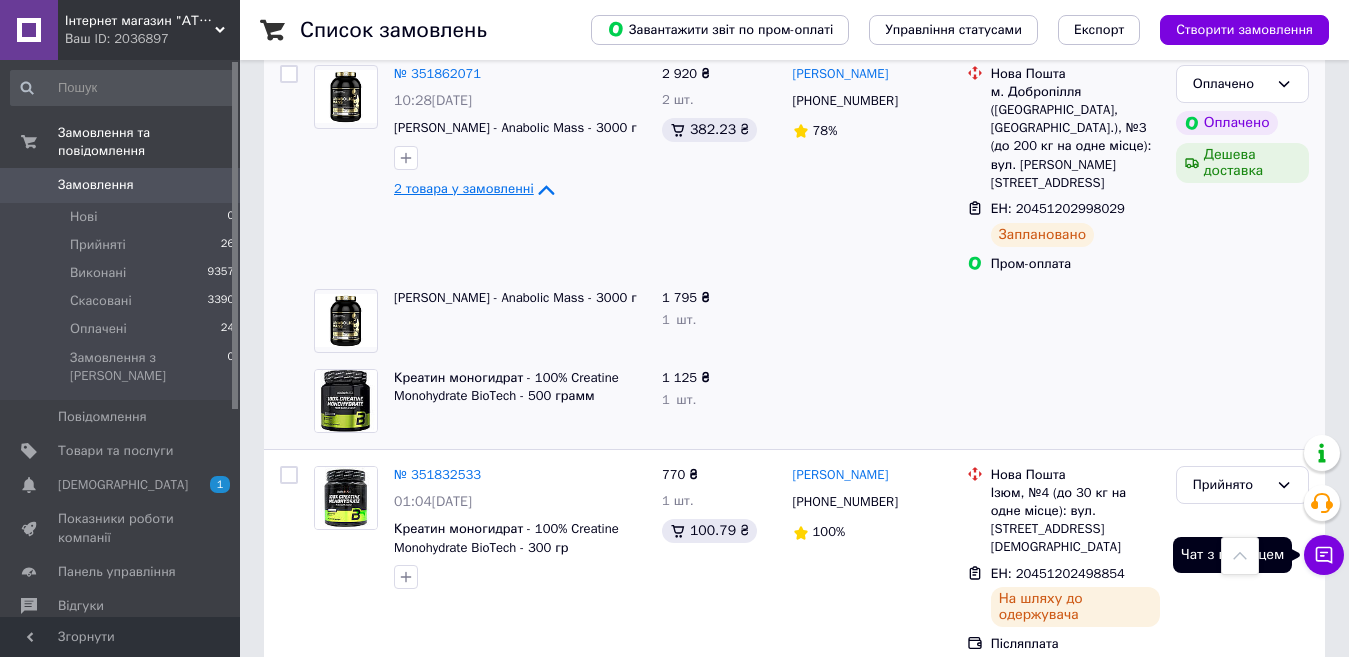 click 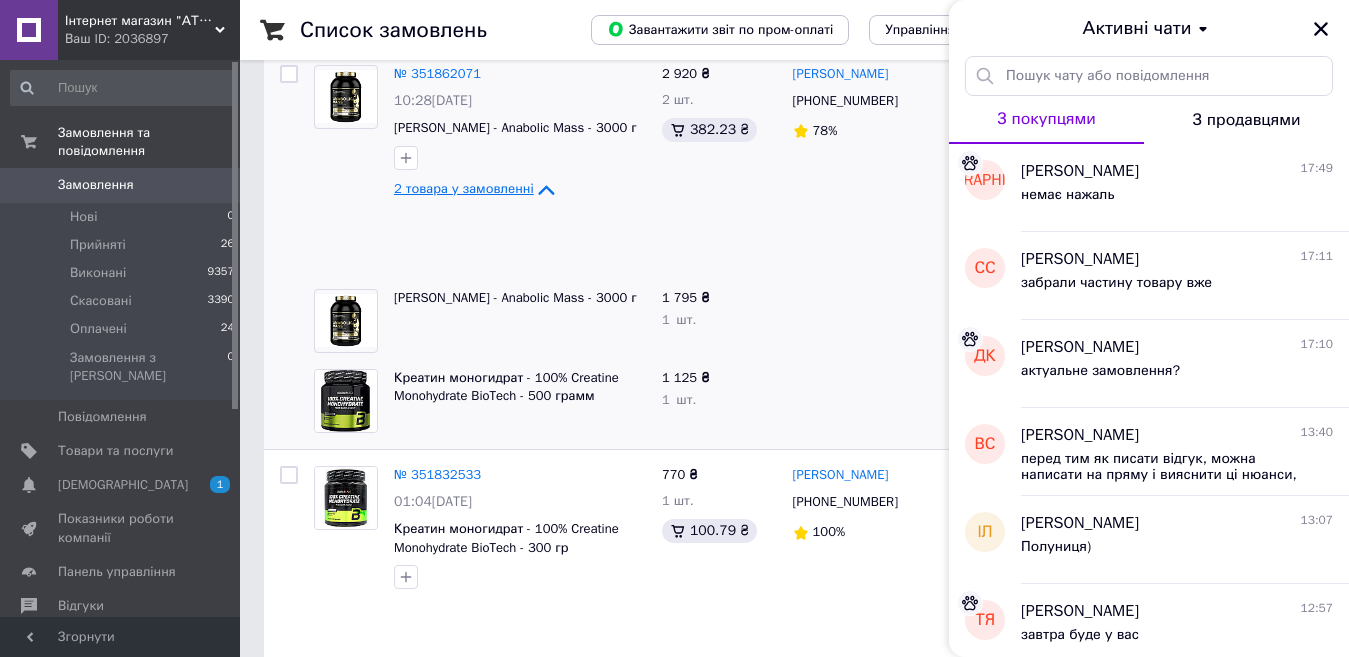 click 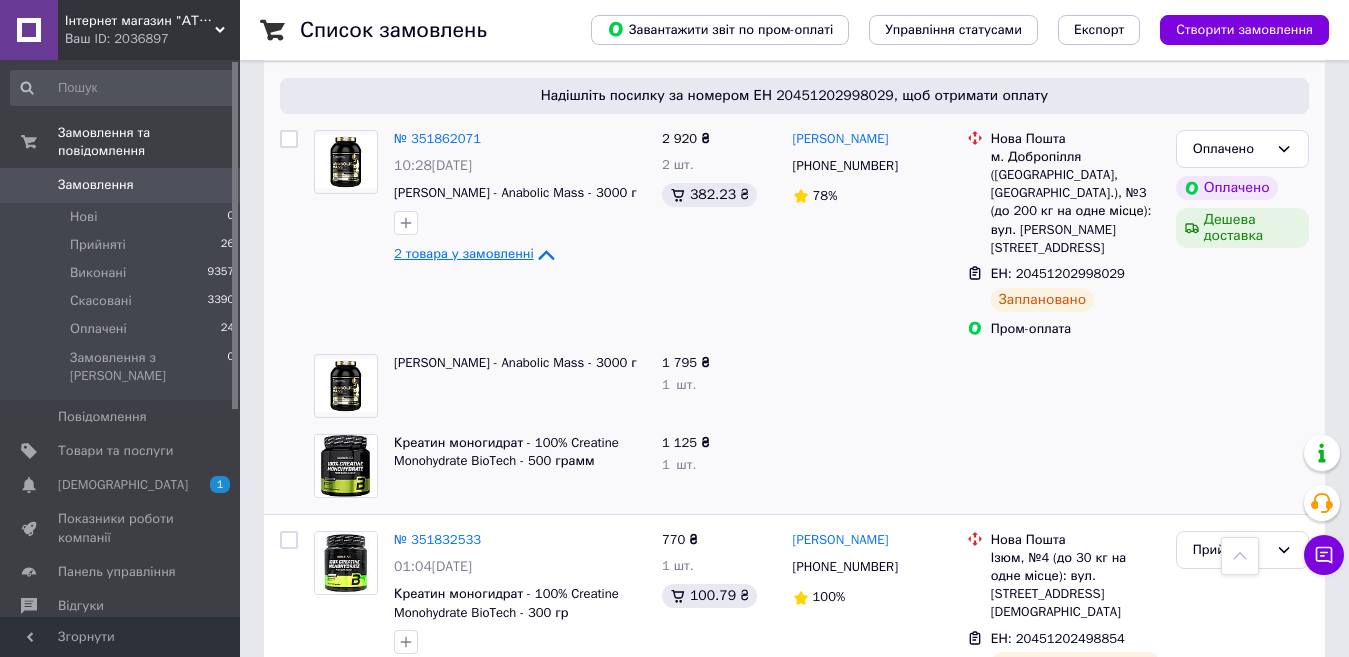 scroll, scrollTop: 500, scrollLeft: 0, axis: vertical 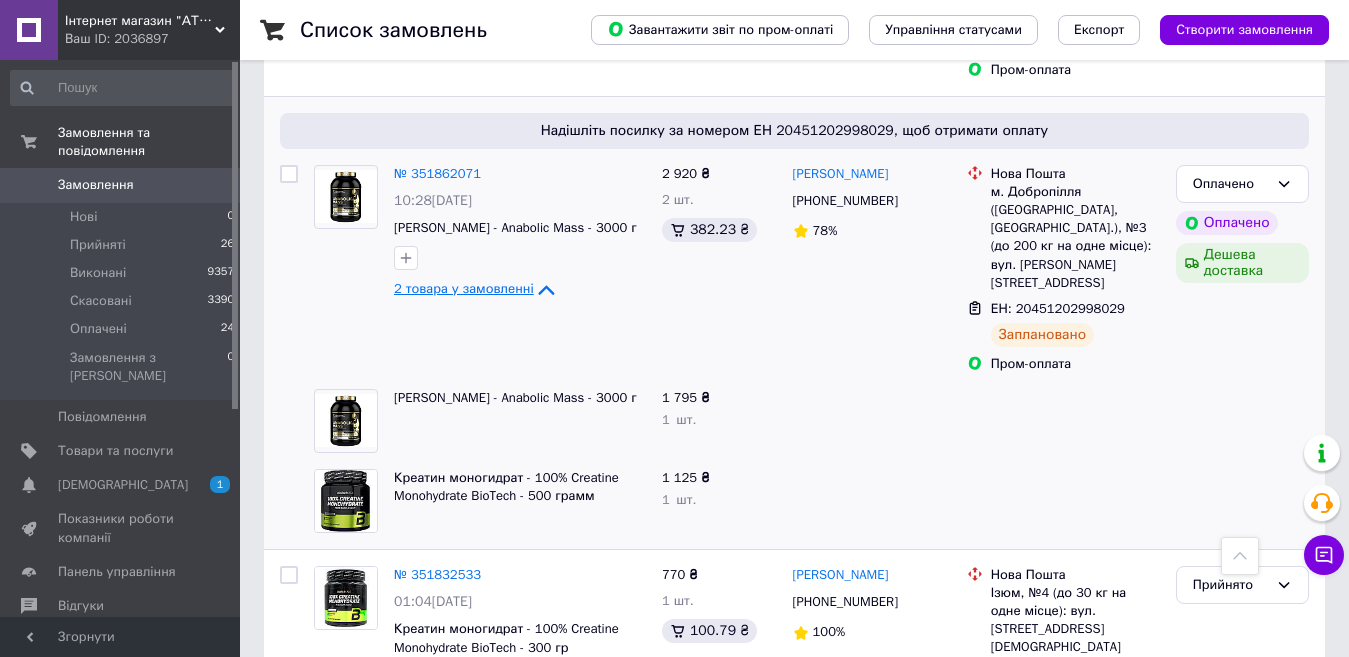 click 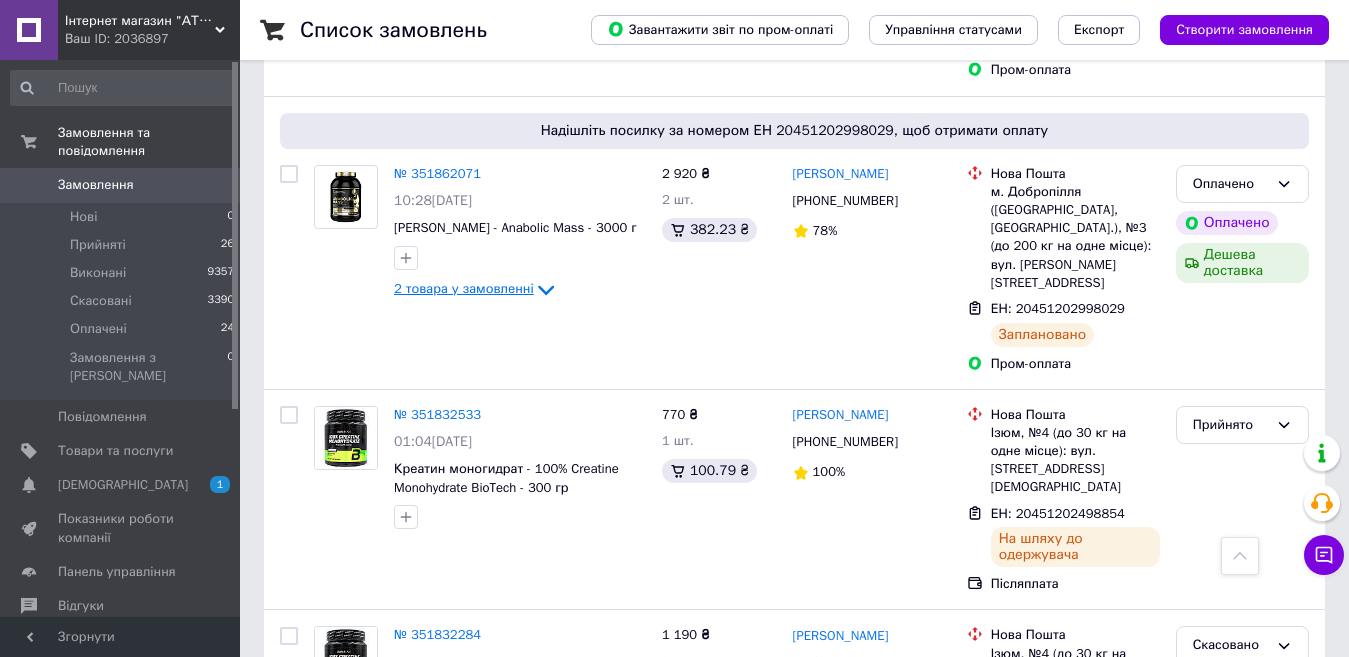 click on "Замовлення" at bounding box center [96, 185] 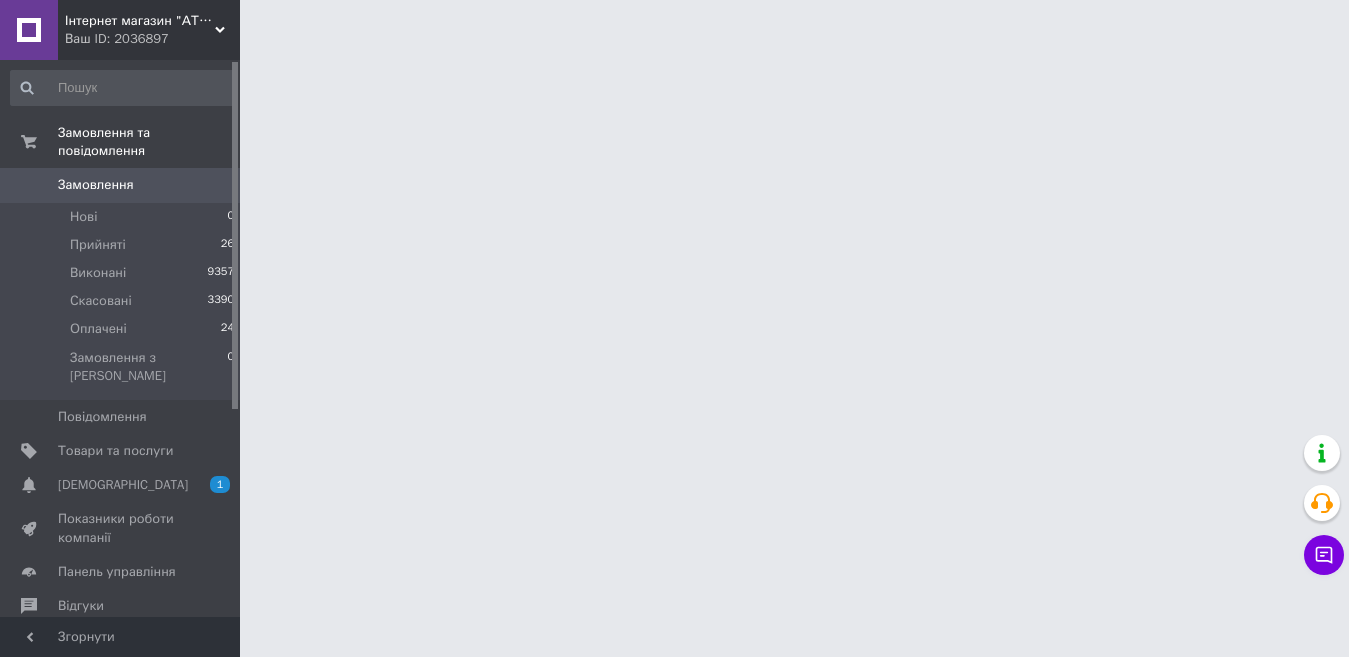 scroll, scrollTop: 0, scrollLeft: 0, axis: both 